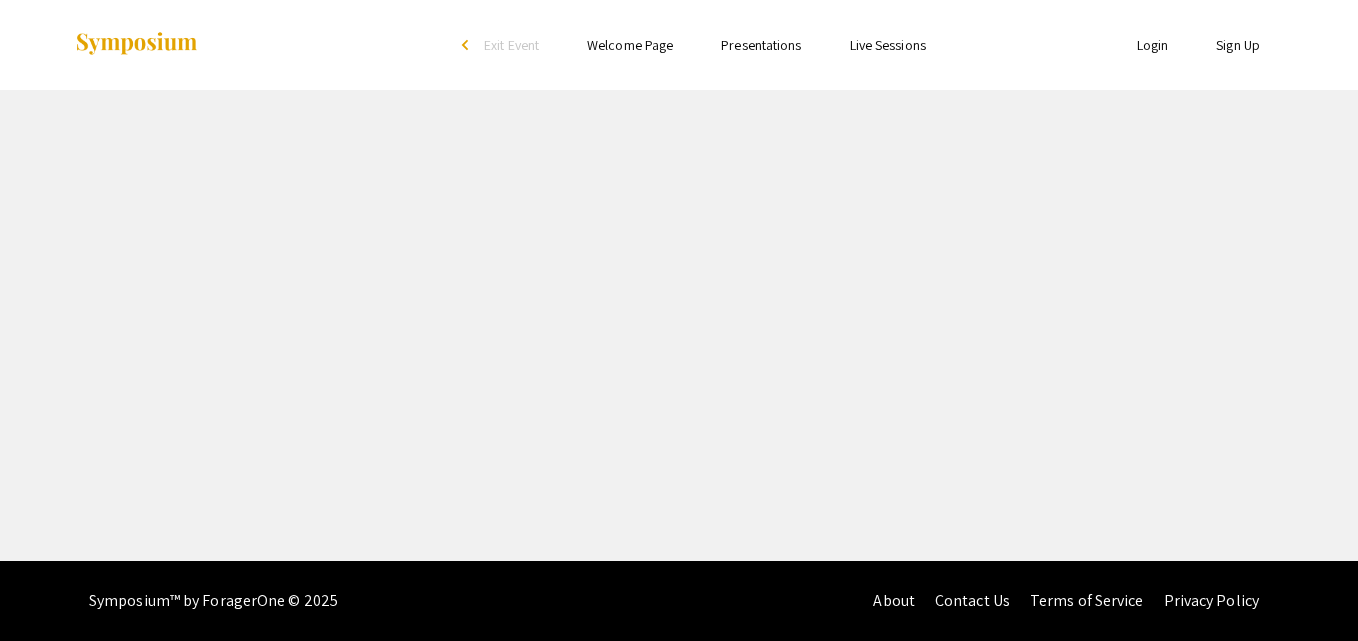 scroll, scrollTop: 0, scrollLeft: 0, axis: both 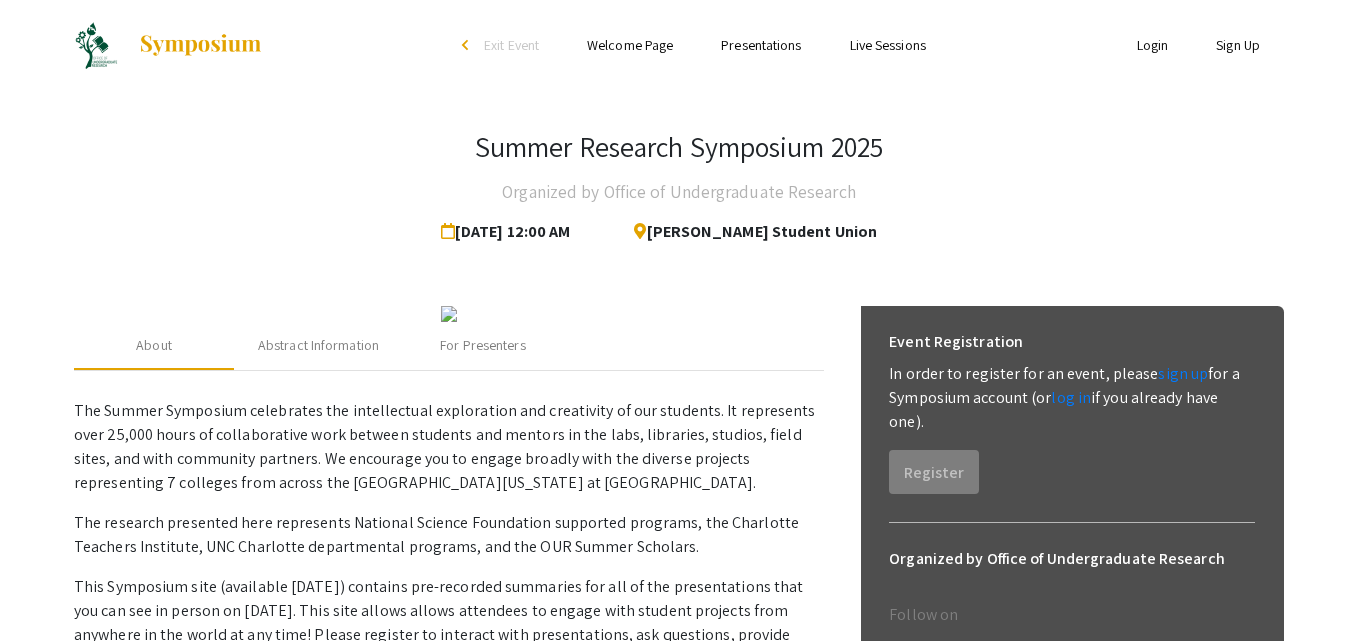 click on "Login" at bounding box center (1153, 45) 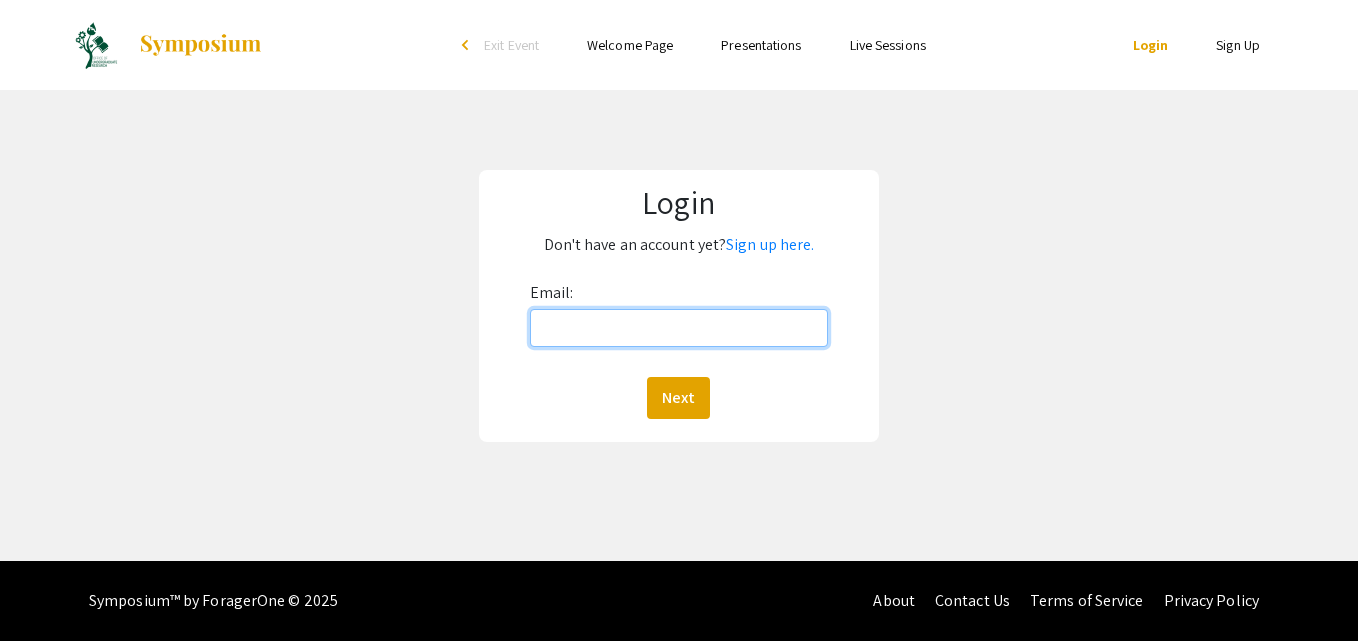 click on "Email:" at bounding box center (679, 328) 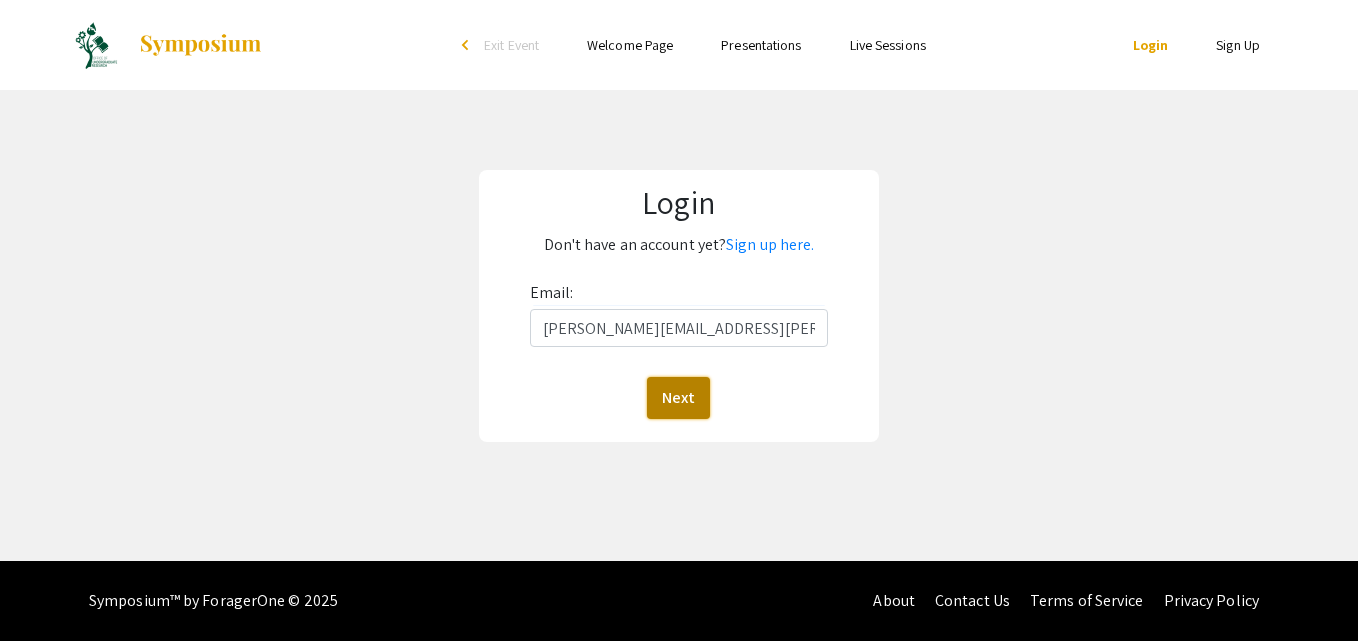 click on "Next" 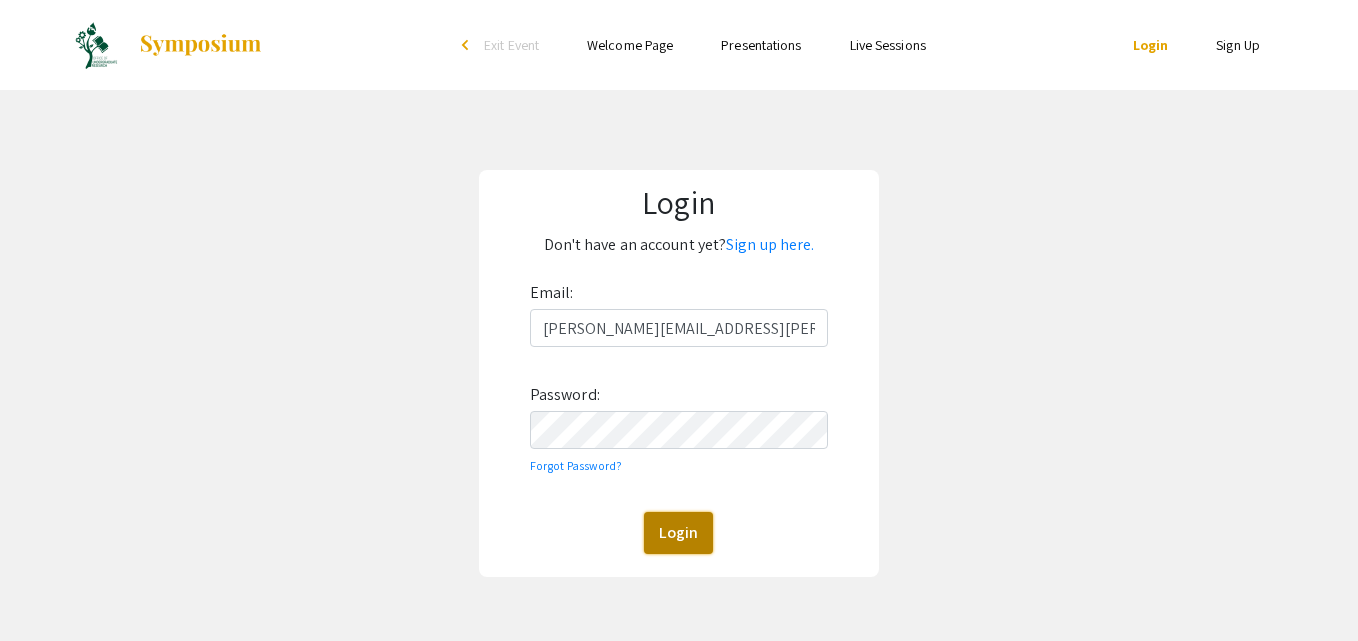 click on "Login" 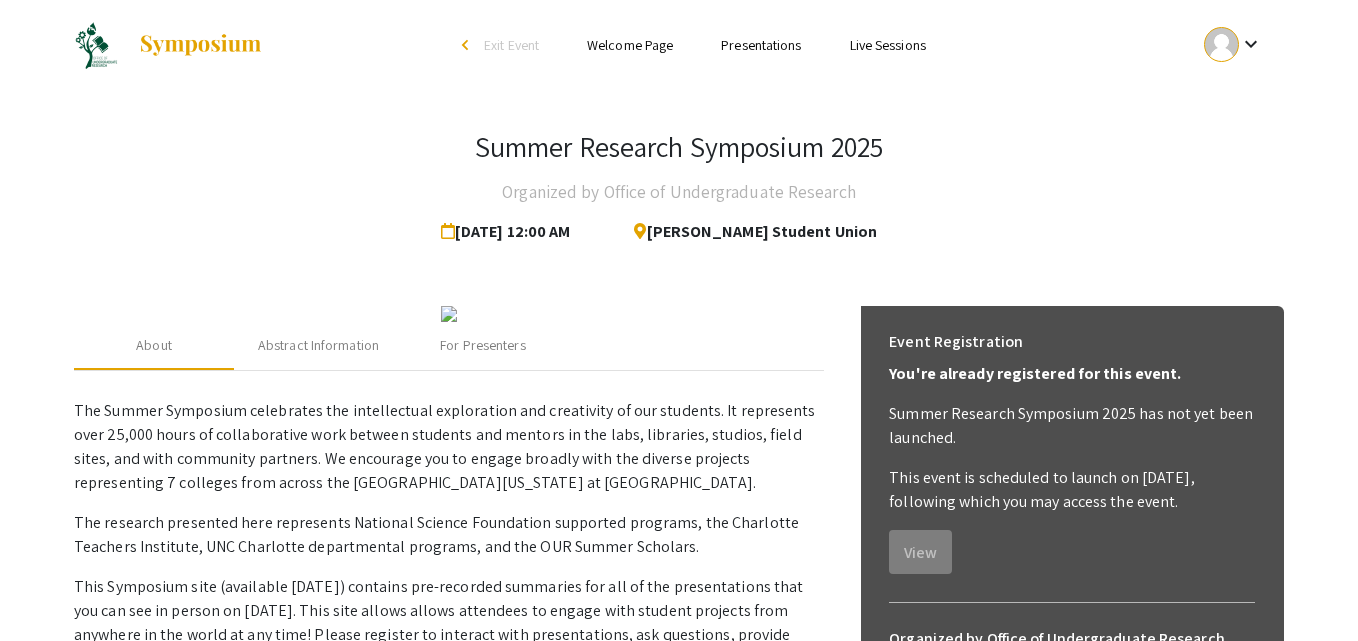 click on "Summer Research Symposium 2025 Organized by Office of Undergraduate Research  [DATE] 12:00 AM   [PERSON_NAME] Student Union" 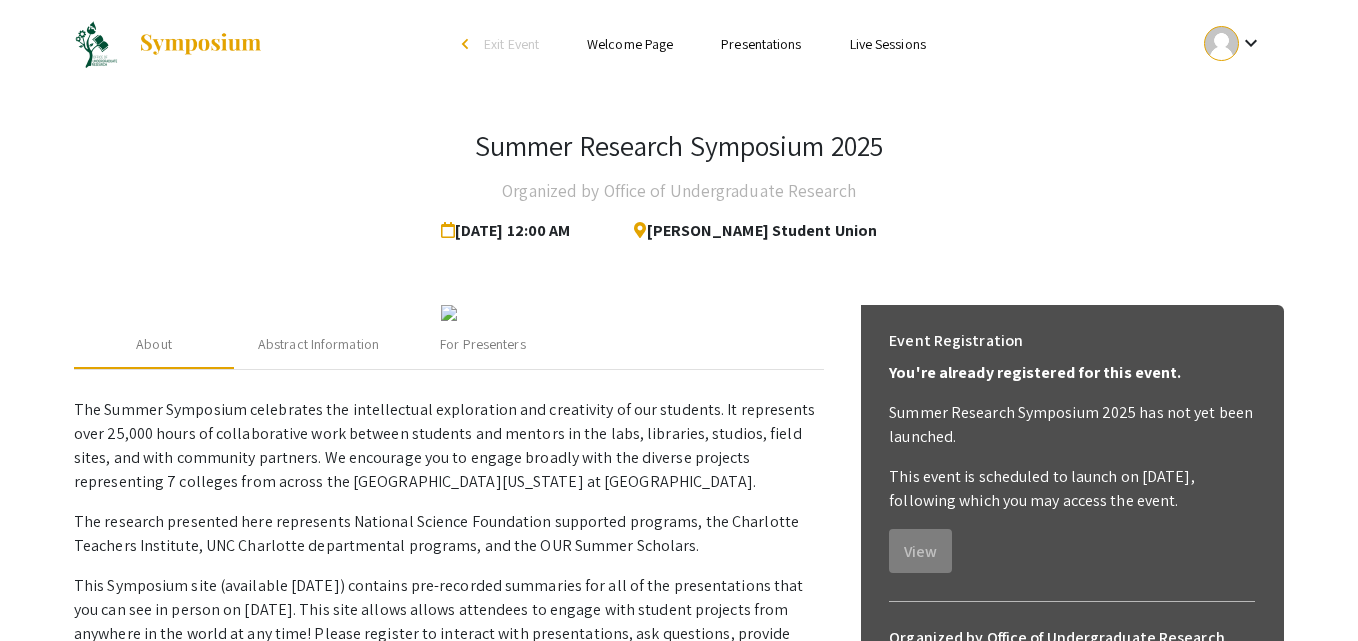 scroll, scrollTop: 0, scrollLeft: 0, axis: both 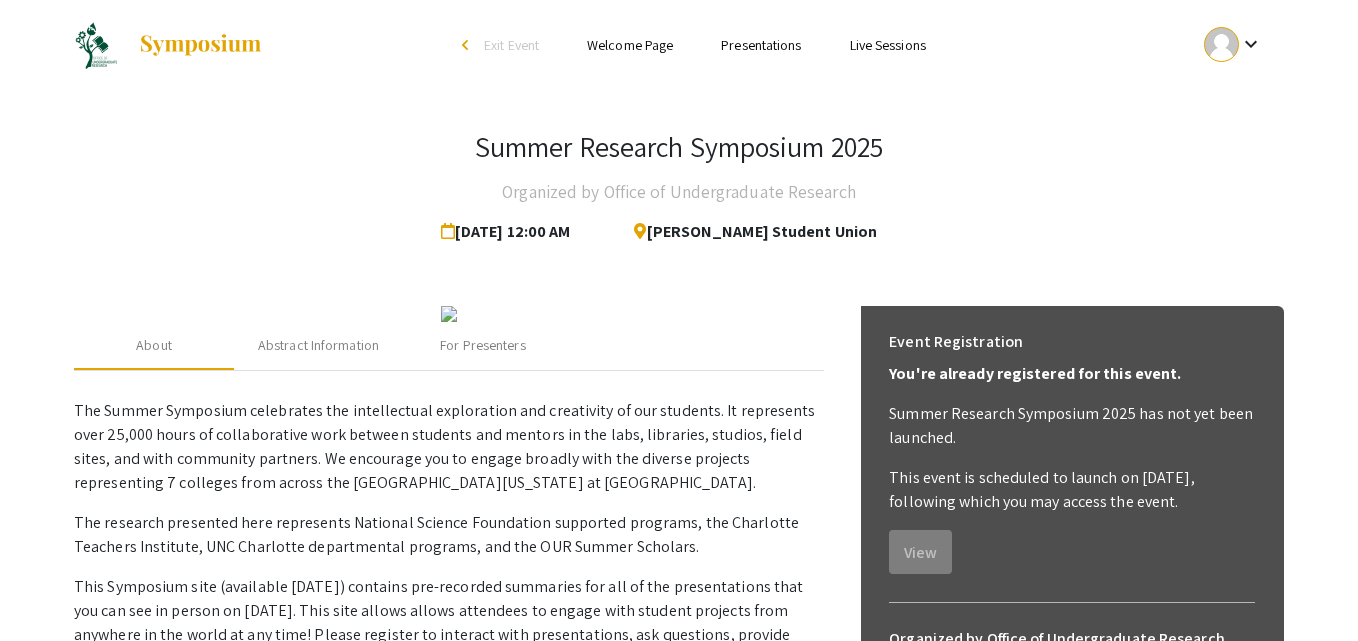click on "keyboard_arrow_down" at bounding box center [1251, 44] 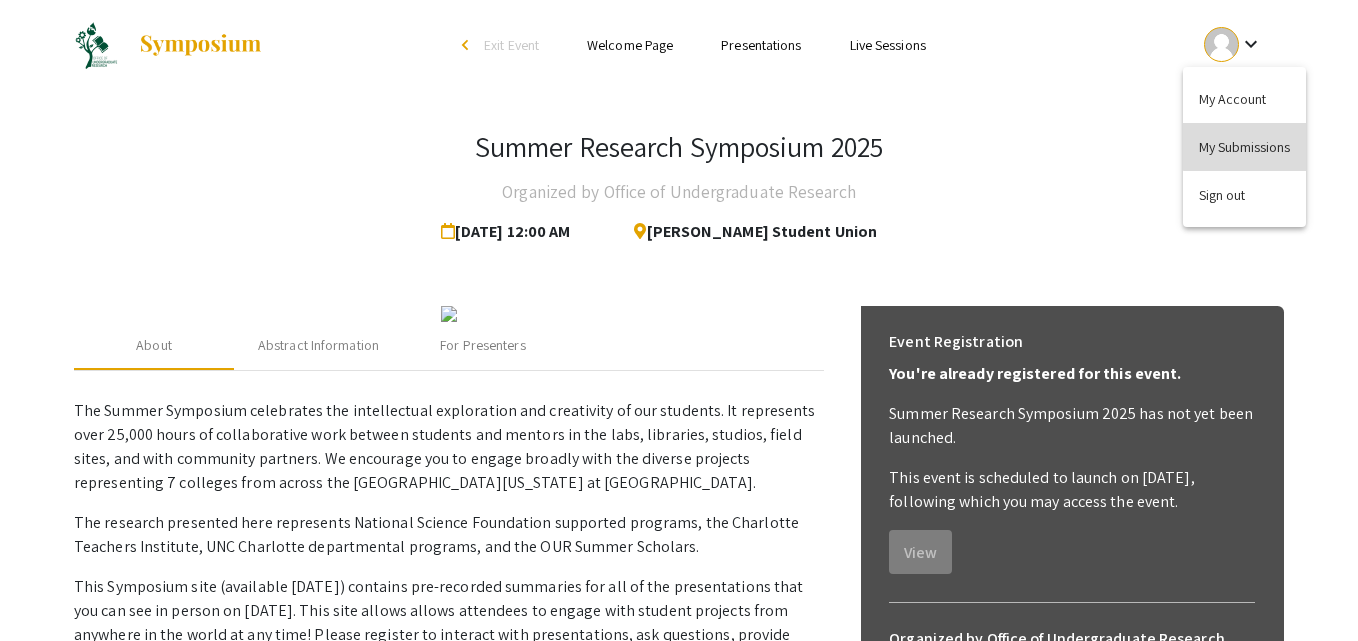 click on "My Submissions" at bounding box center [1244, 147] 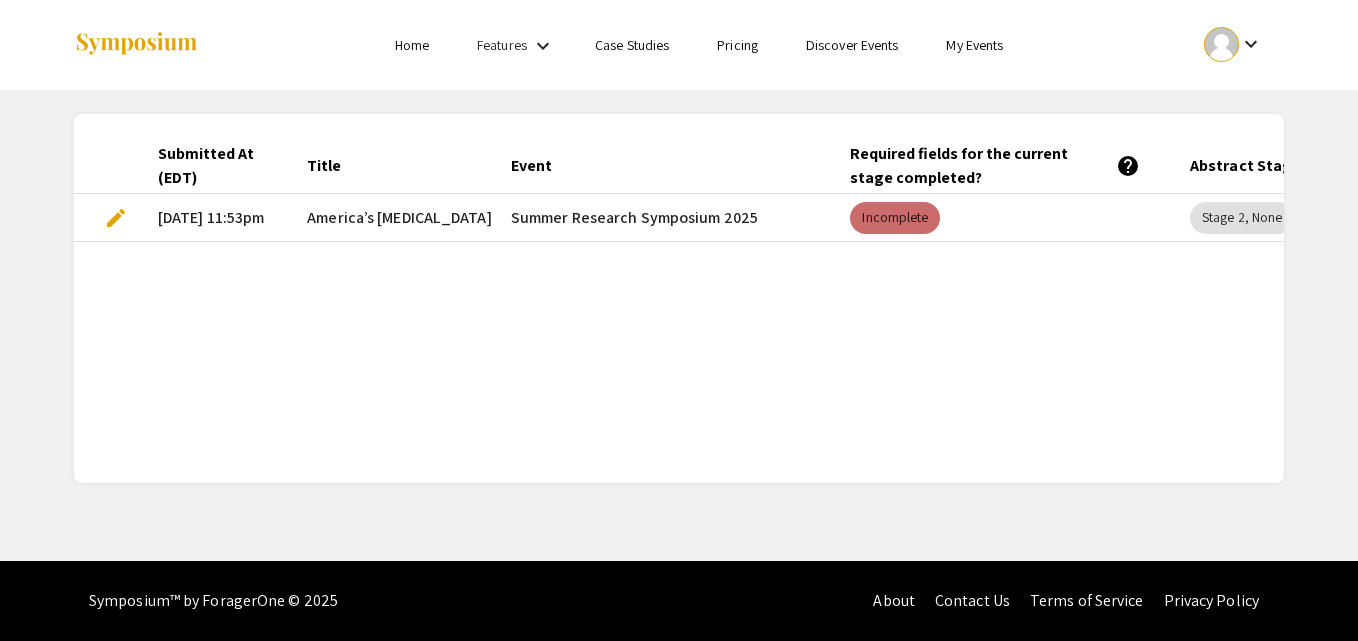 click on "Incomplete" at bounding box center (895, 218) 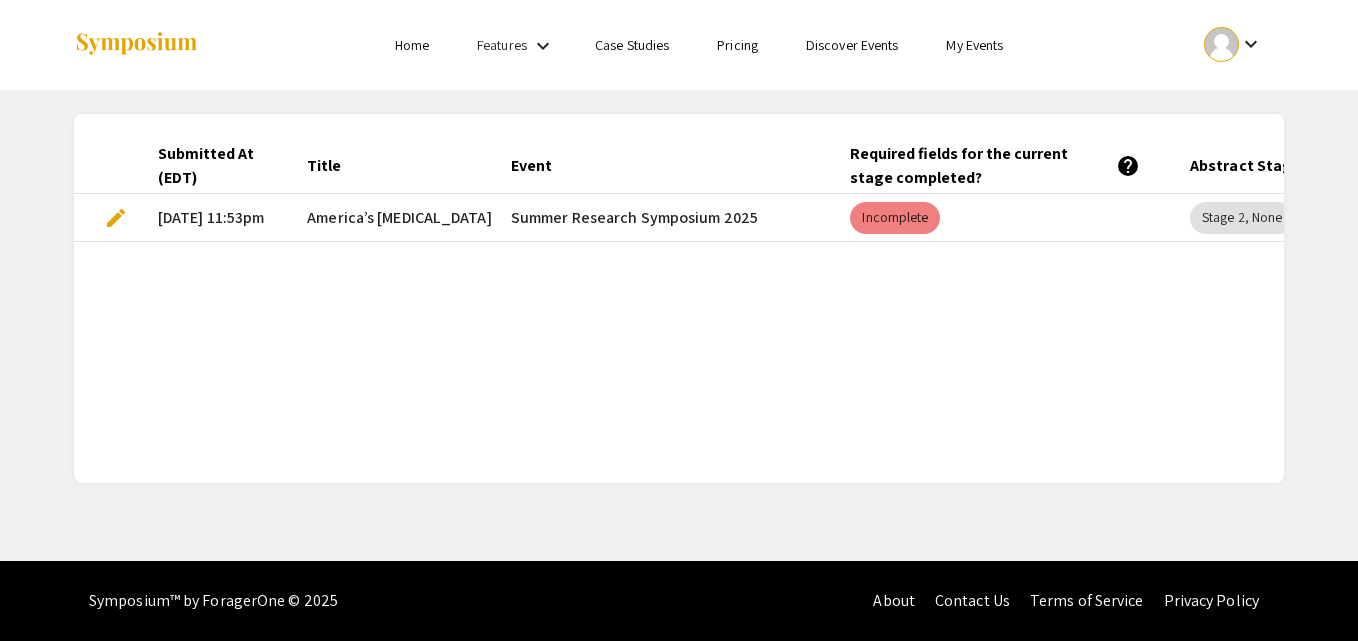 click on "Submitted At (EDT) Title Event Required fields for the current stage completed?   help  Abstract Stage Status   help   edit  [DATE] 11:53pm America’s [MEDICAL_DATA] and the Heroes that EmergedCivil Rights Field Trip [DATE] to [DATE]  Summer Research Symposium 2025   Incomplete   Stage 2, None" 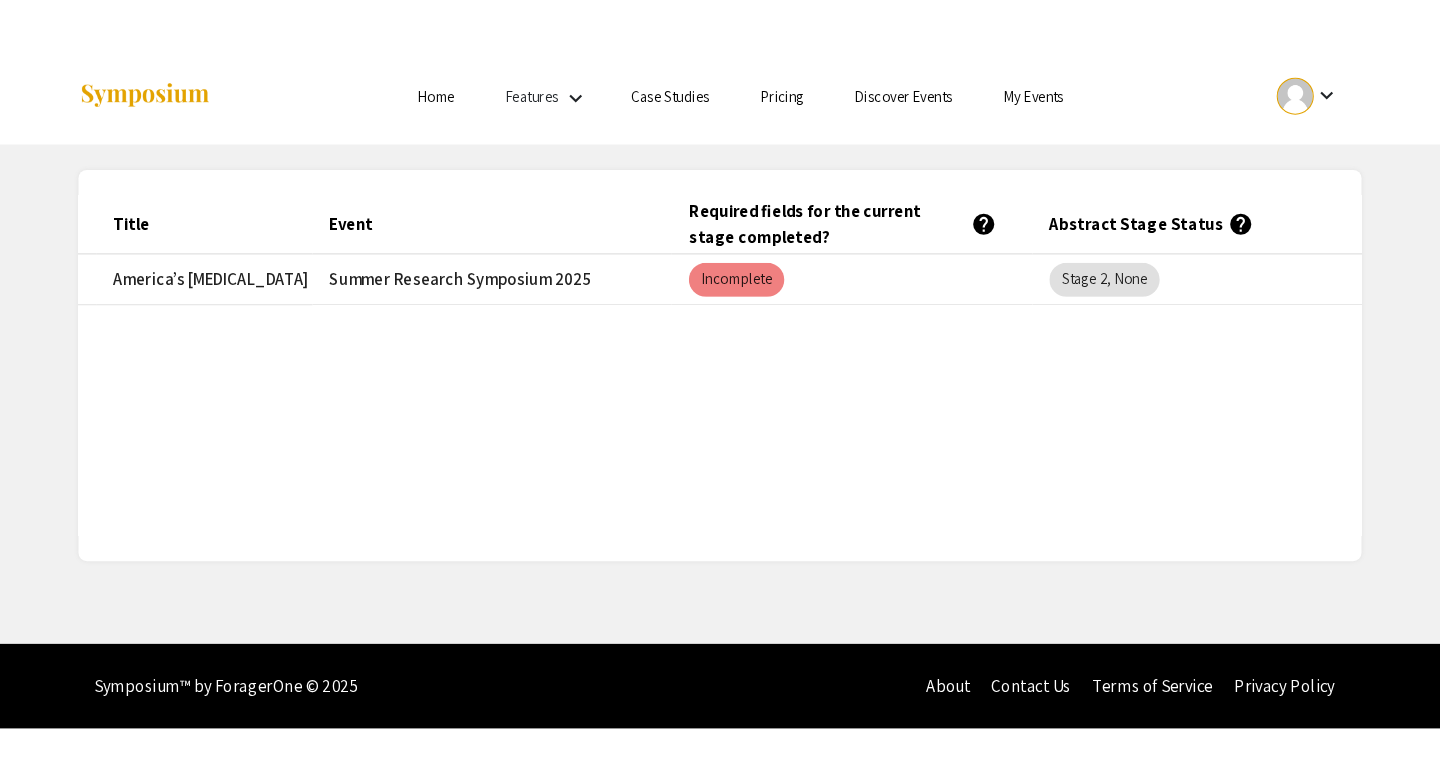 scroll, scrollTop: 0, scrollLeft: 229, axis: horizontal 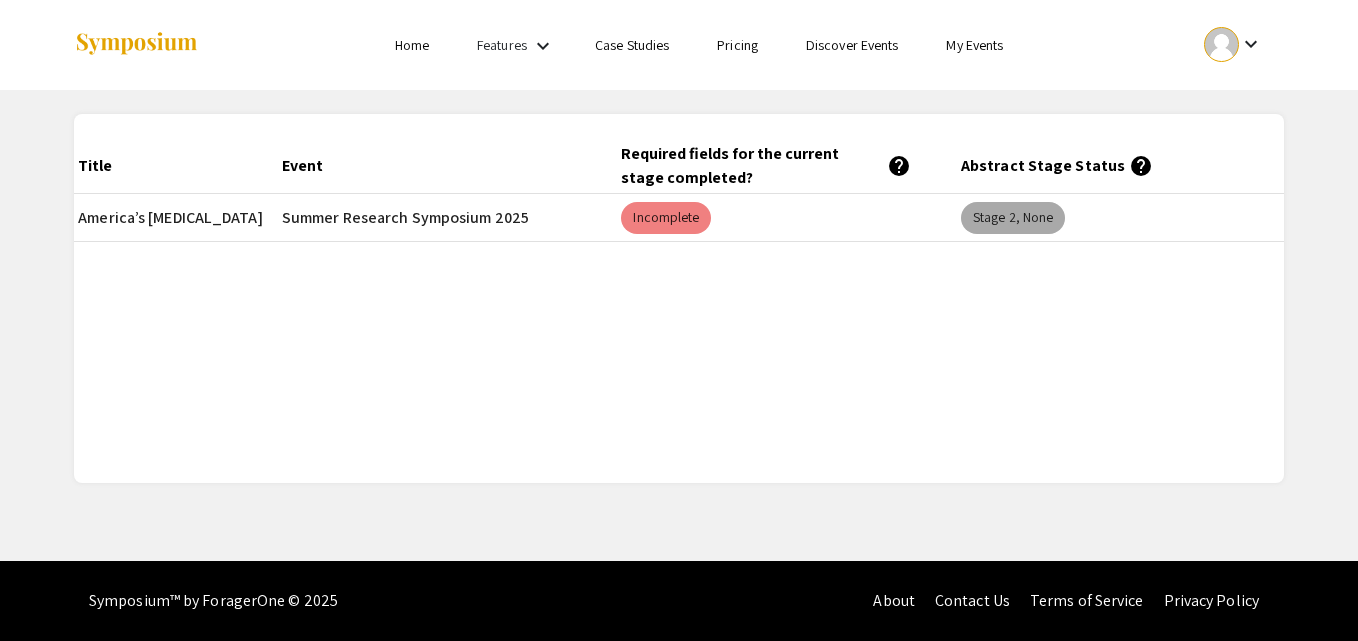click on "Stage 2, None" at bounding box center (1013, 218) 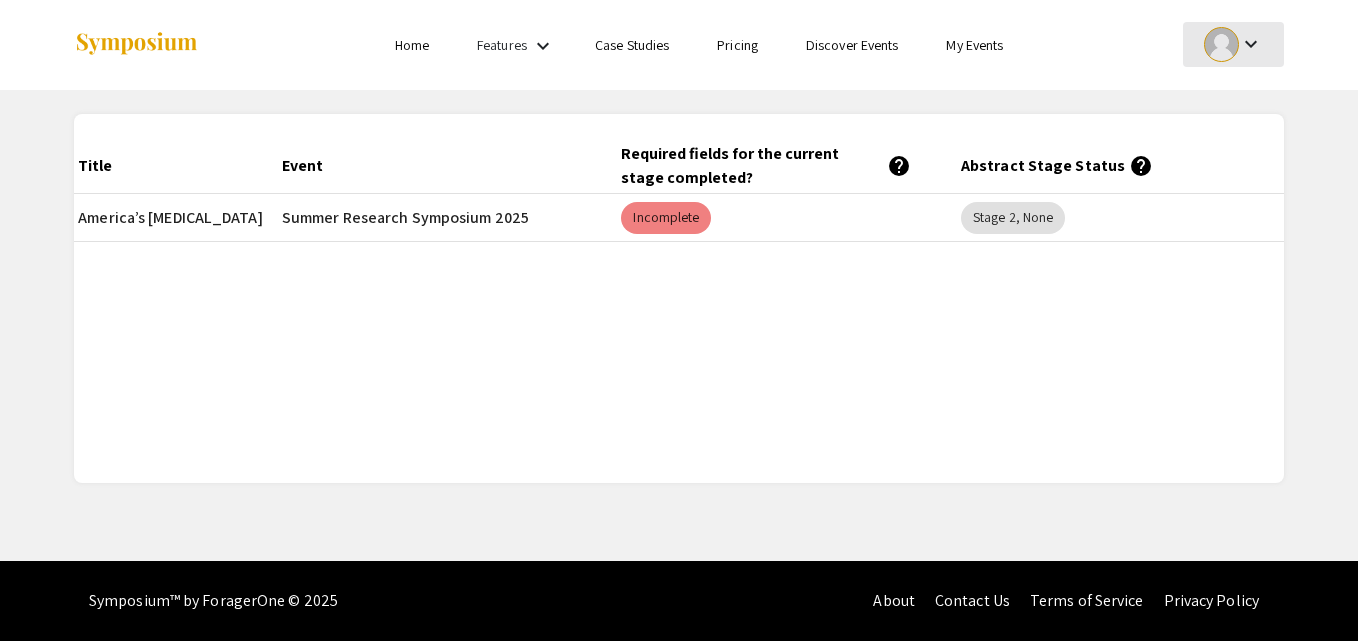 click on "keyboard_arrow_down" at bounding box center (1251, 44) 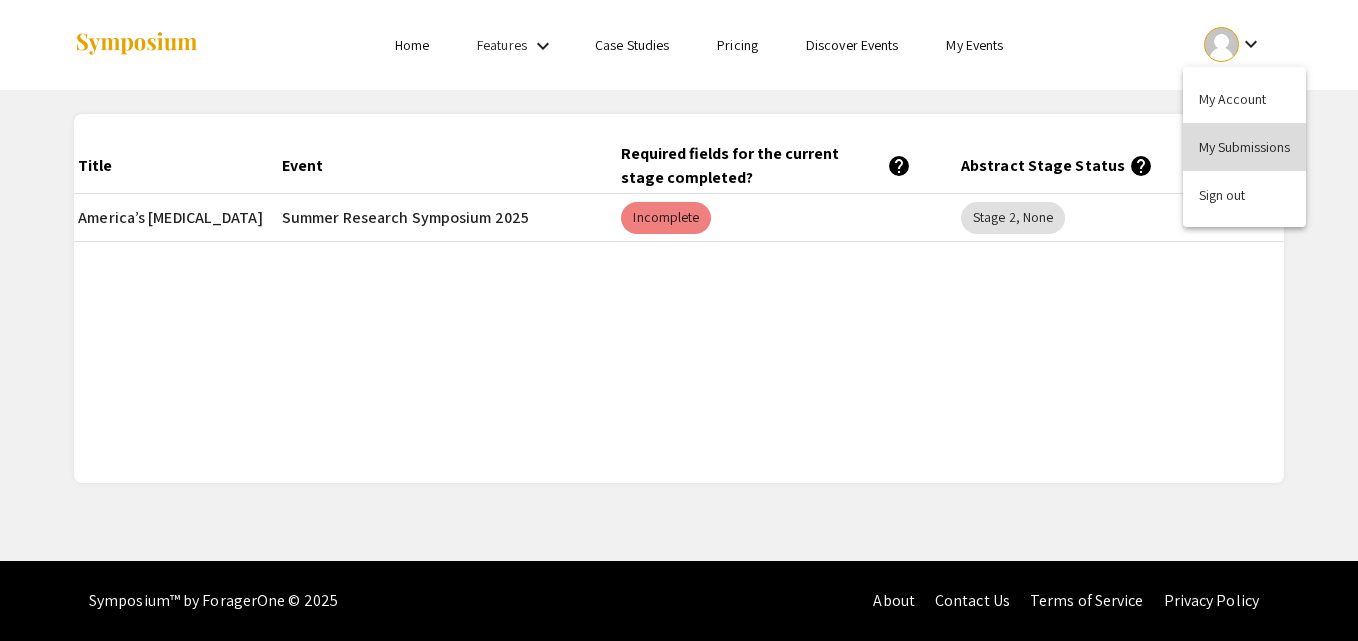 click on "My Submissions" at bounding box center (1244, 147) 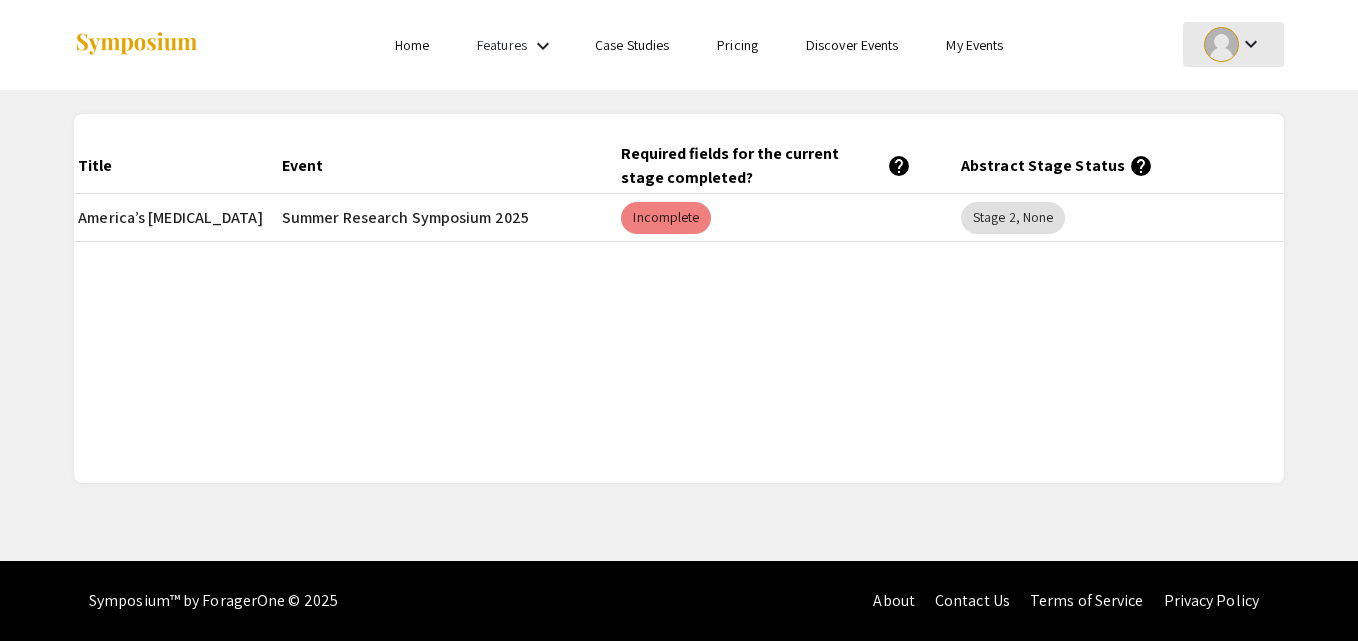 click on "keyboard_arrow_down" at bounding box center (1251, 44) 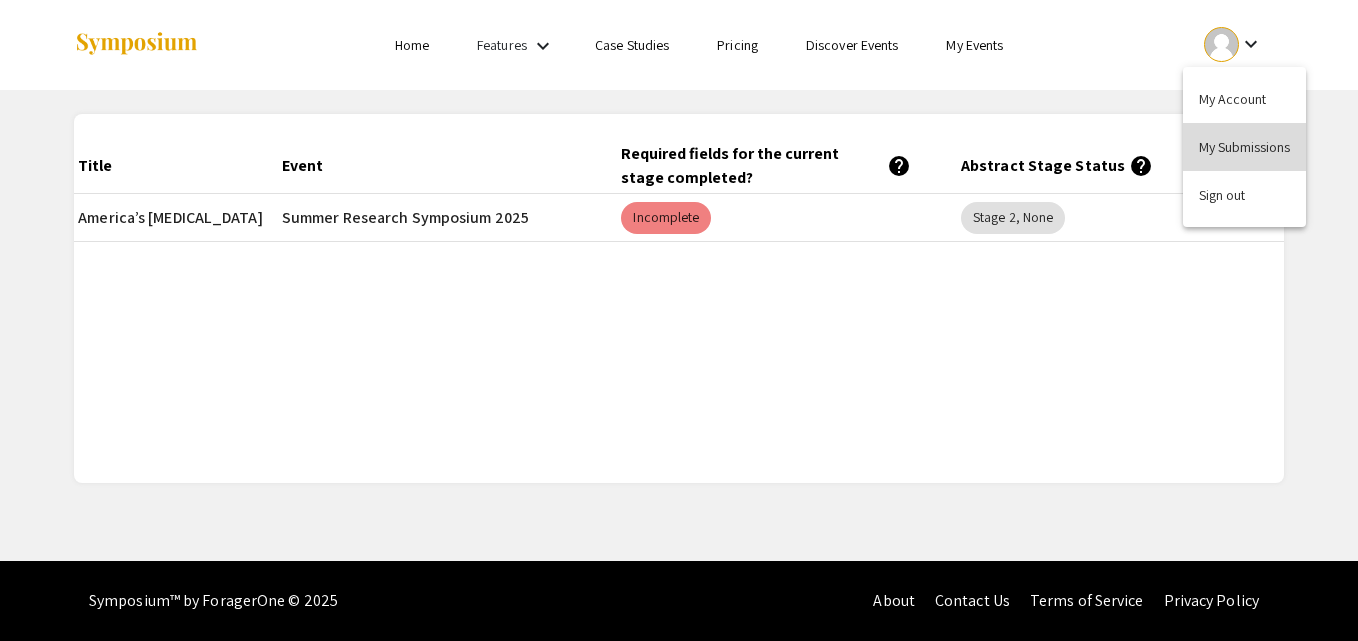 click on "My Submissions" at bounding box center [1244, 147] 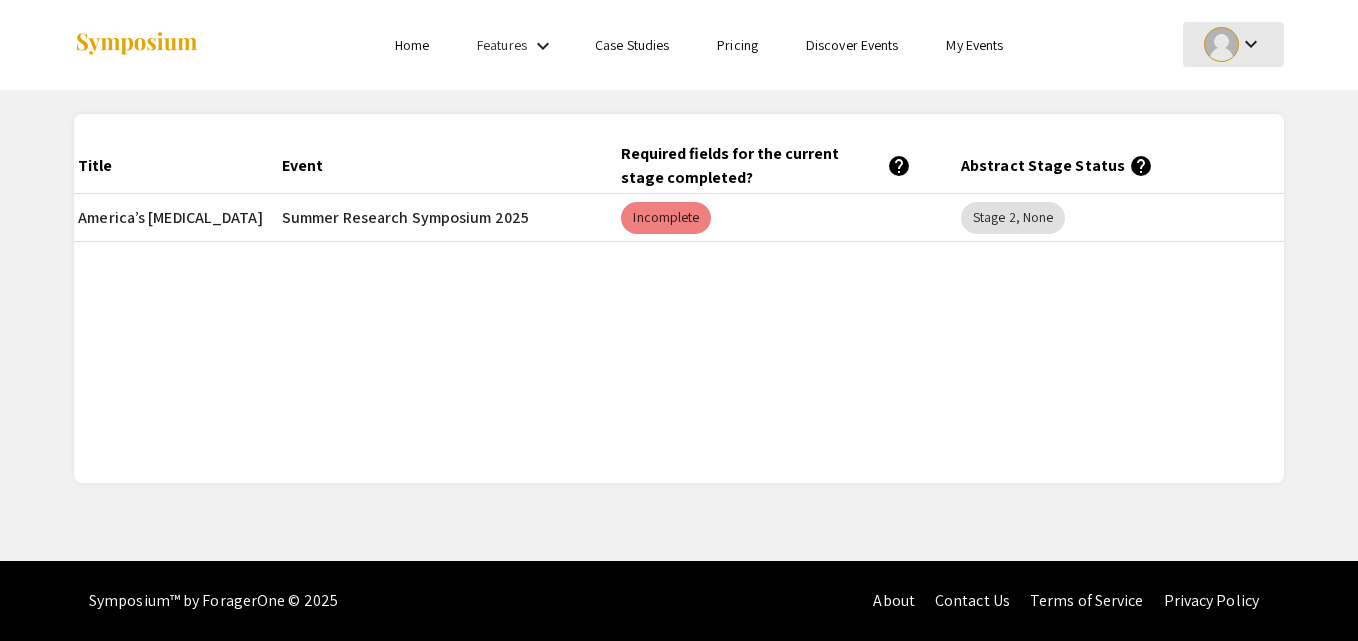 click on "keyboard_arrow_down" at bounding box center (1251, 44) 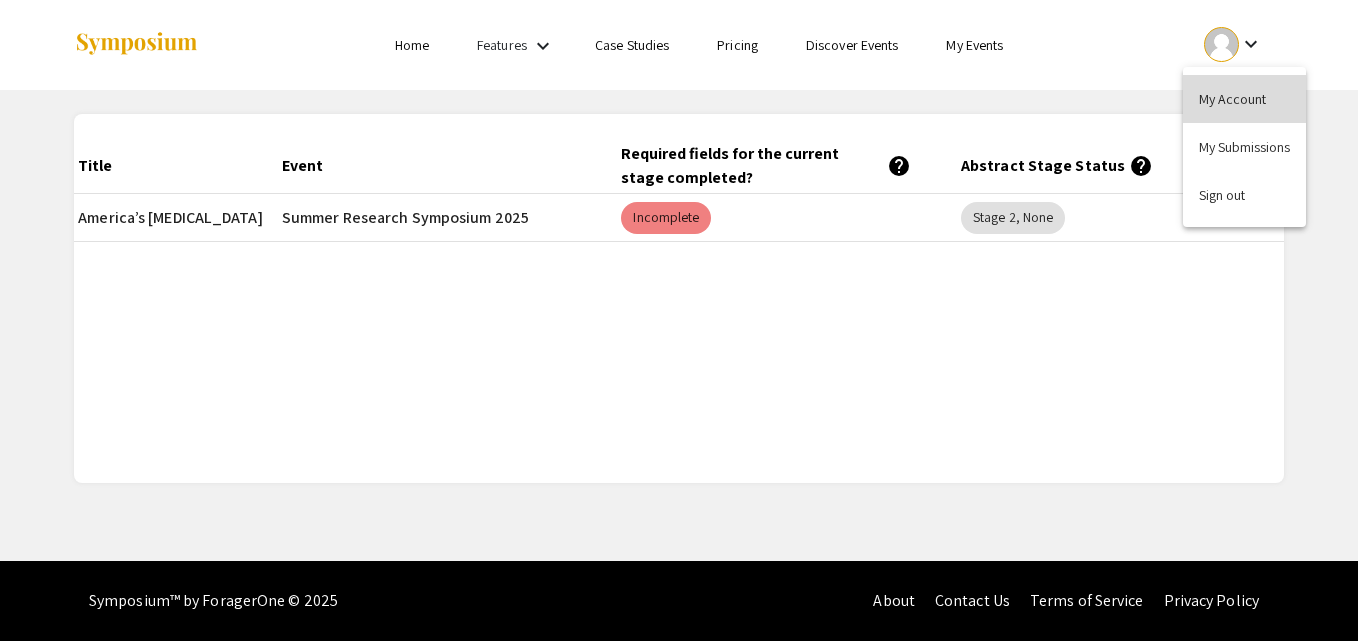 click on "My Account" at bounding box center [1244, 99] 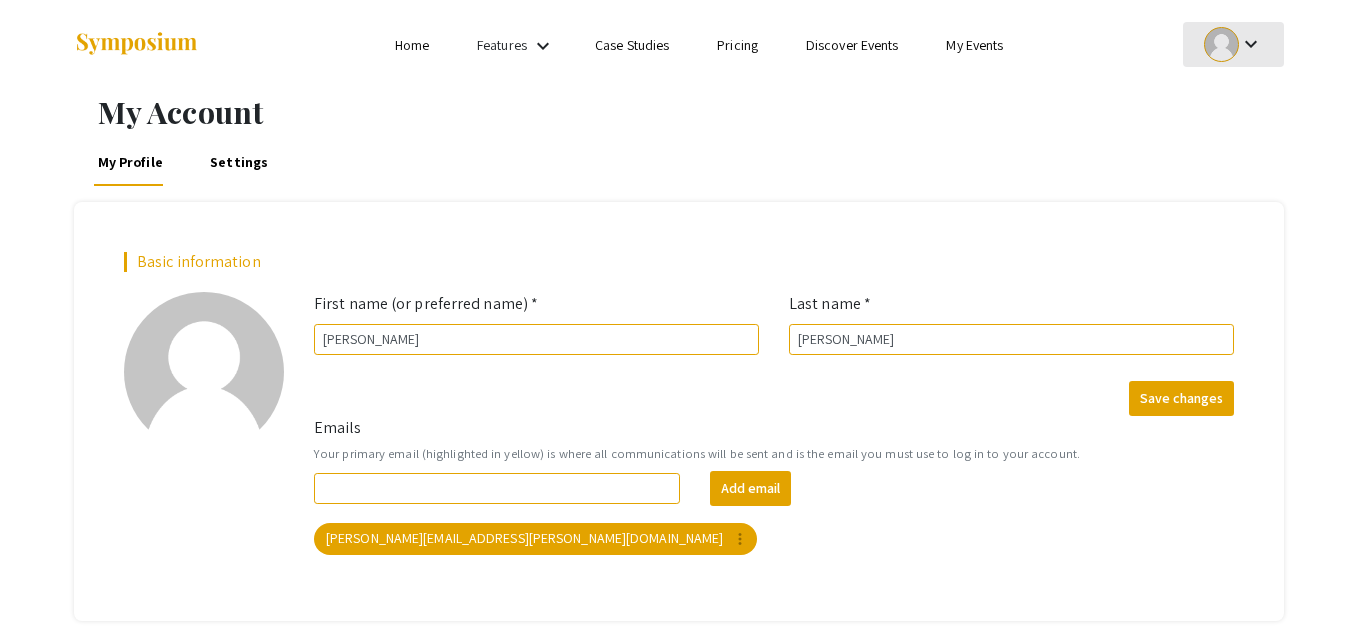 click on "keyboard_arrow_down" at bounding box center (1251, 44) 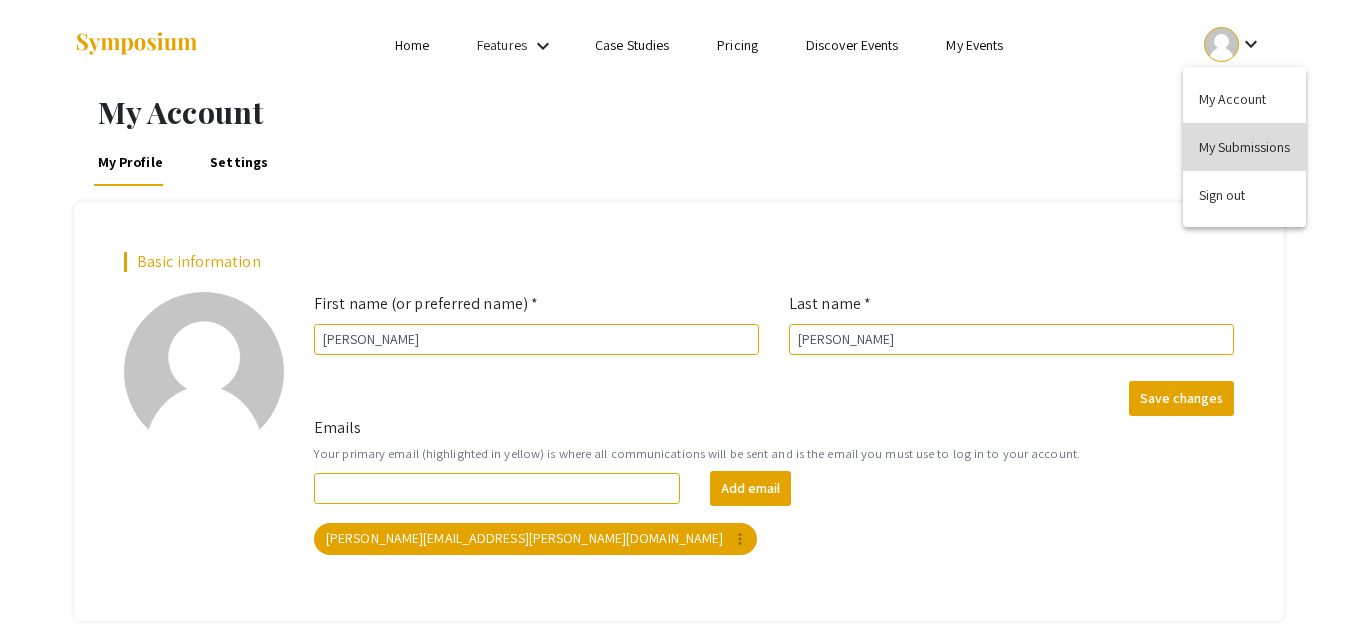 click on "My Submissions" at bounding box center (1244, 147) 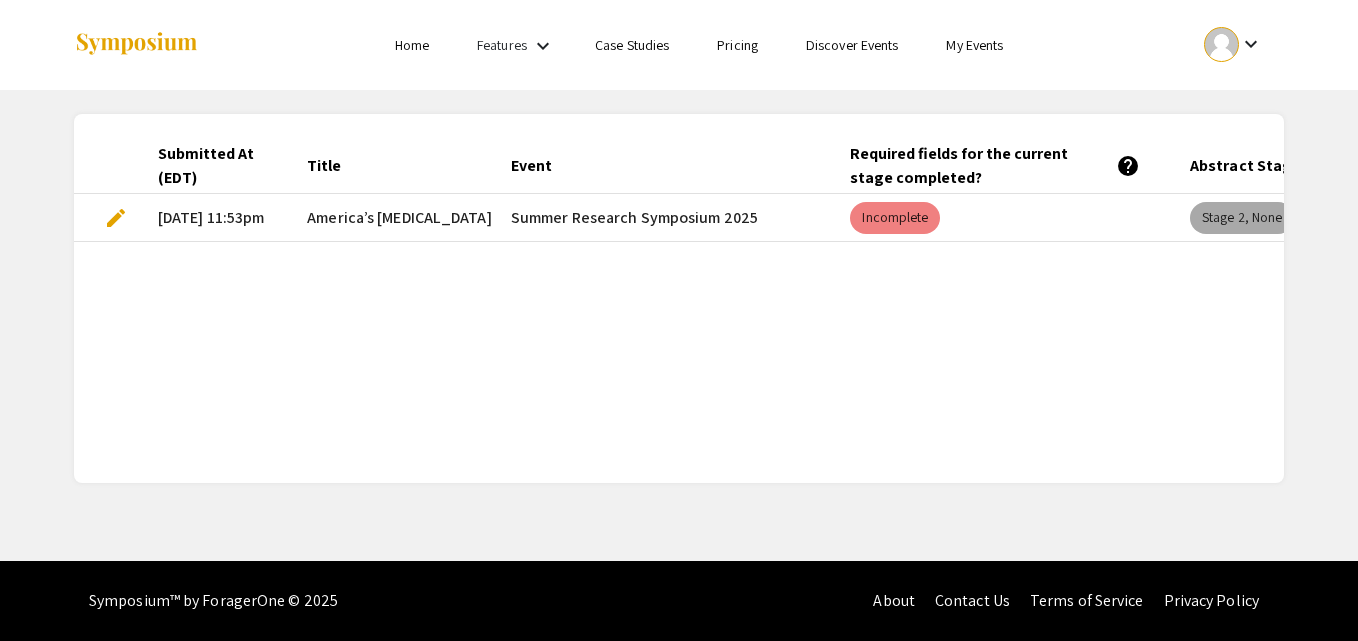 click on "Stage 2, None" at bounding box center [1242, 218] 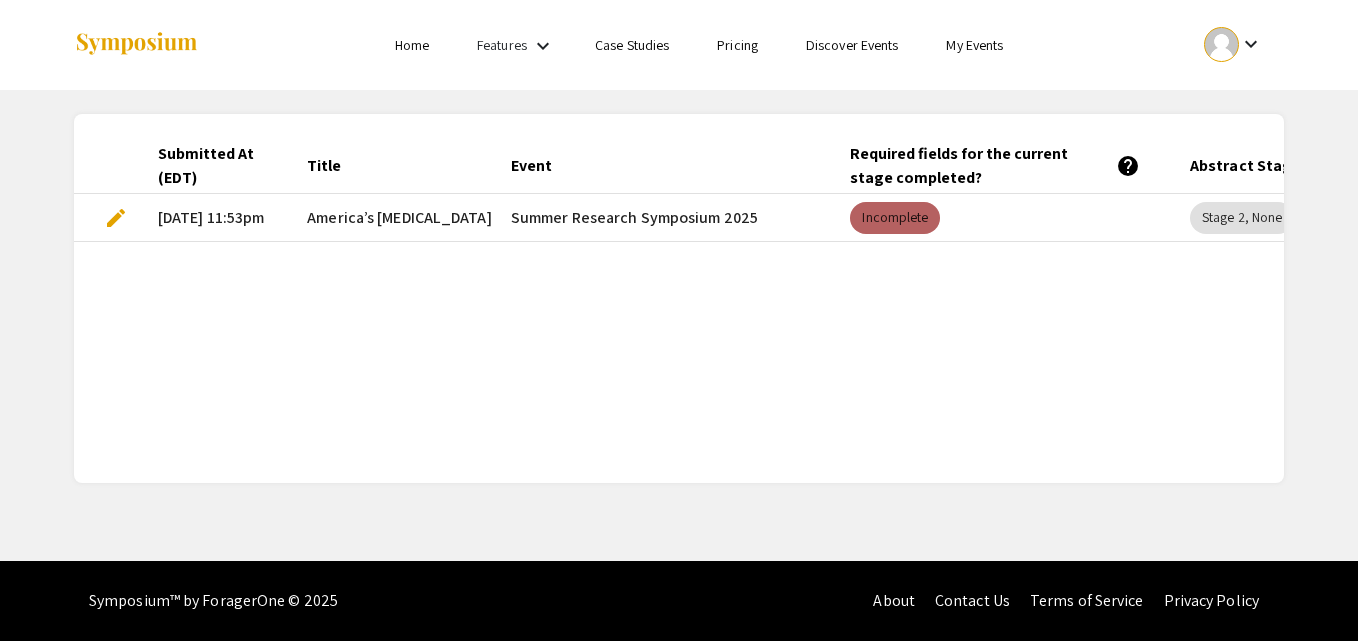 click on "Incomplete" at bounding box center (895, 218) 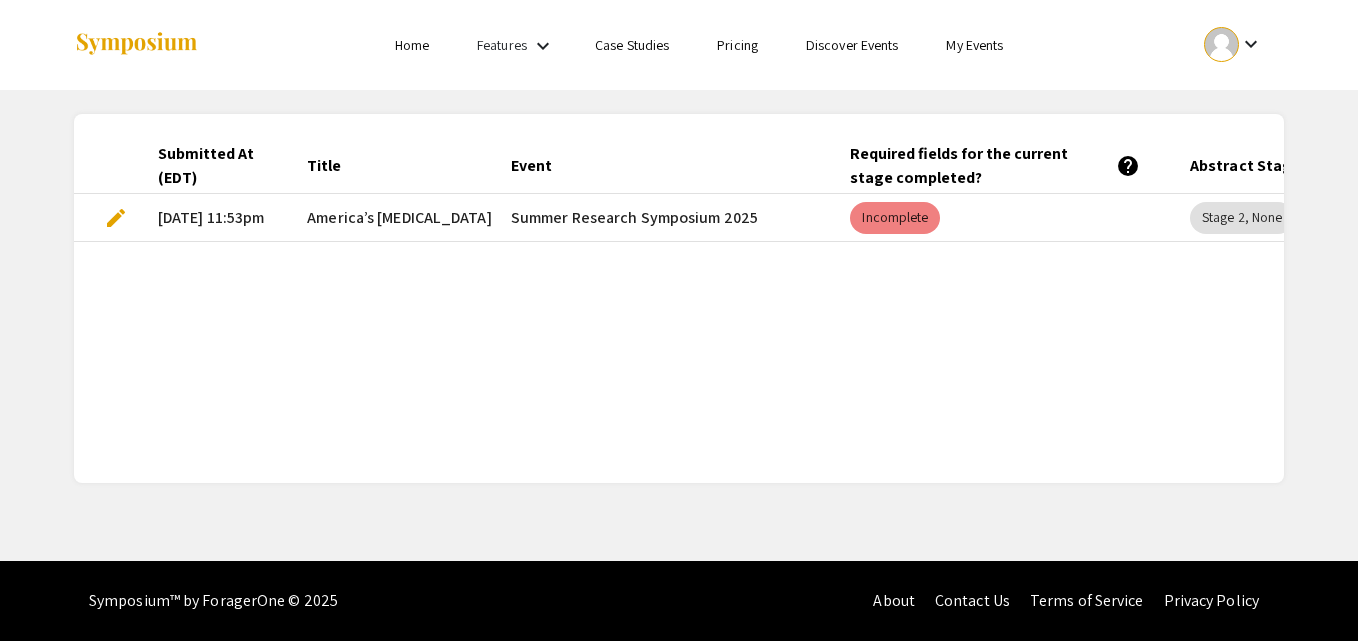 click on "Submitted At (EDT) Title Event Required fields for the current stage completed?   help  Abstract Stage Status   help   edit  [DATE] 11:53pm America’s [MEDICAL_DATA] and the Heroes that EmergedCivil Rights Field Trip [DATE] to [DATE]  Summer Research Symposium 2025   Incomplete   Stage 2, None" 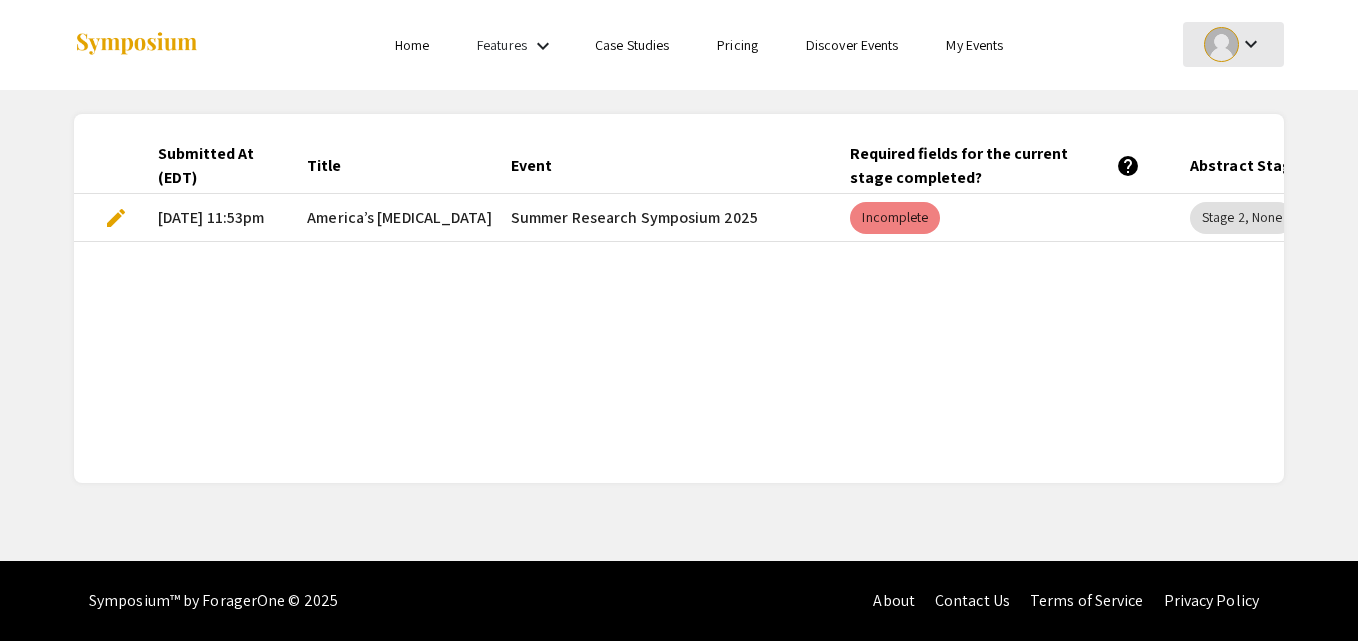 click on "keyboard_arrow_down" at bounding box center [1251, 44] 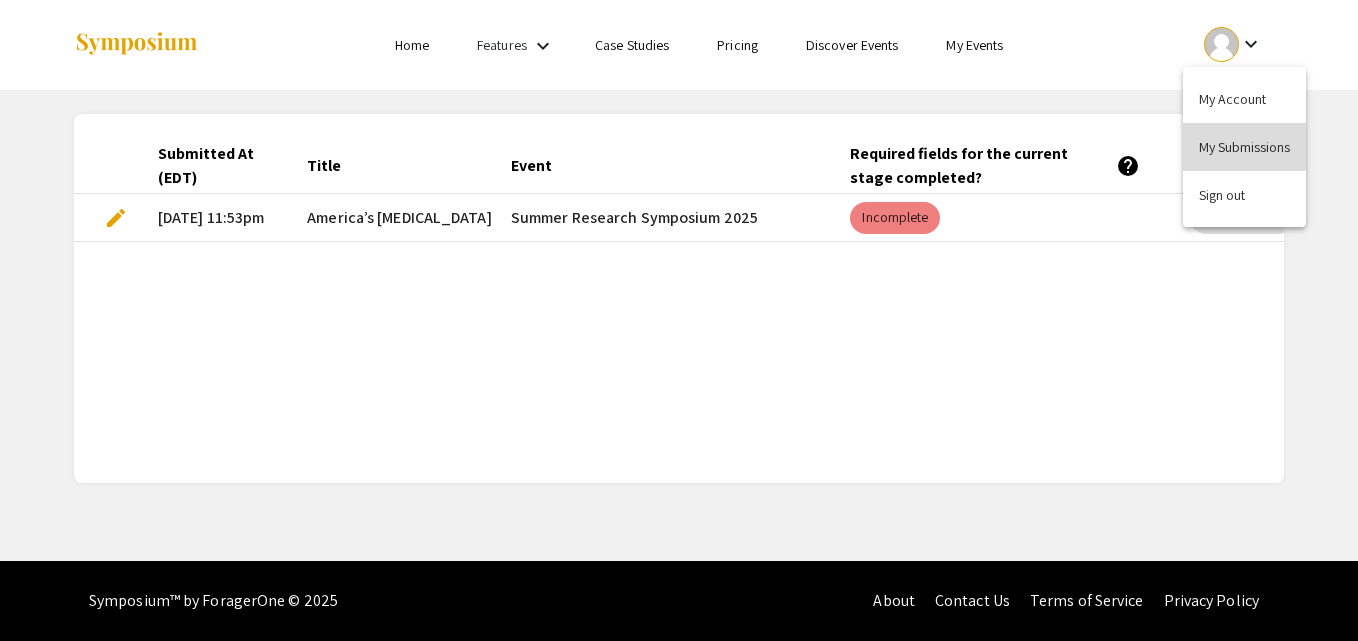 click on "My Submissions" at bounding box center (1244, 147) 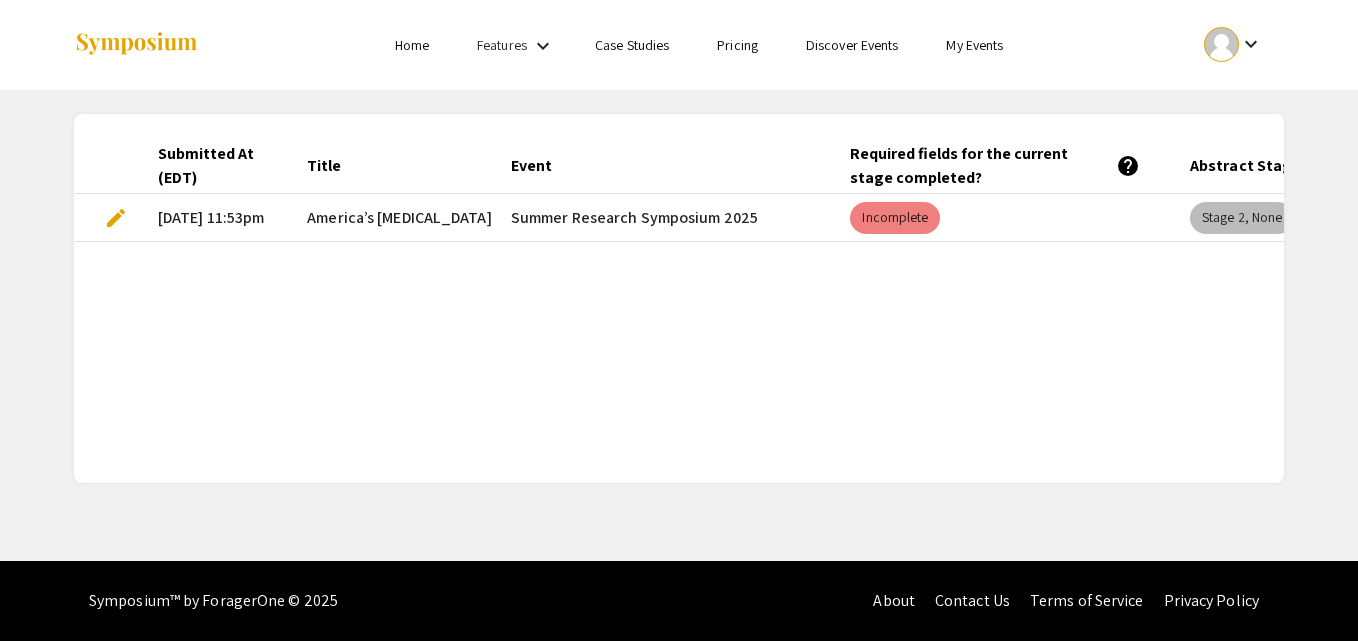 click on "Stage 2, None" at bounding box center [1242, 218] 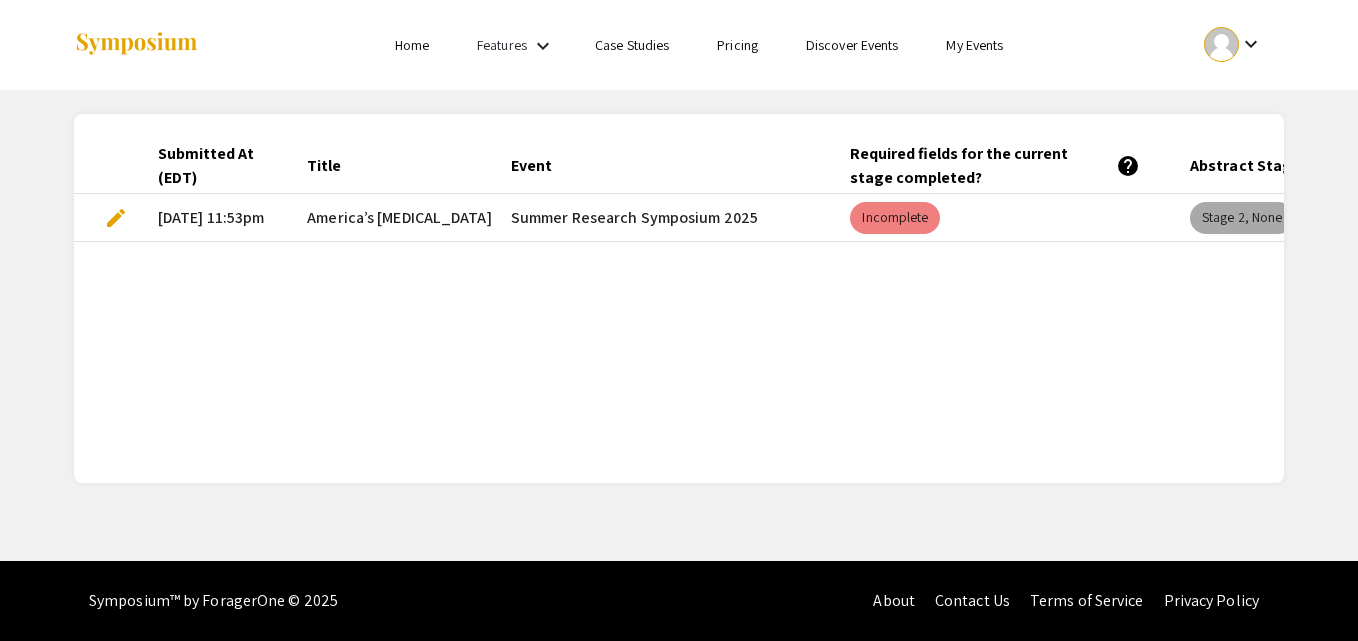 click on "Stage 2, None" at bounding box center [1242, 218] 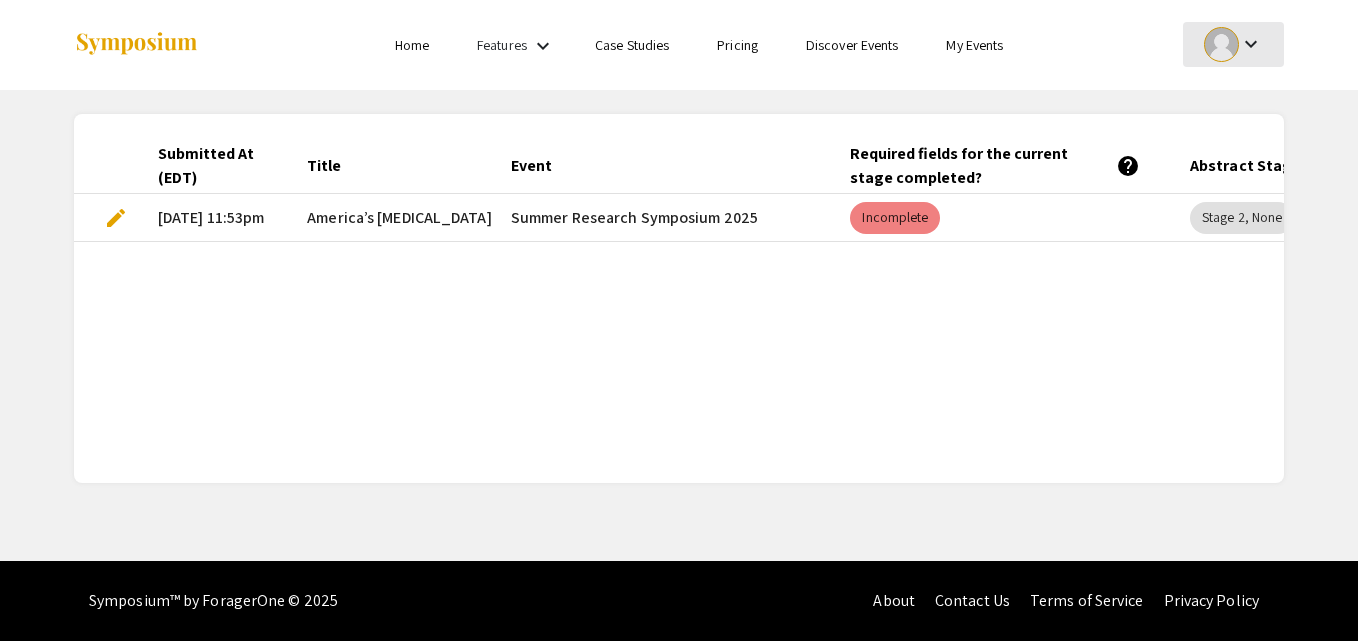 click on "keyboard_arrow_down" at bounding box center [1251, 44] 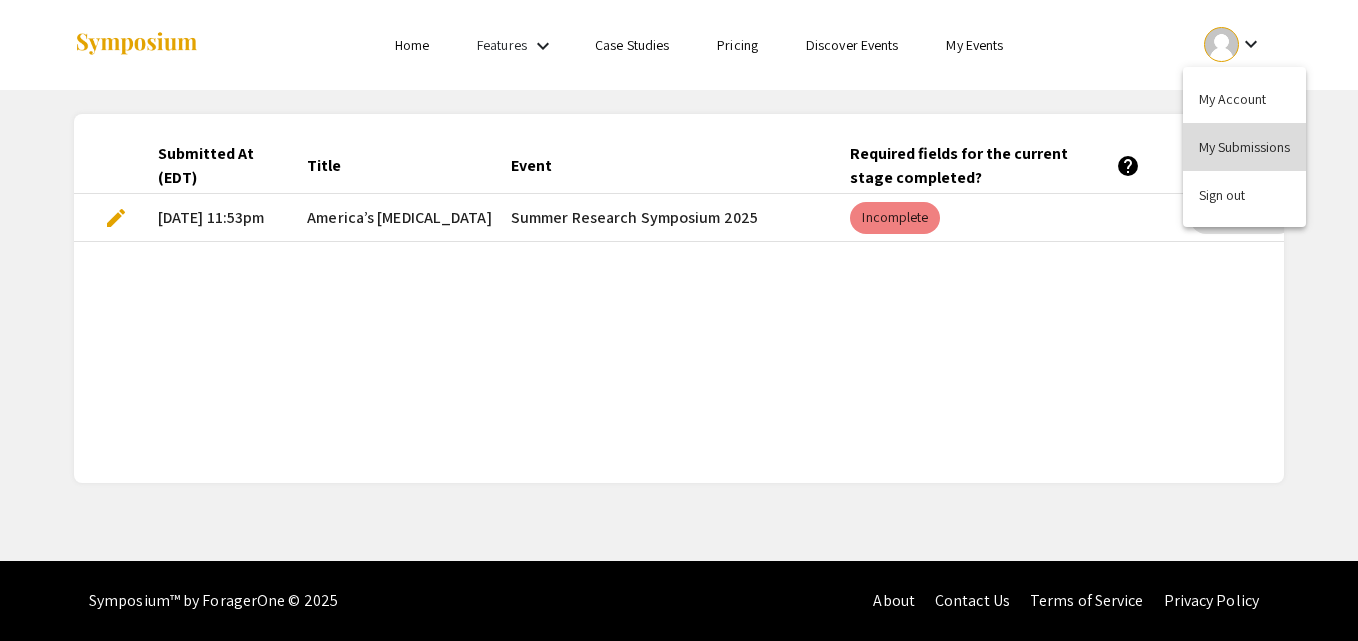 click on "My Submissions" at bounding box center (1244, 147) 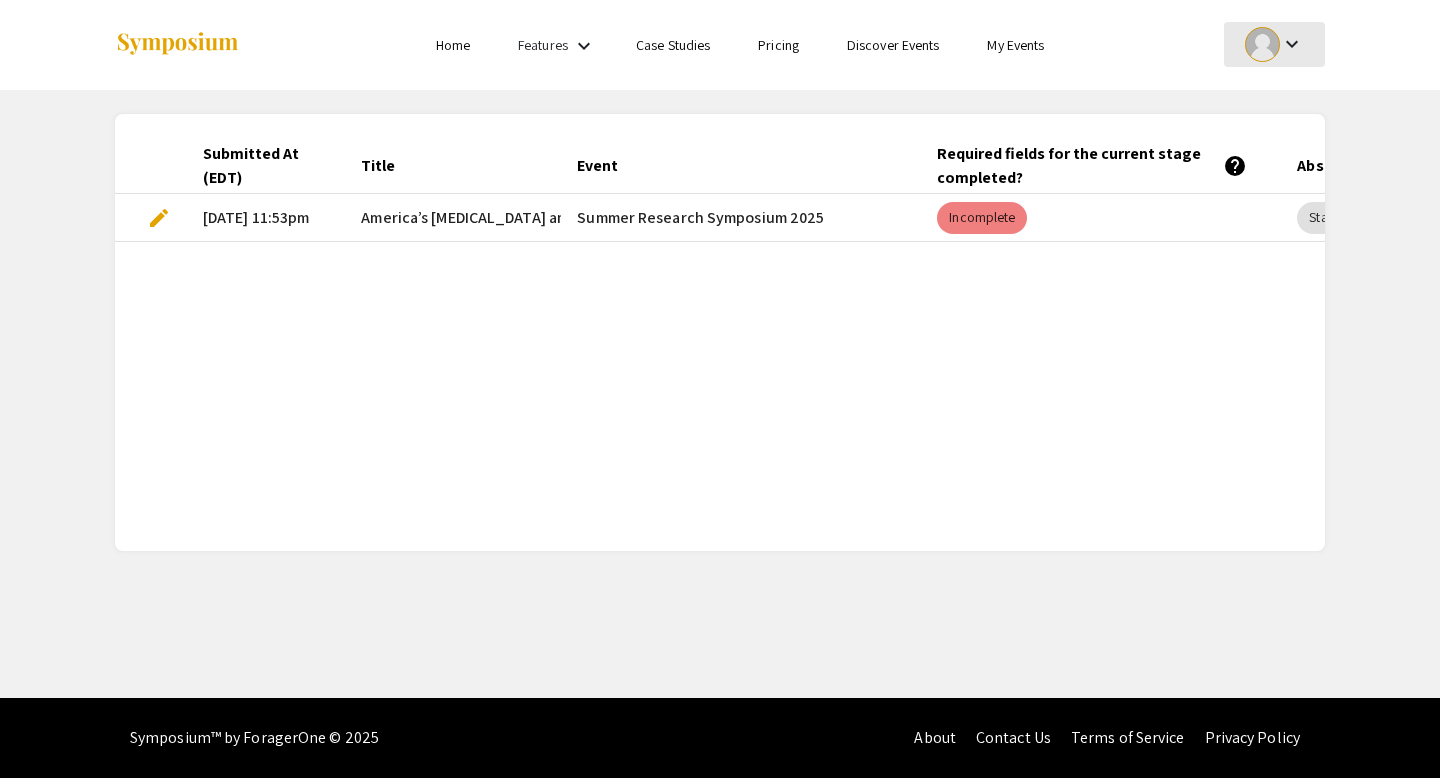 click on "keyboard_arrow_down" at bounding box center (1292, 44) 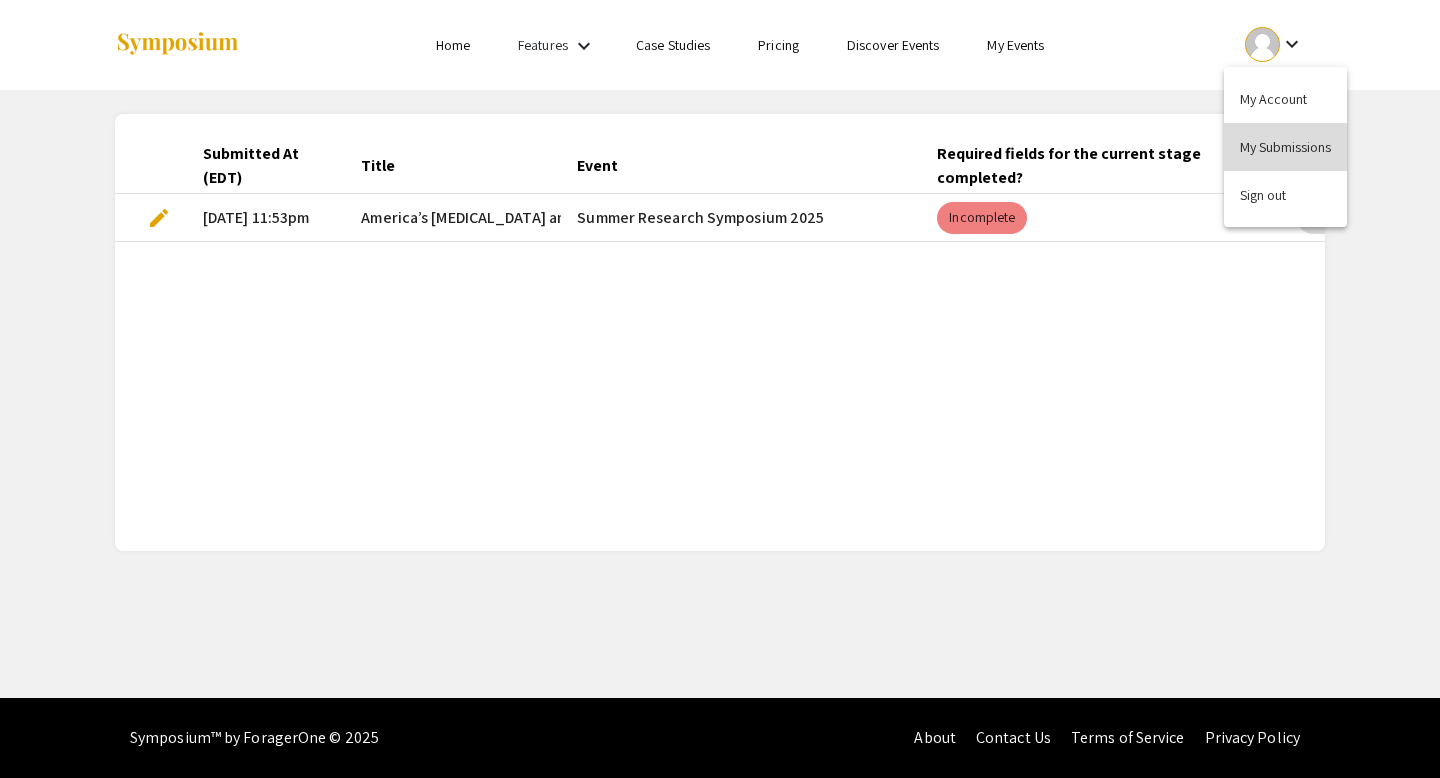 click on "My Submissions" at bounding box center [1285, 147] 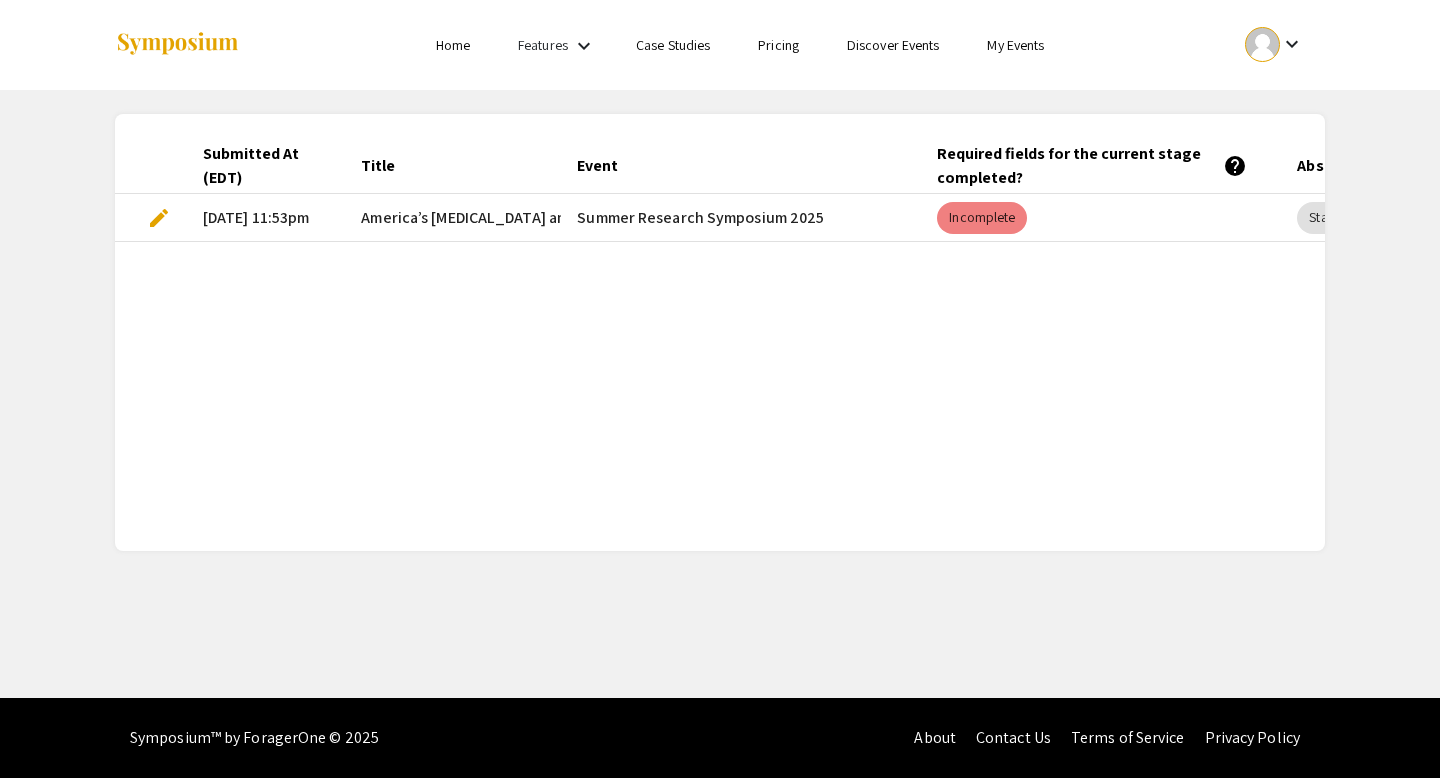 click on "Submitted At (EDT) Title Event Required fields for the current stage completed?   help  Abstract Stage Status   help   edit  [DATE] 11:53pm America’s [MEDICAL_DATA] and the Heroes that EmergedCivil Rights Field Trip [DATE] to [DATE]  Summer Research Symposium 2025   Incomplete   Stage 2, None" 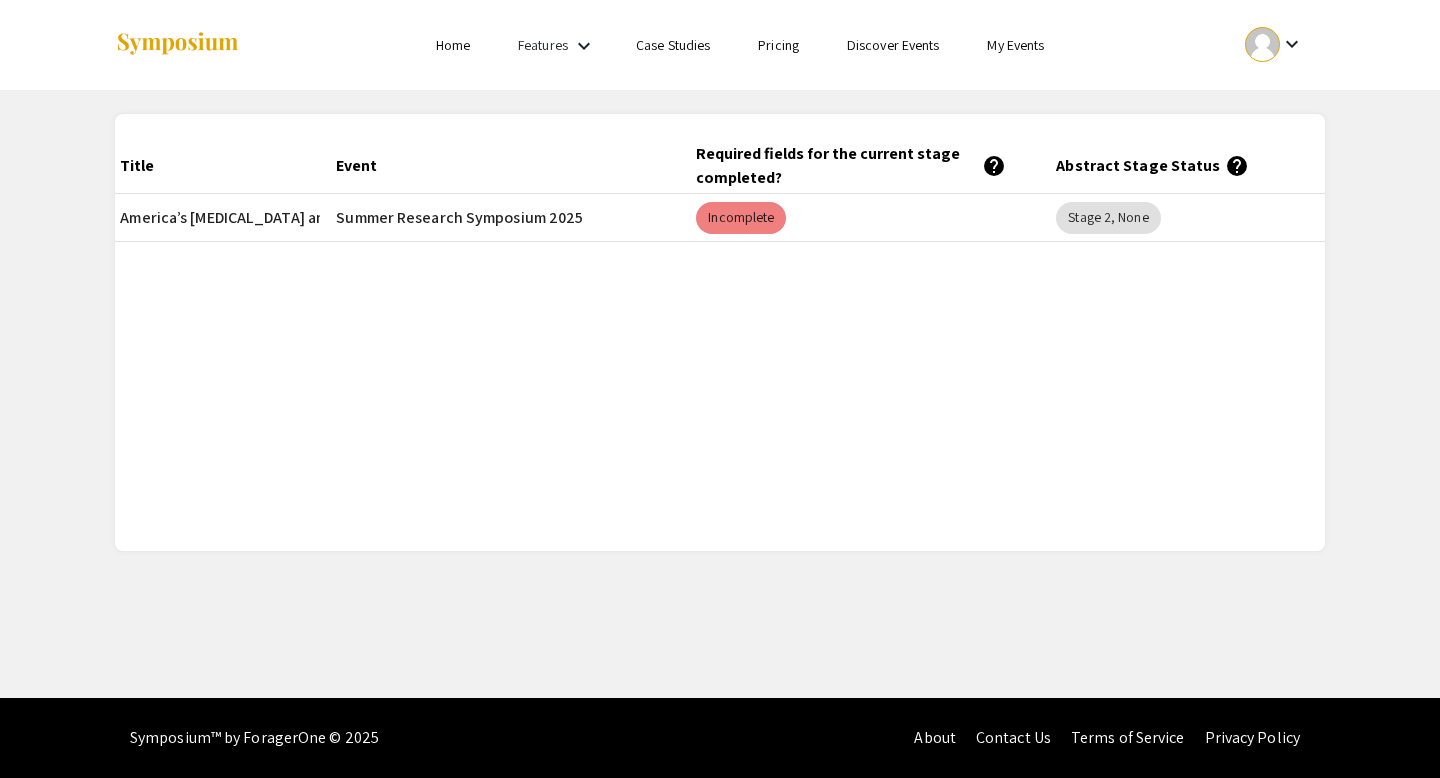 scroll, scrollTop: 0, scrollLeft: 316, axis: horizontal 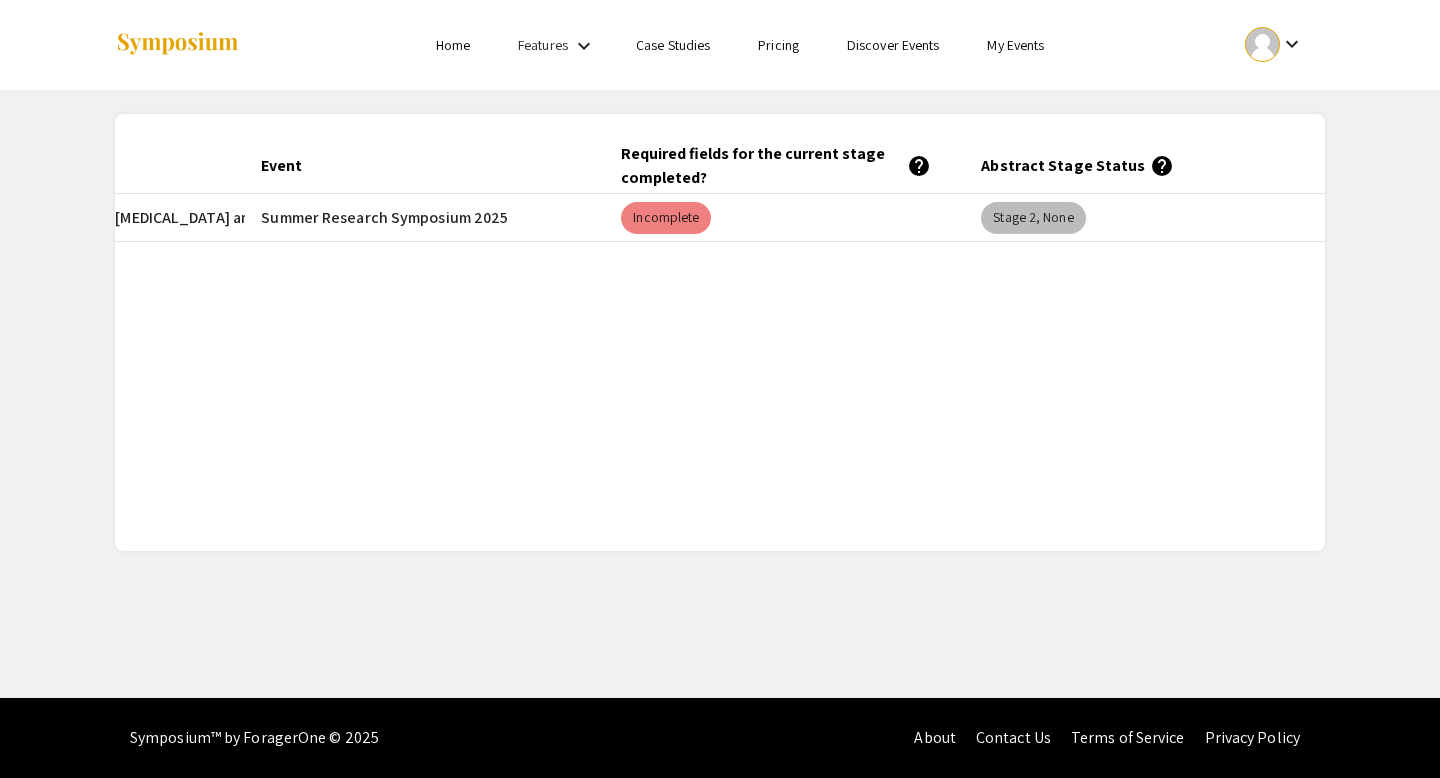 click on "Stage 2, None" at bounding box center [1033, 218] 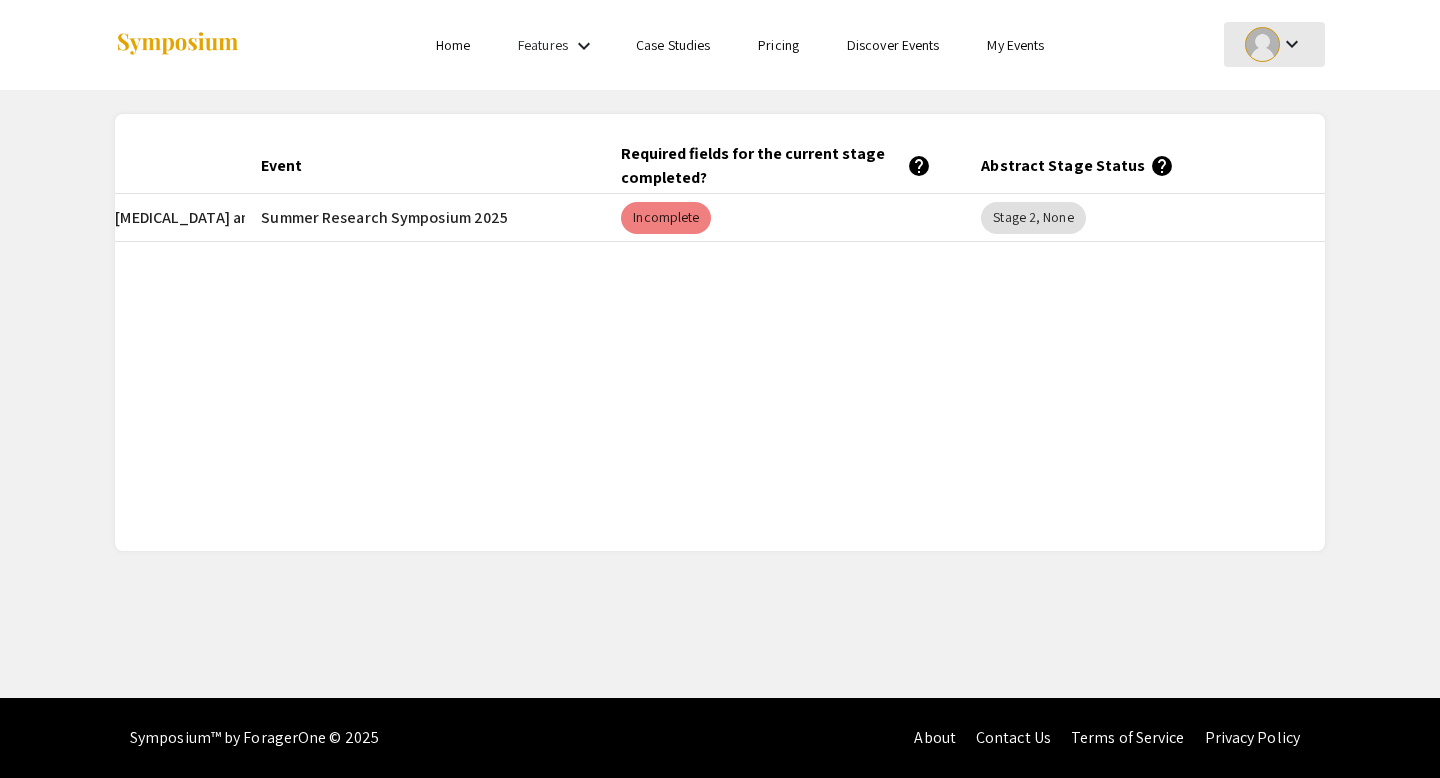 click on "keyboard_arrow_down" at bounding box center (1292, 44) 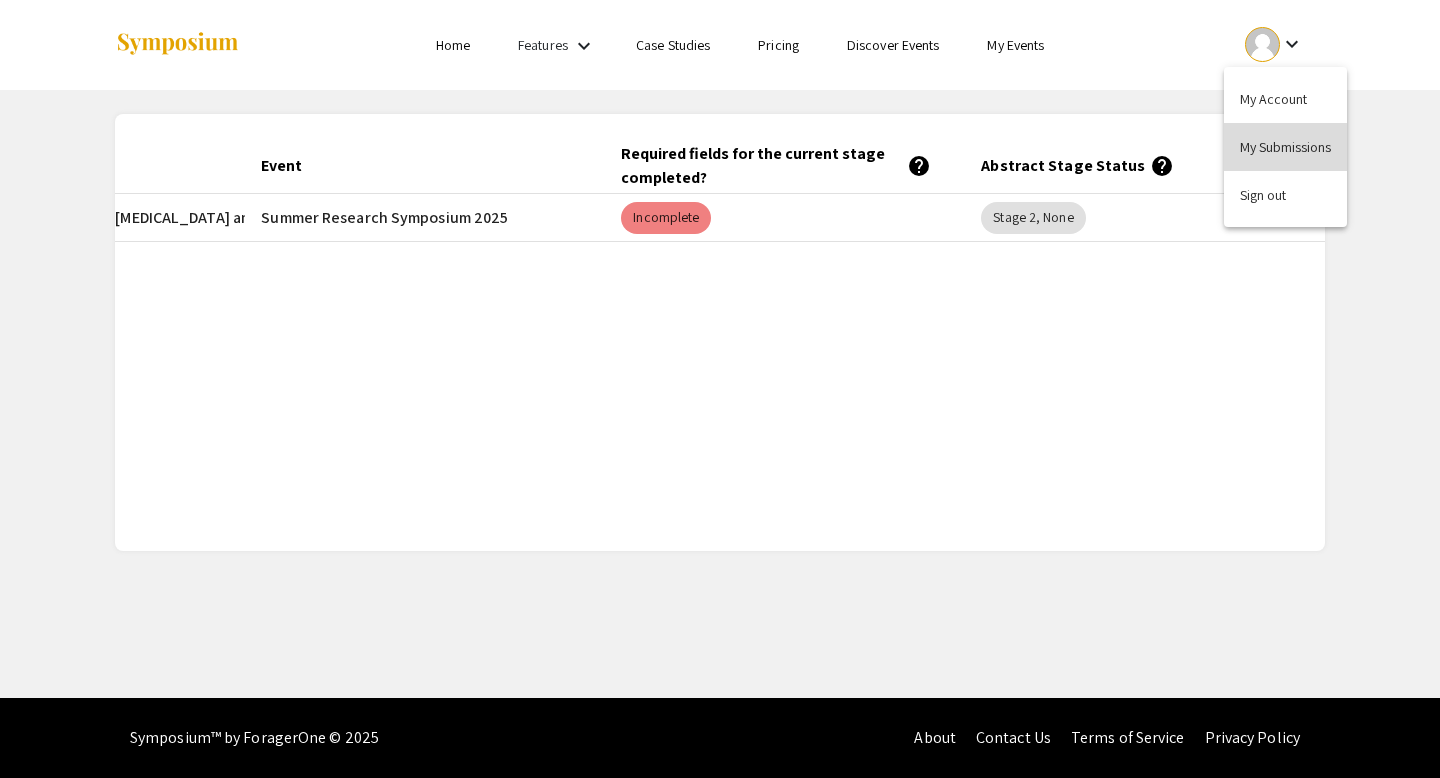click on "My Submissions" at bounding box center [1285, 147] 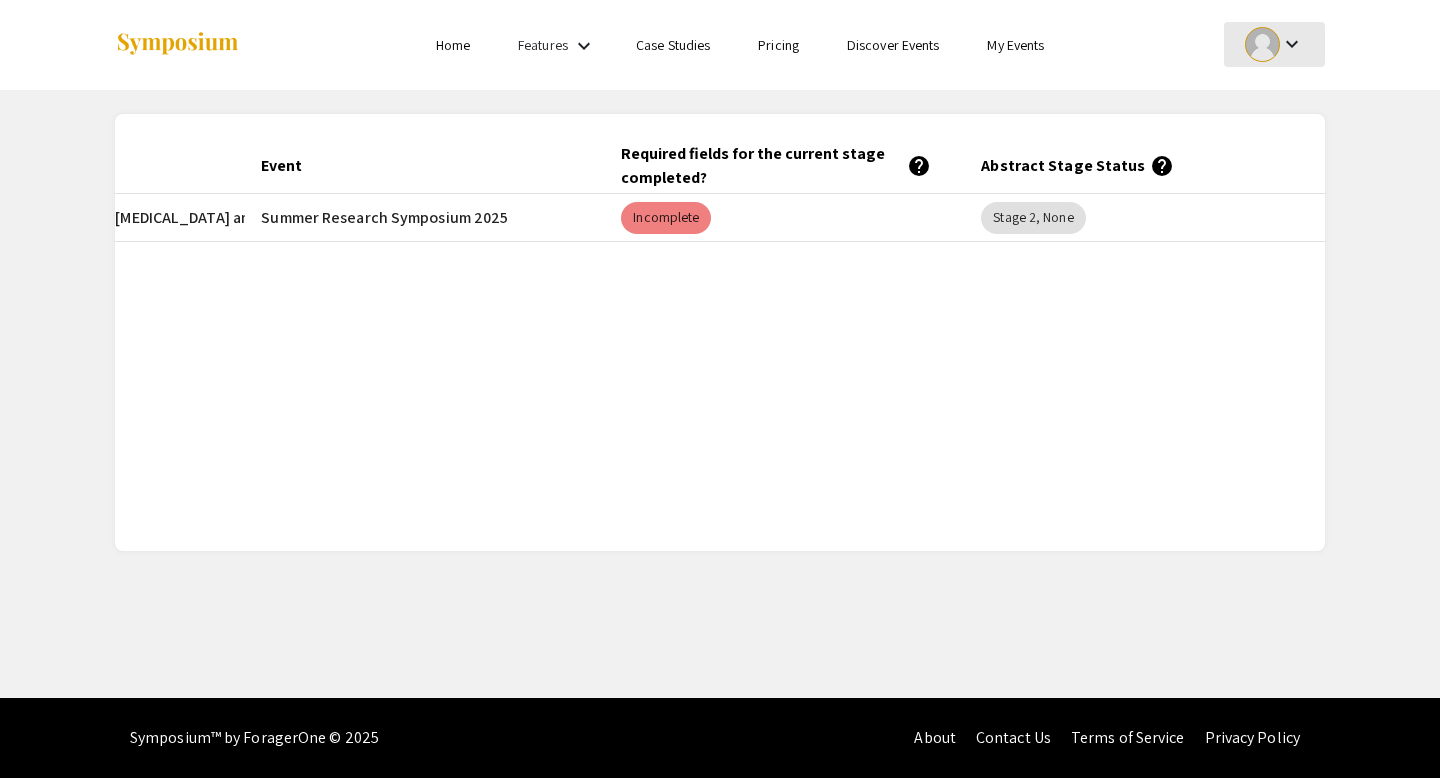click at bounding box center [1262, 44] 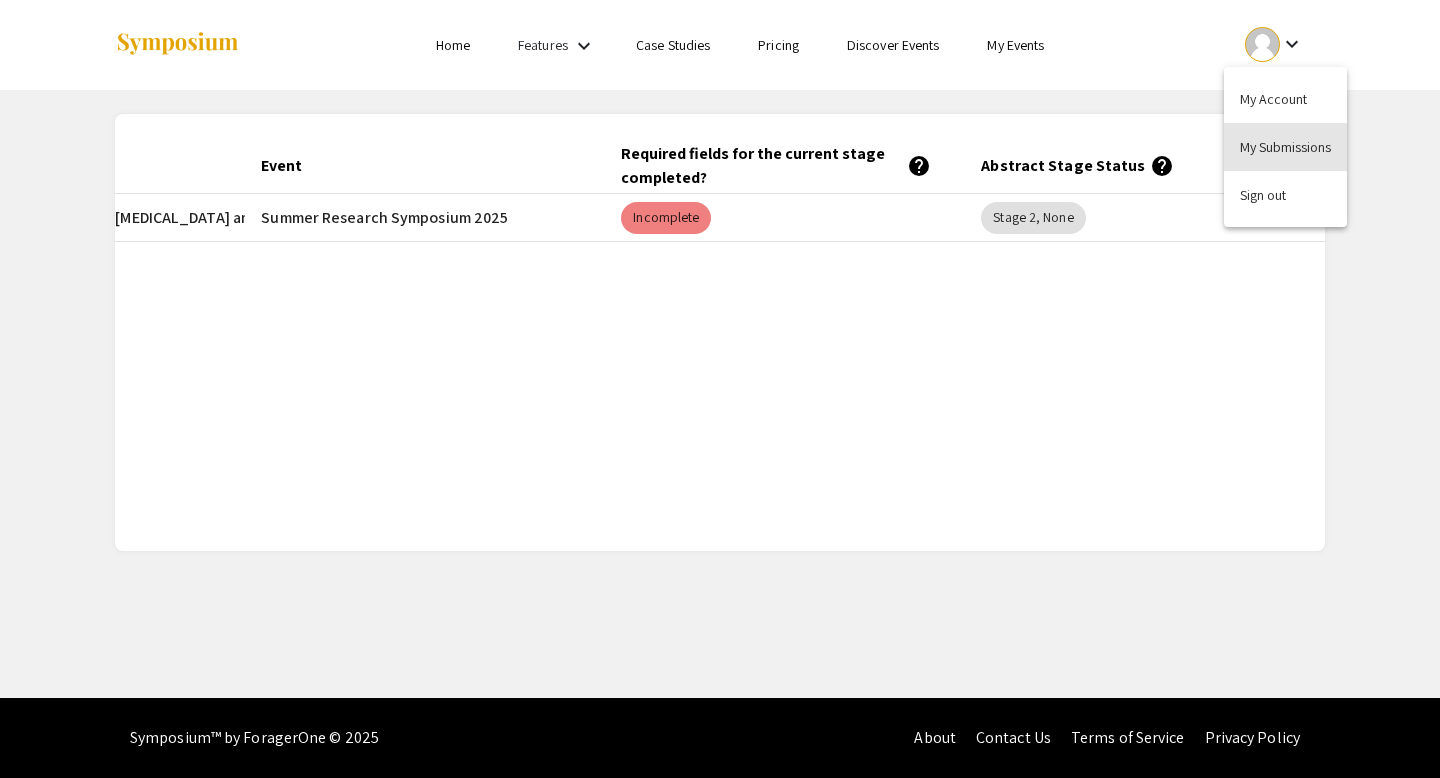 click on "My Submissions" at bounding box center [1285, 147] 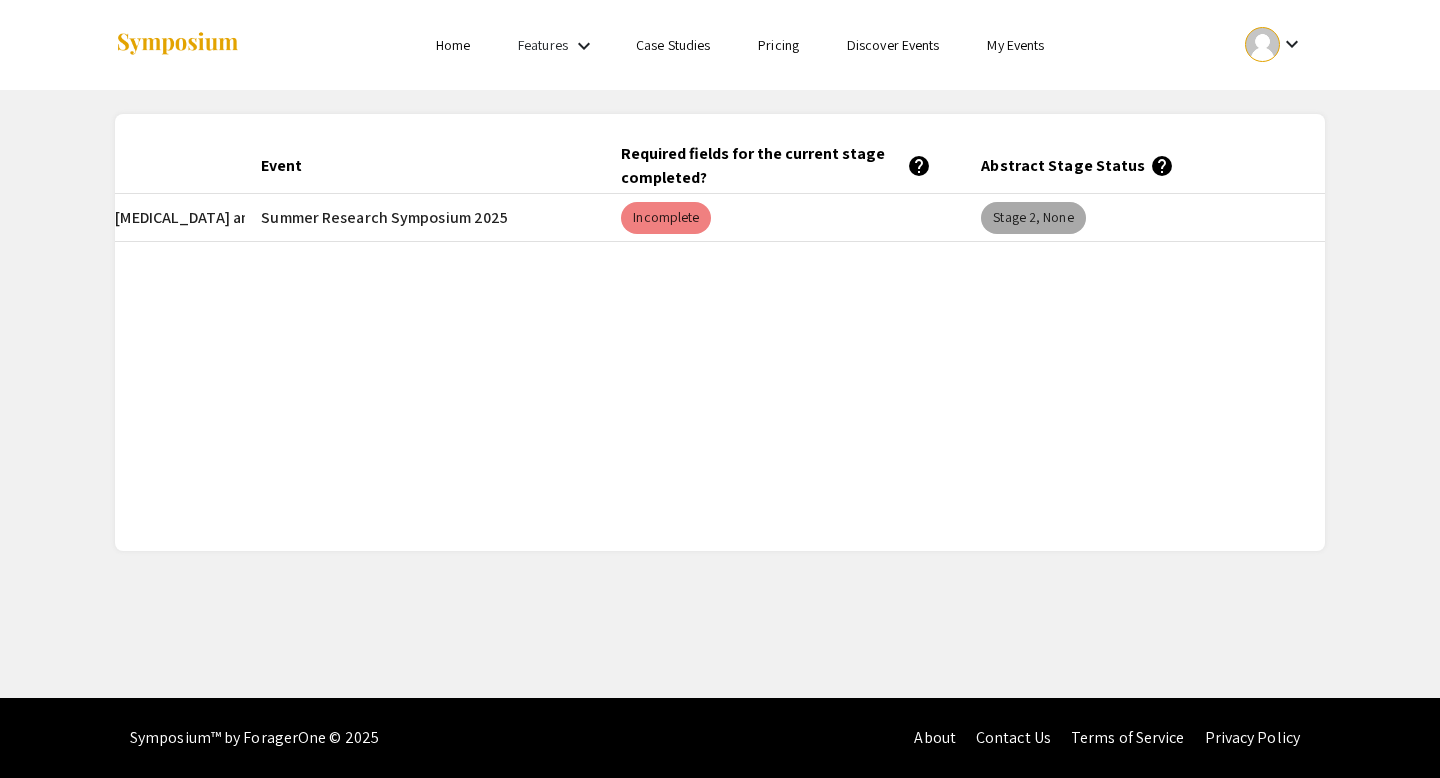 click on "Stage 2, None" at bounding box center (1033, 218) 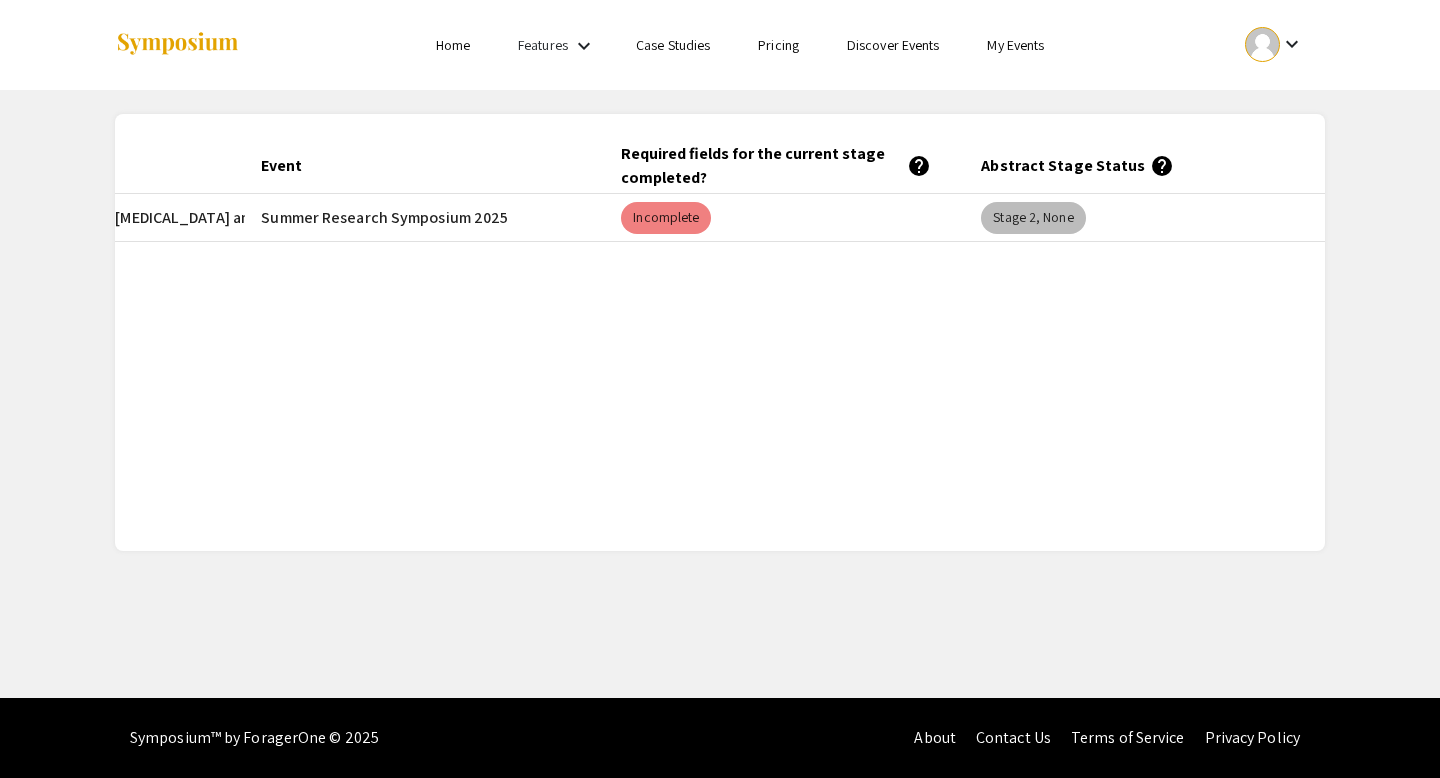 click on "Stage 2, None" at bounding box center [1033, 218] 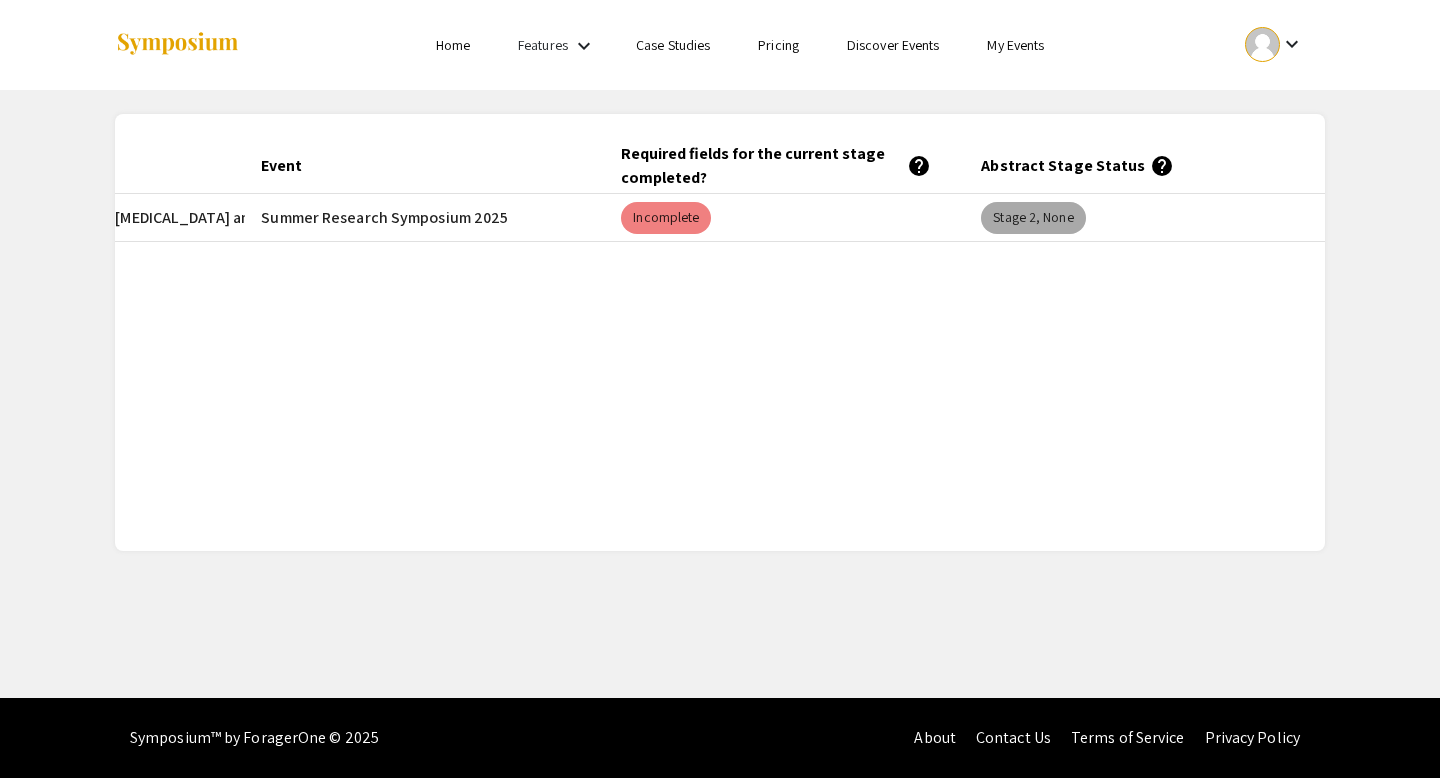 click on "Stage 2, None" at bounding box center (1033, 218) 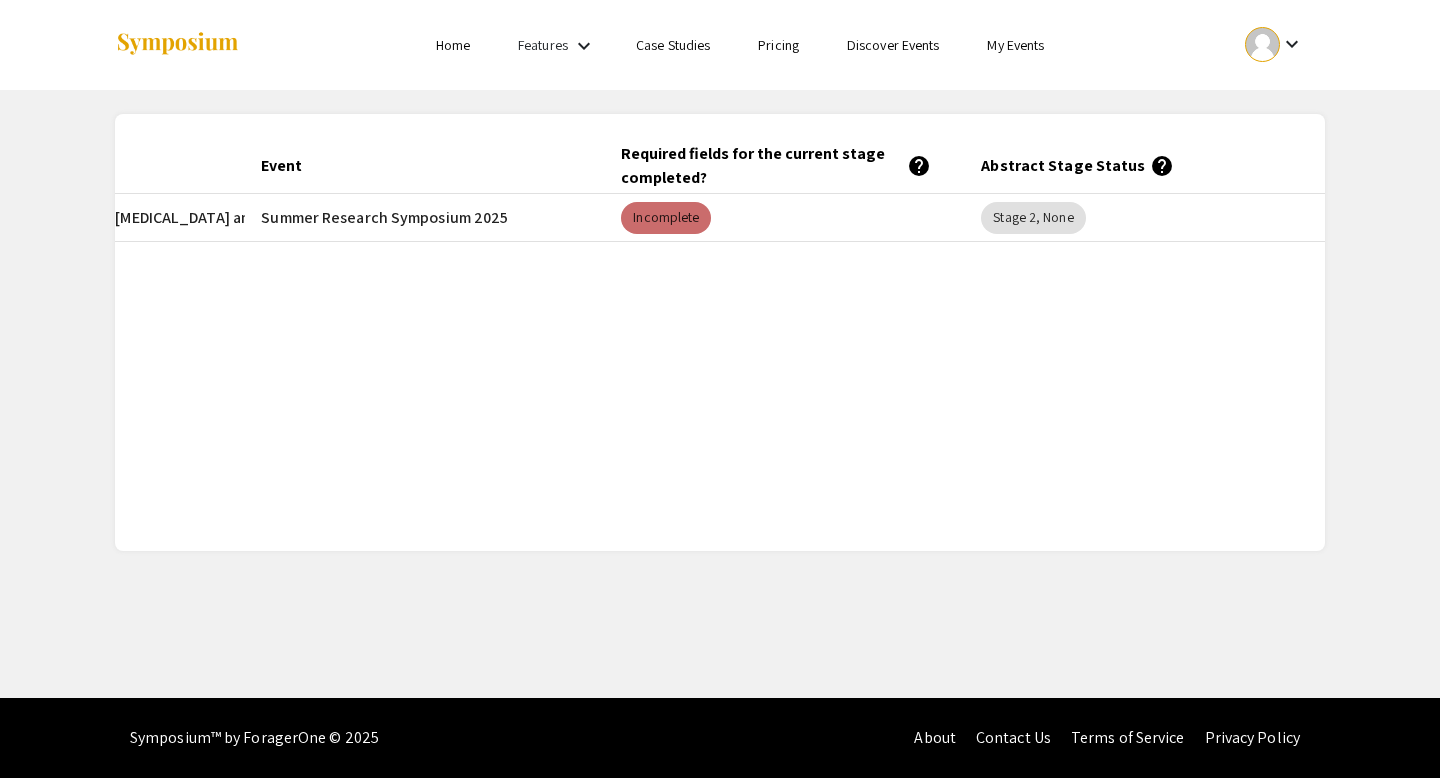 click on "Incomplete" at bounding box center (666, 218) 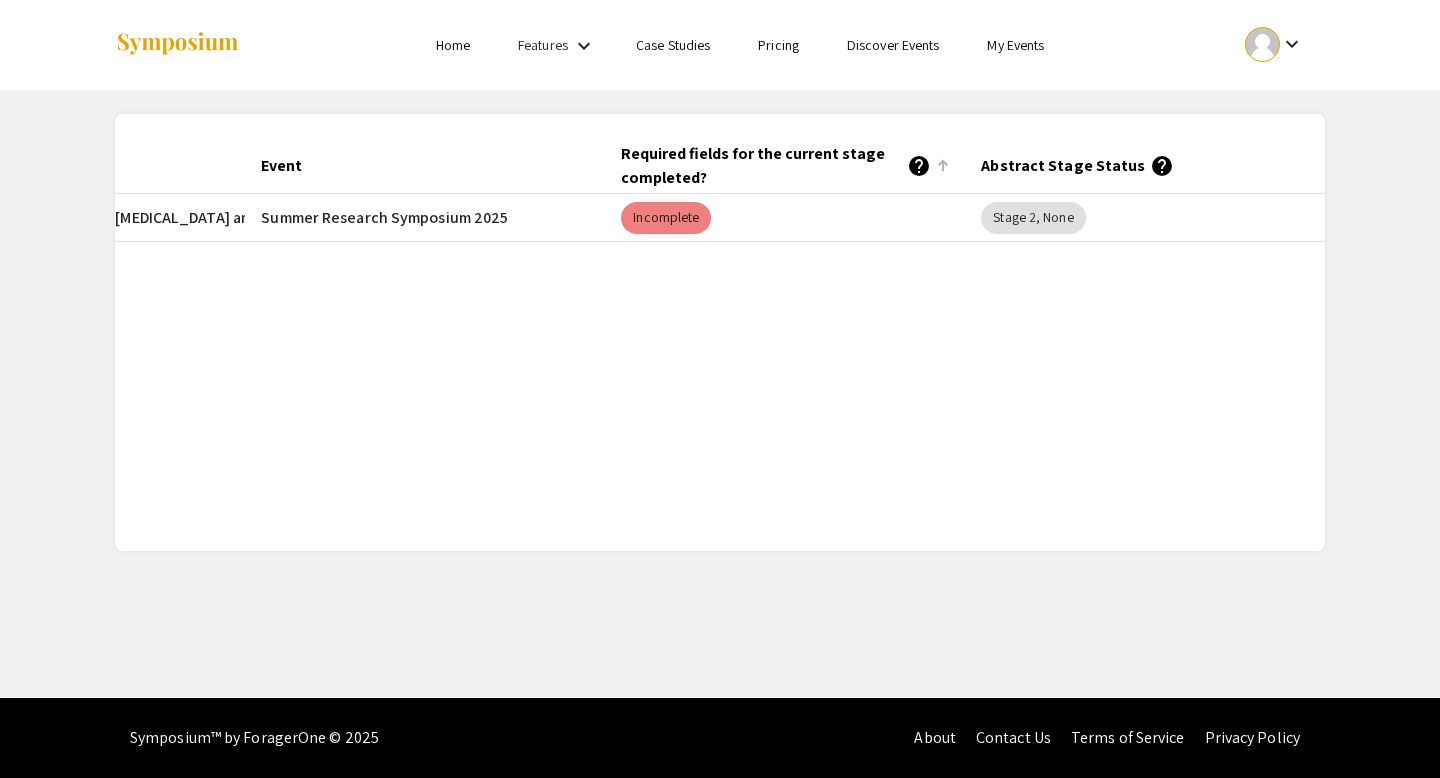 click 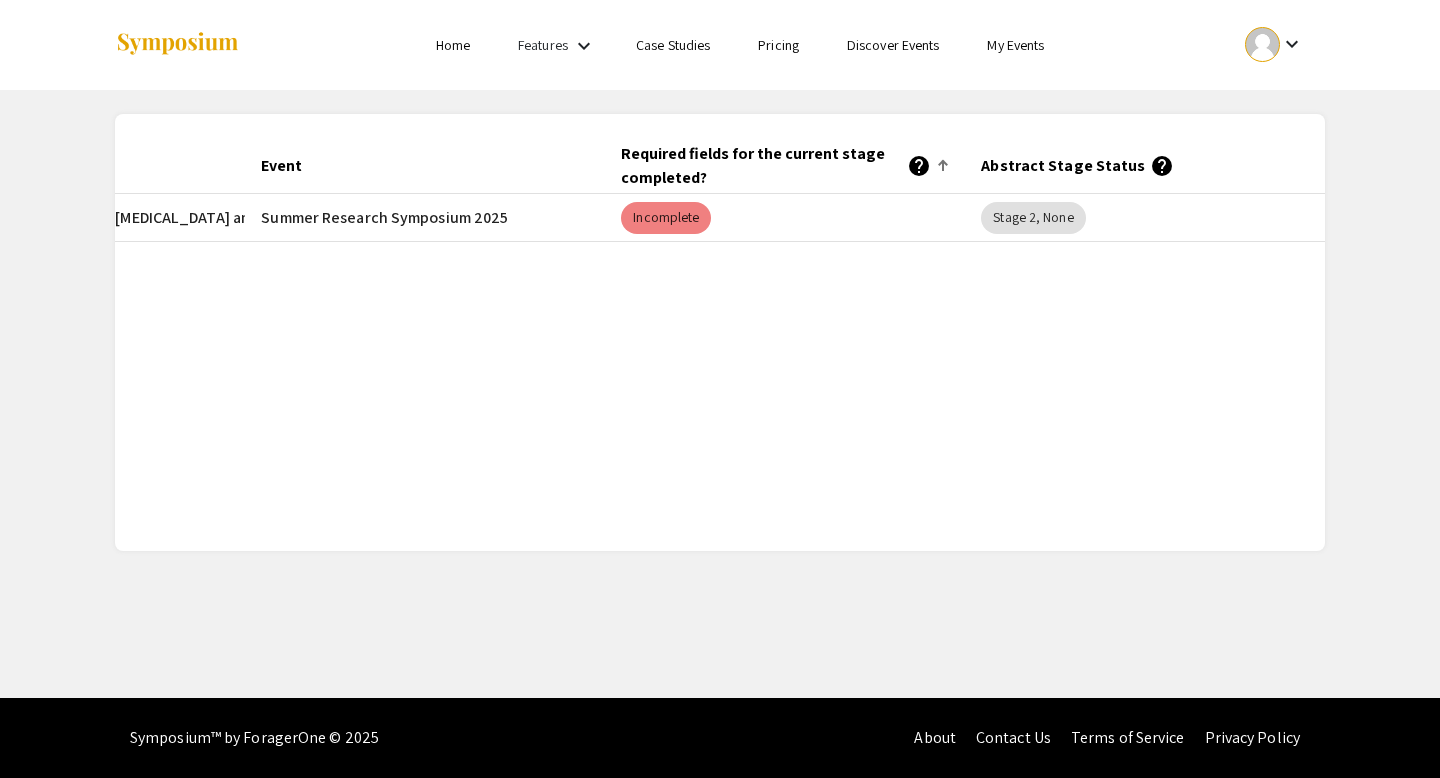 click 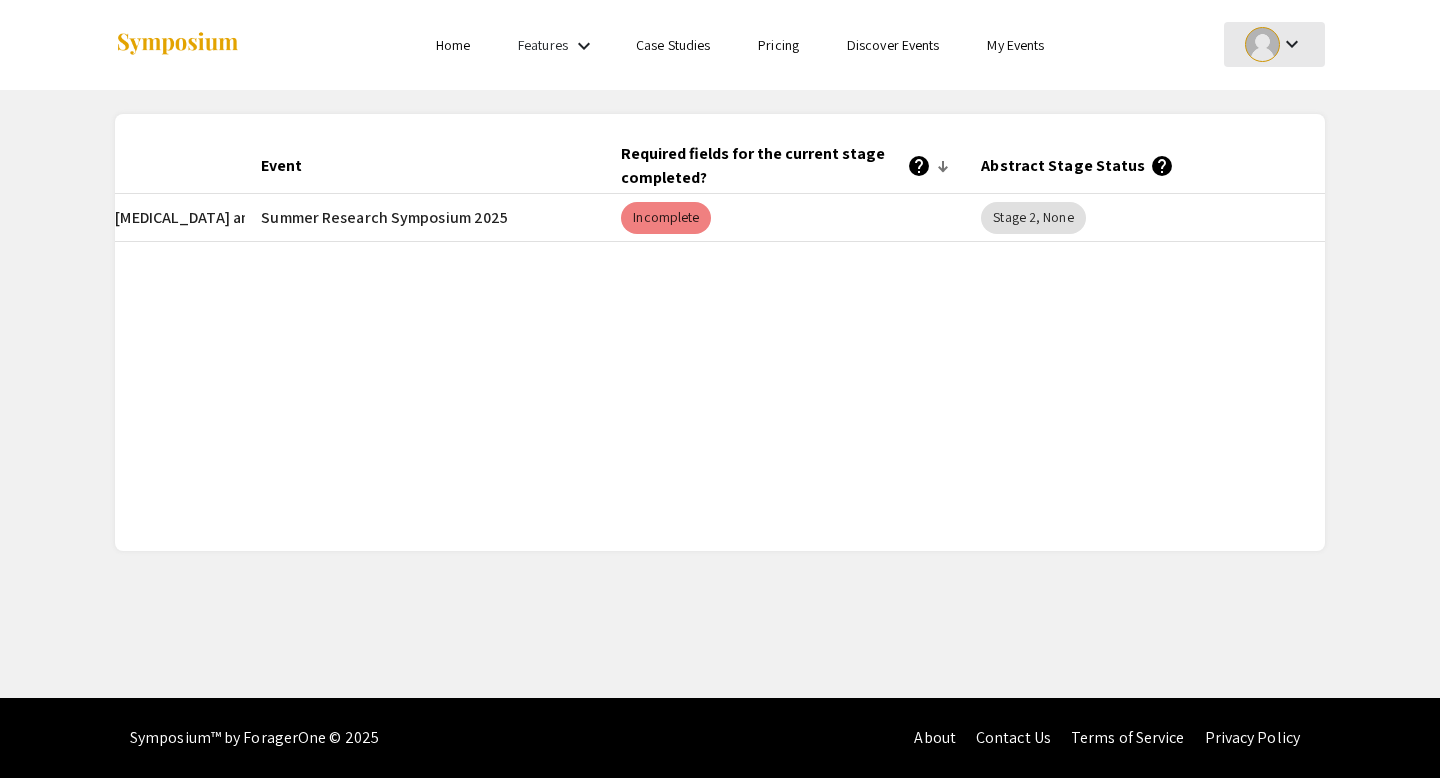 click on "keyboard_arrow_down" at bounding box center (1292, 44) 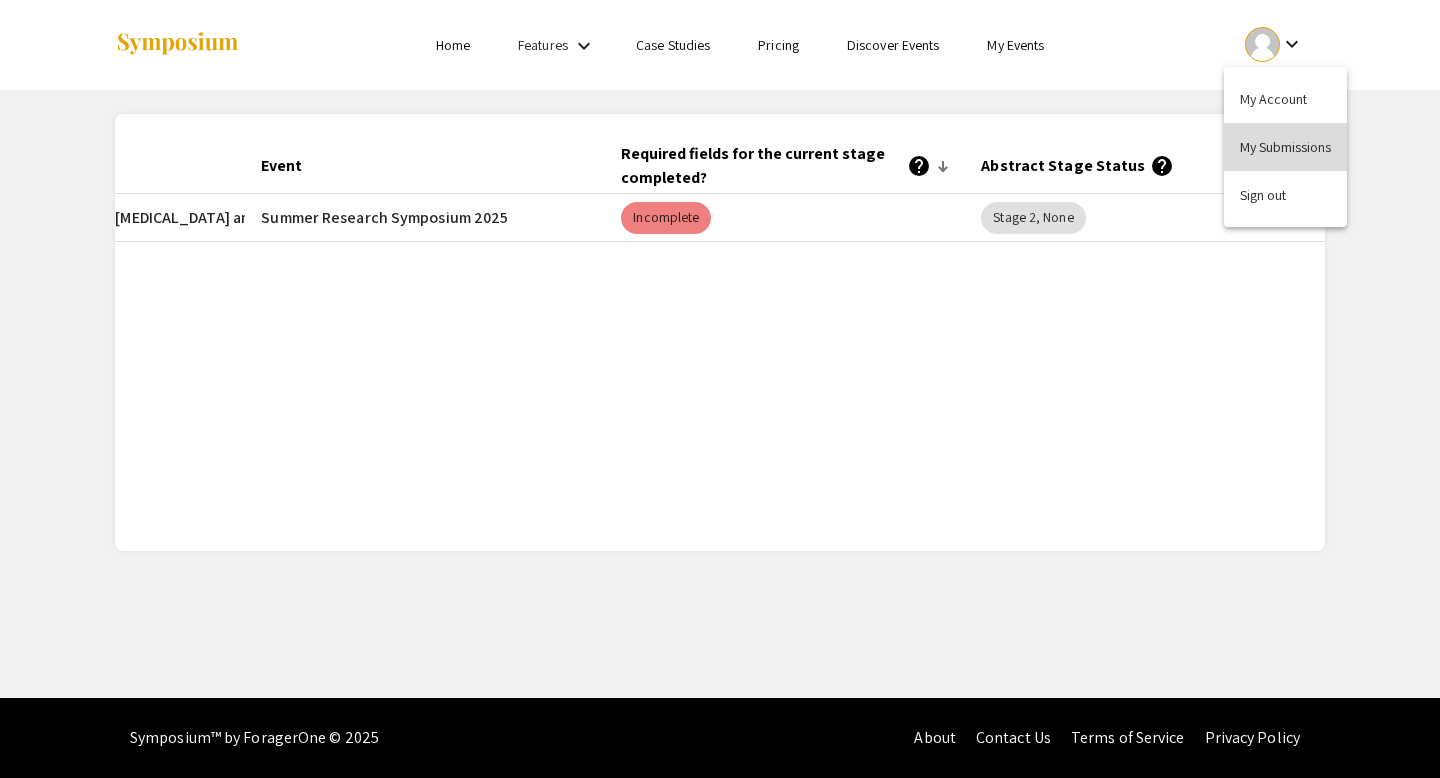 click on "My Submissions" at bounding box center [1285, 147] 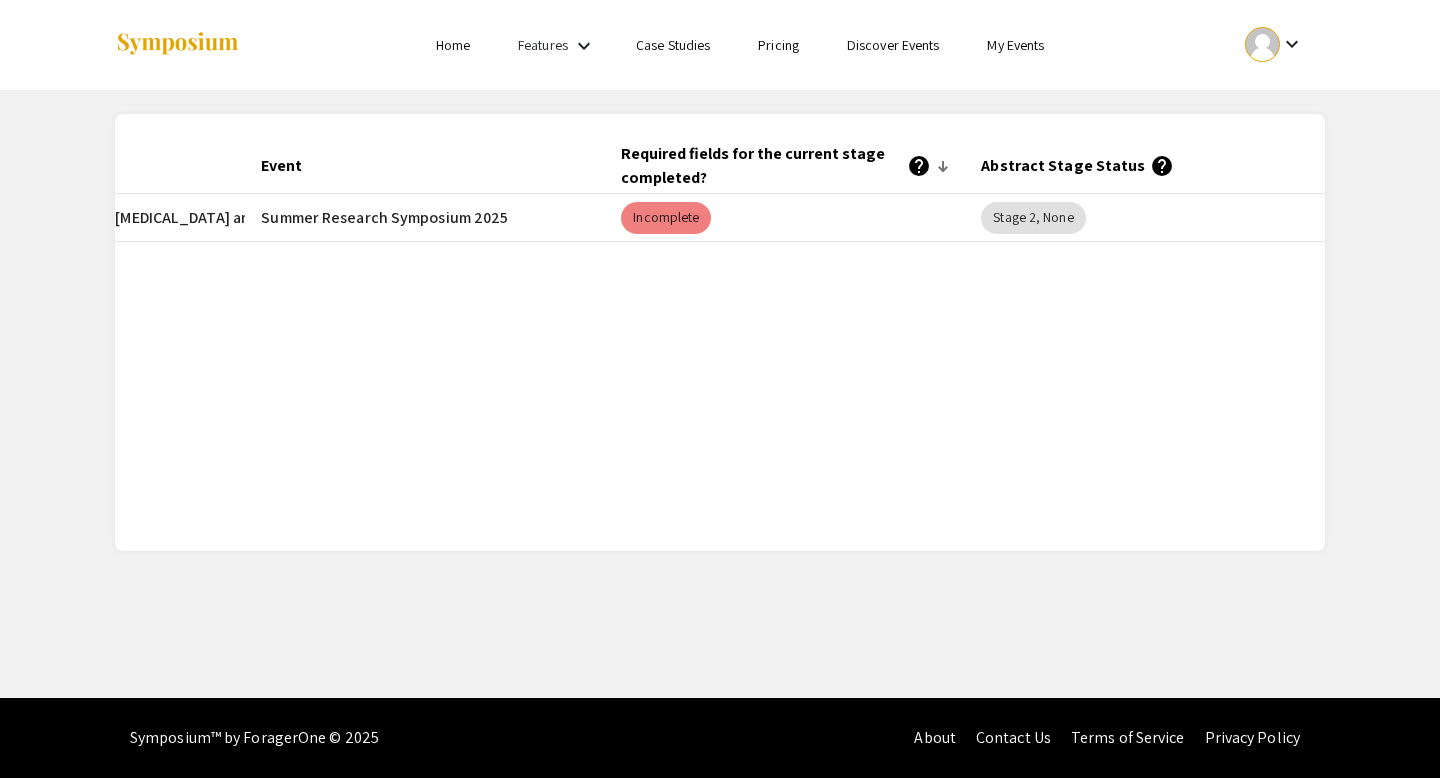 click on "Abstract Stage Status   help" 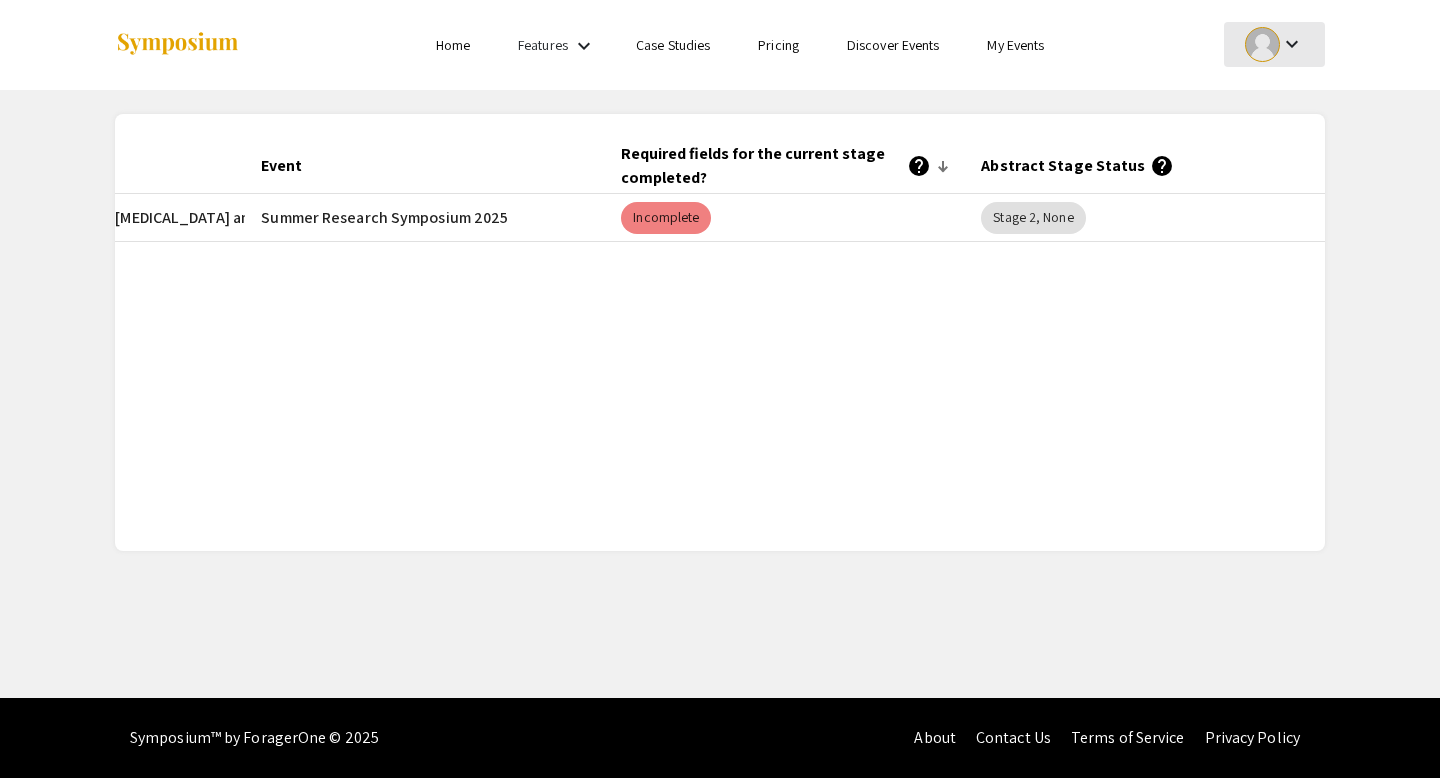 click on "keyboard_arrow_down" at bounding box center (1292, 44) 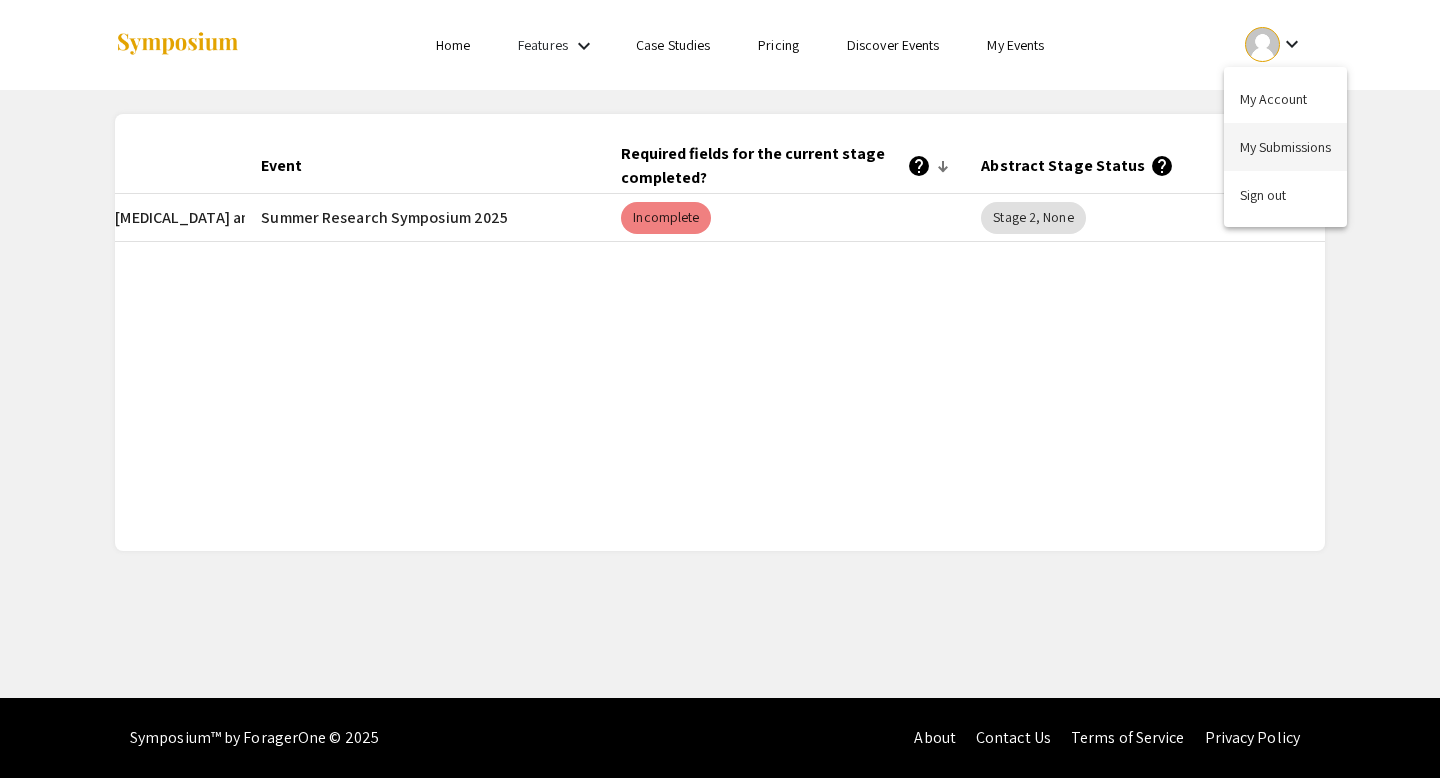 click on "My Submissions" at bounding box center [1285, 147] 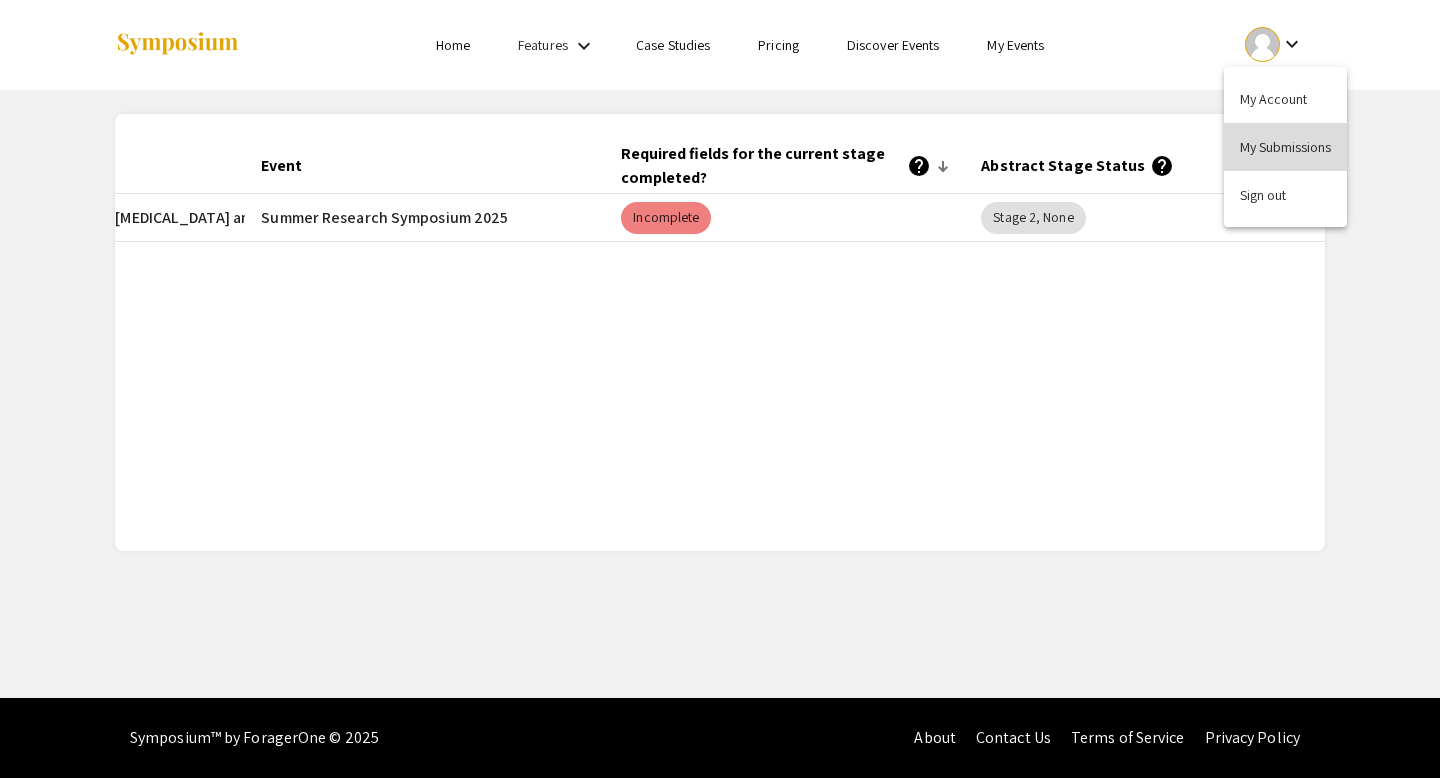 click on "Abstract Stage Status   help" 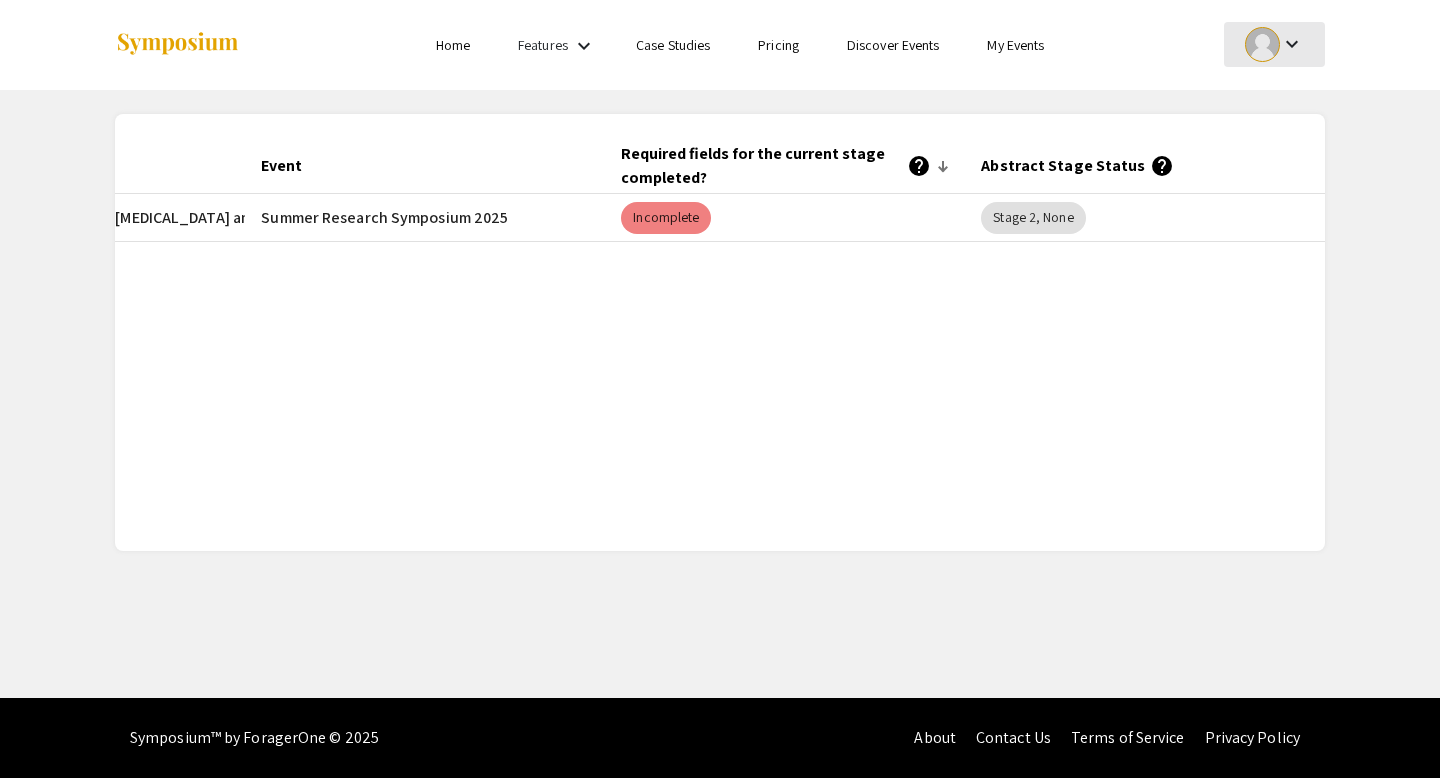 click on "keyboard_arrow_down" at bounding box center [1292, 44] 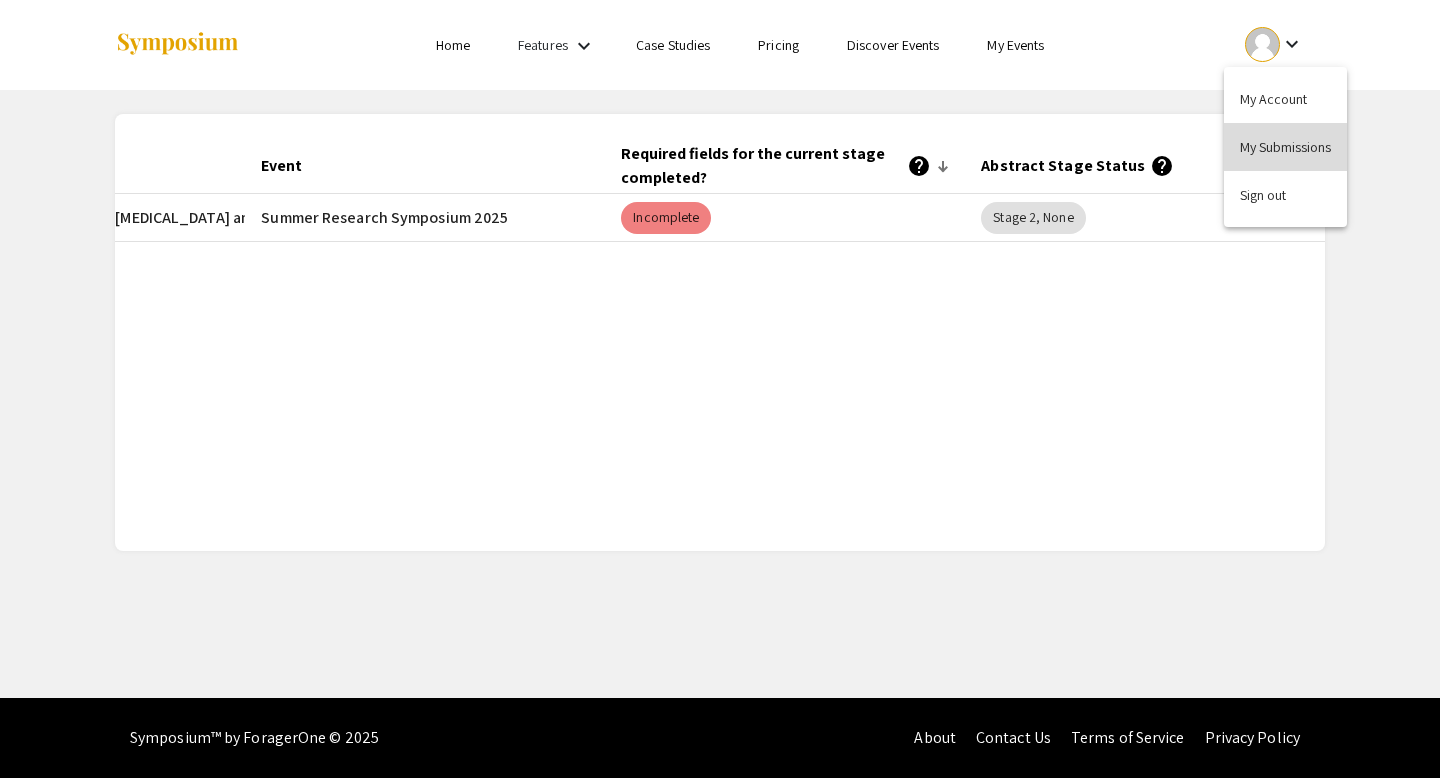click on "My Submissions" at bounding box center [1285, 147] 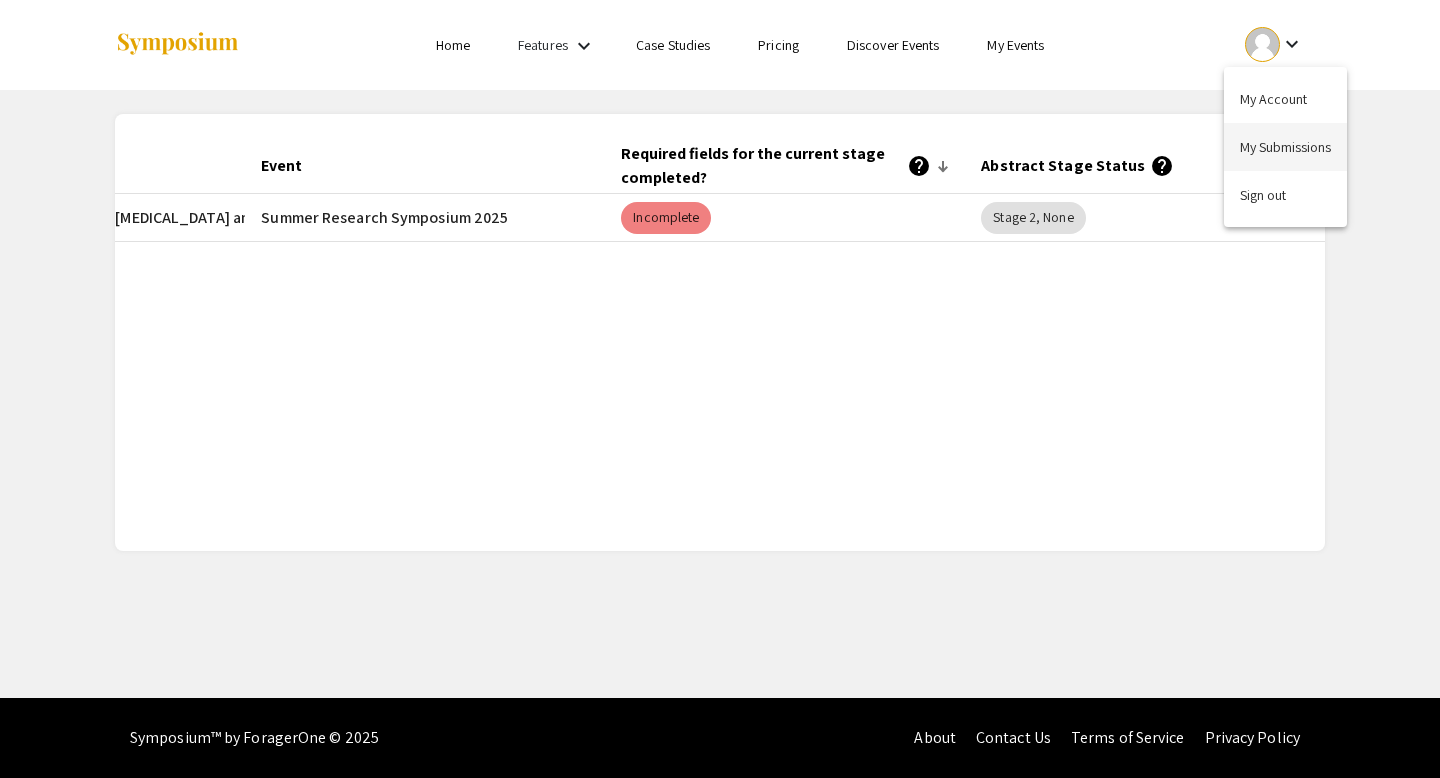 click on "Abstract Stage Status   help" 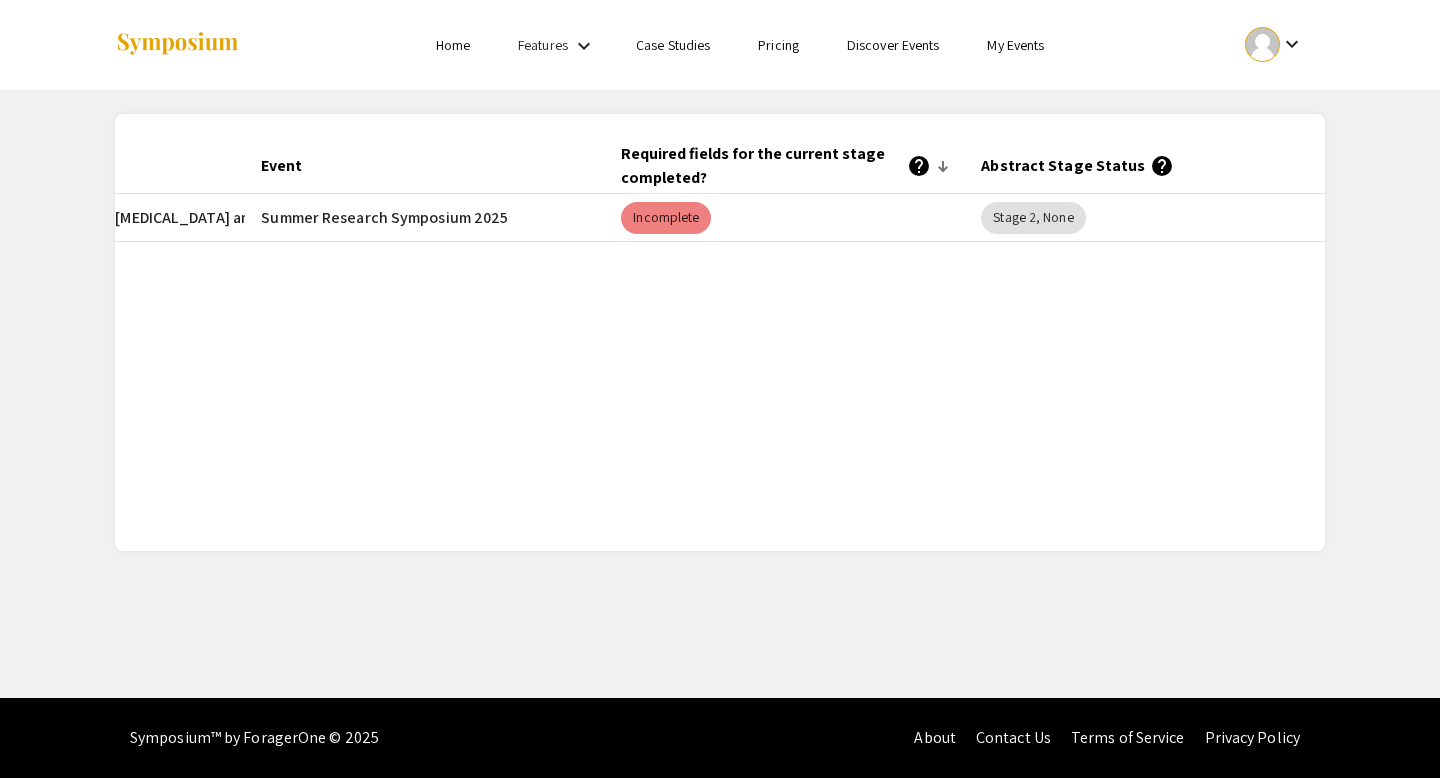 click on "Abstract Stage Status   help" 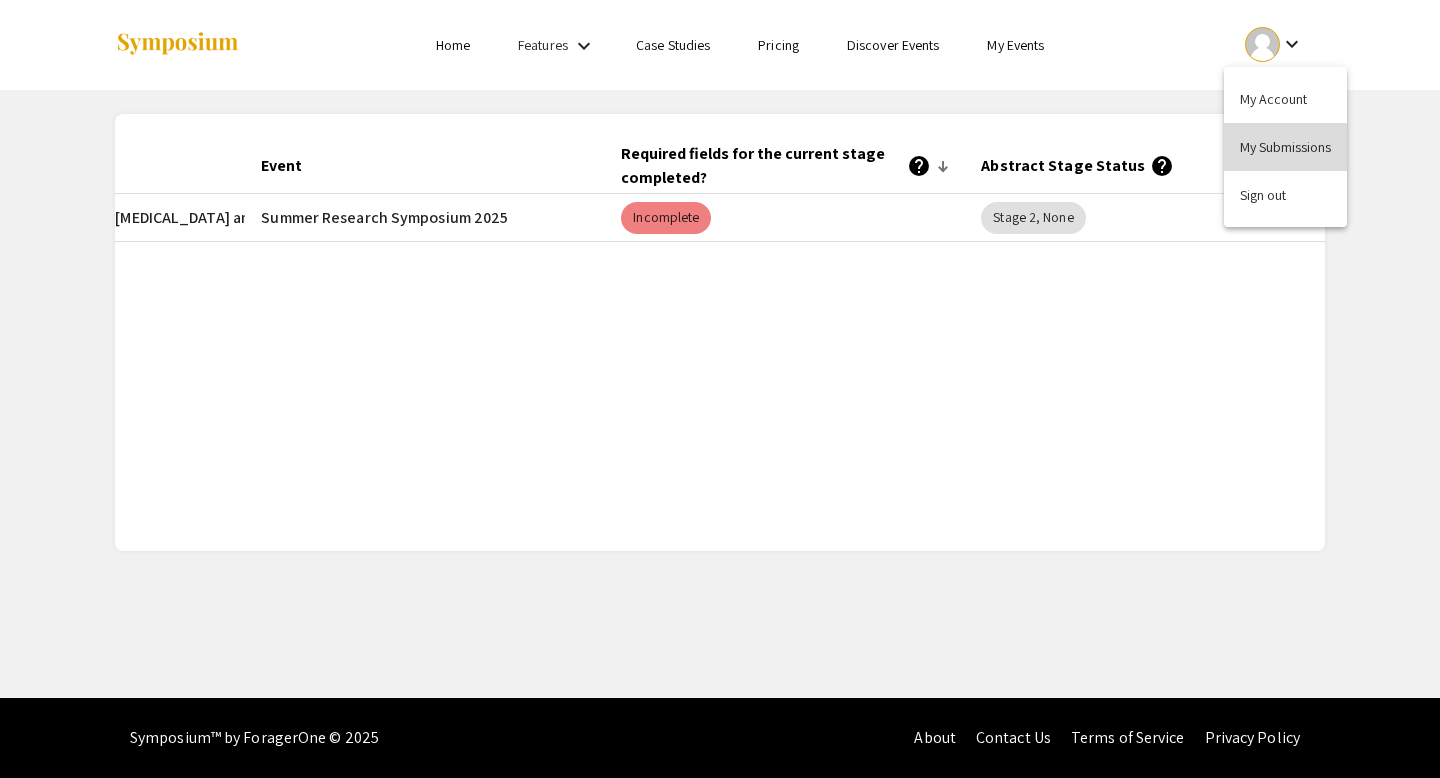 click on "My Submissions" at bounding box center (1285, 147) 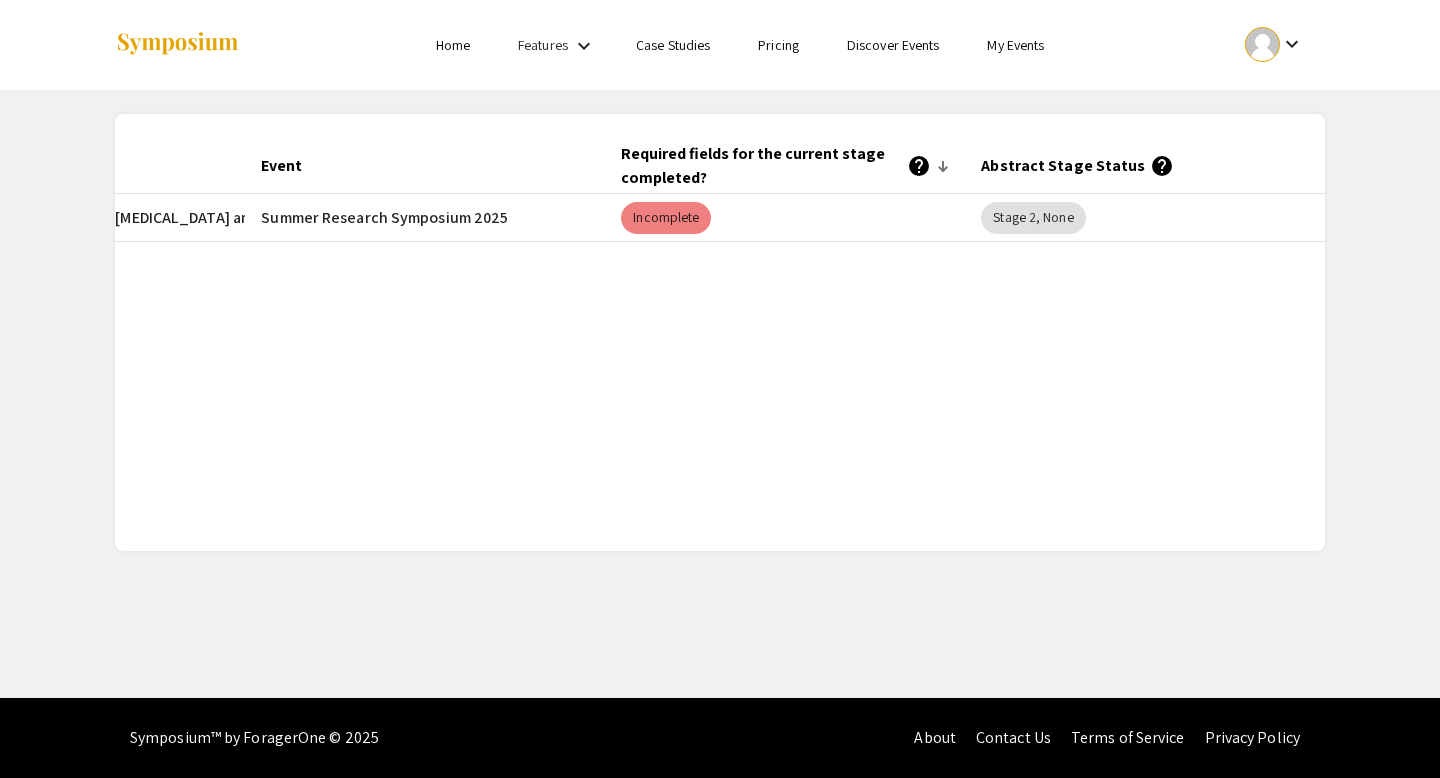 click on "keyboard_arrow_down" at bounding box center (1292, 44) 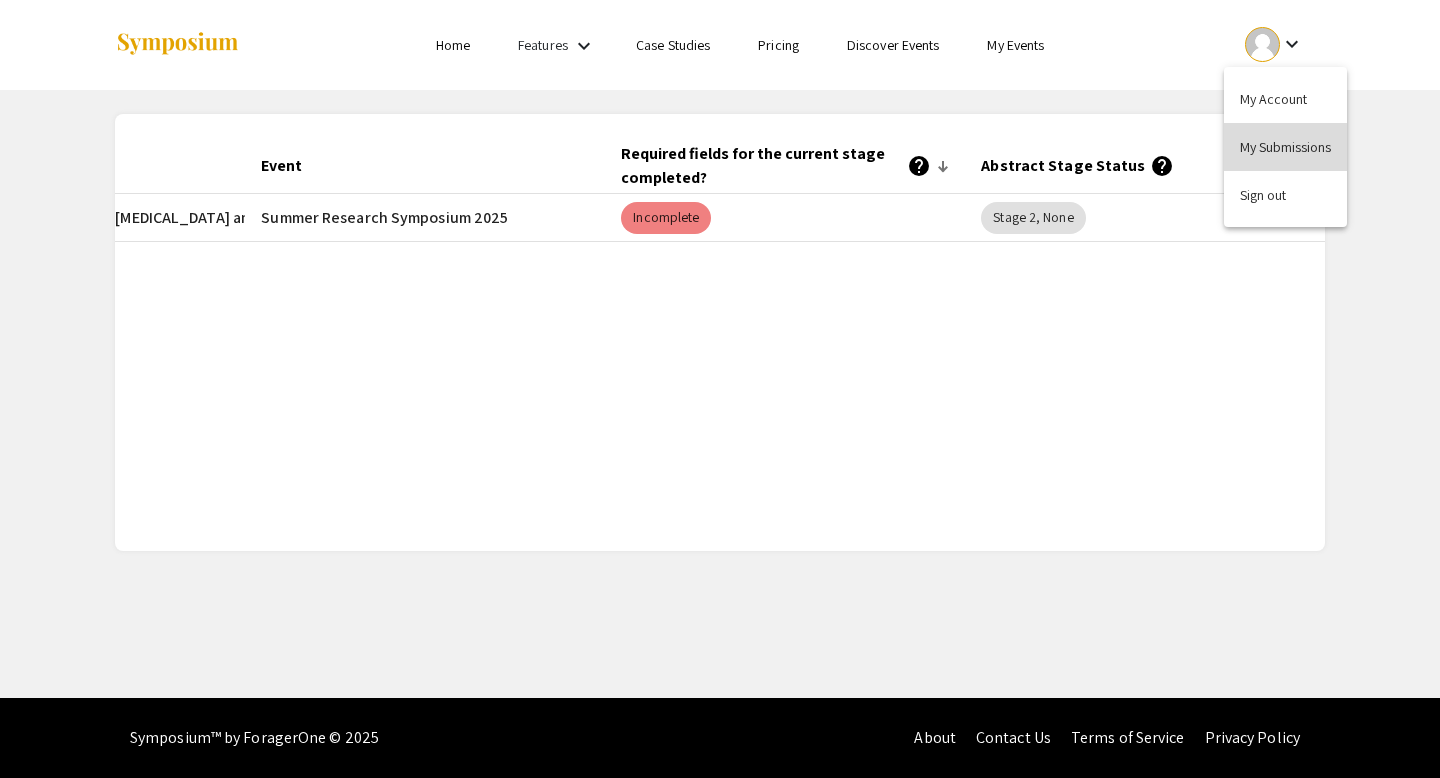click on "My Submissions" at bounding box center [1285, 147] 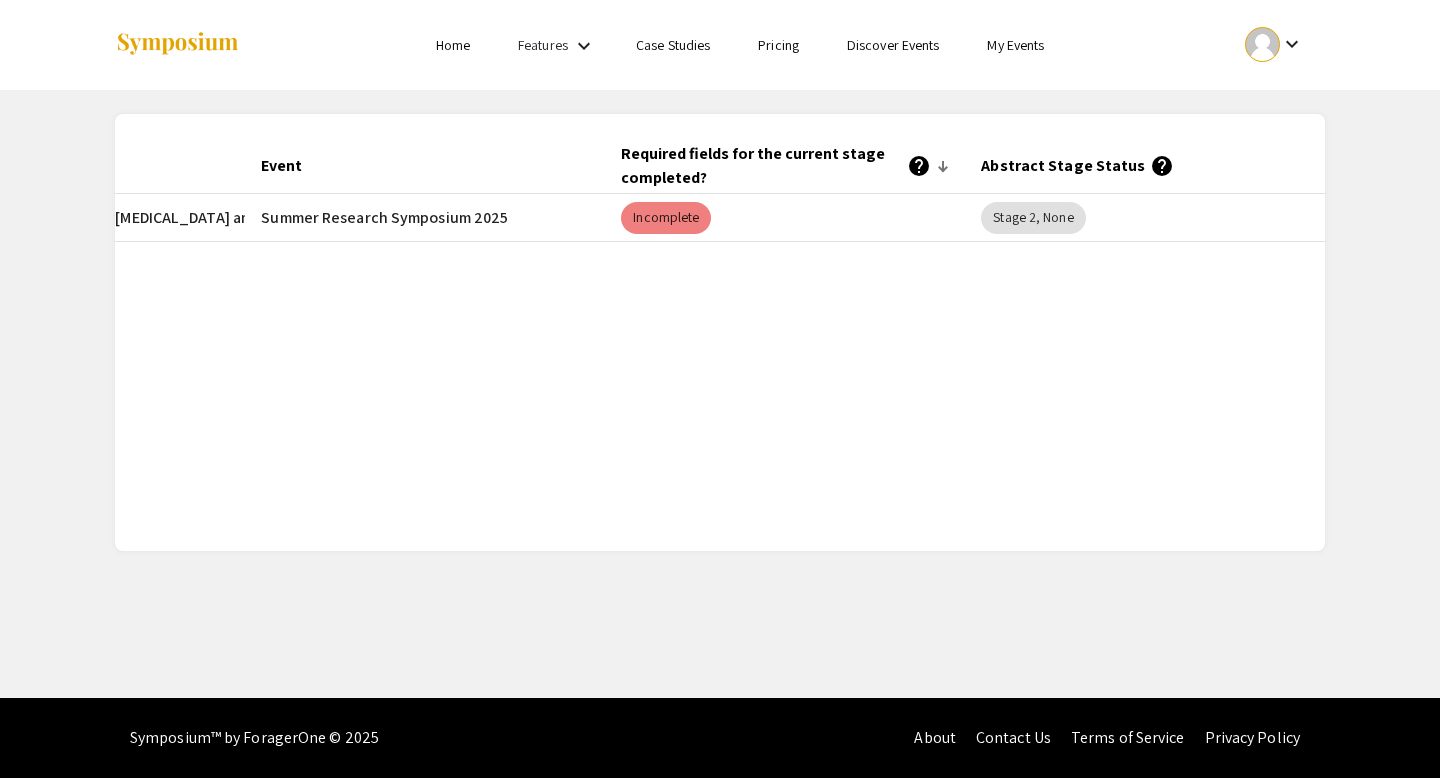 click on "Abstract Stage Status   help" 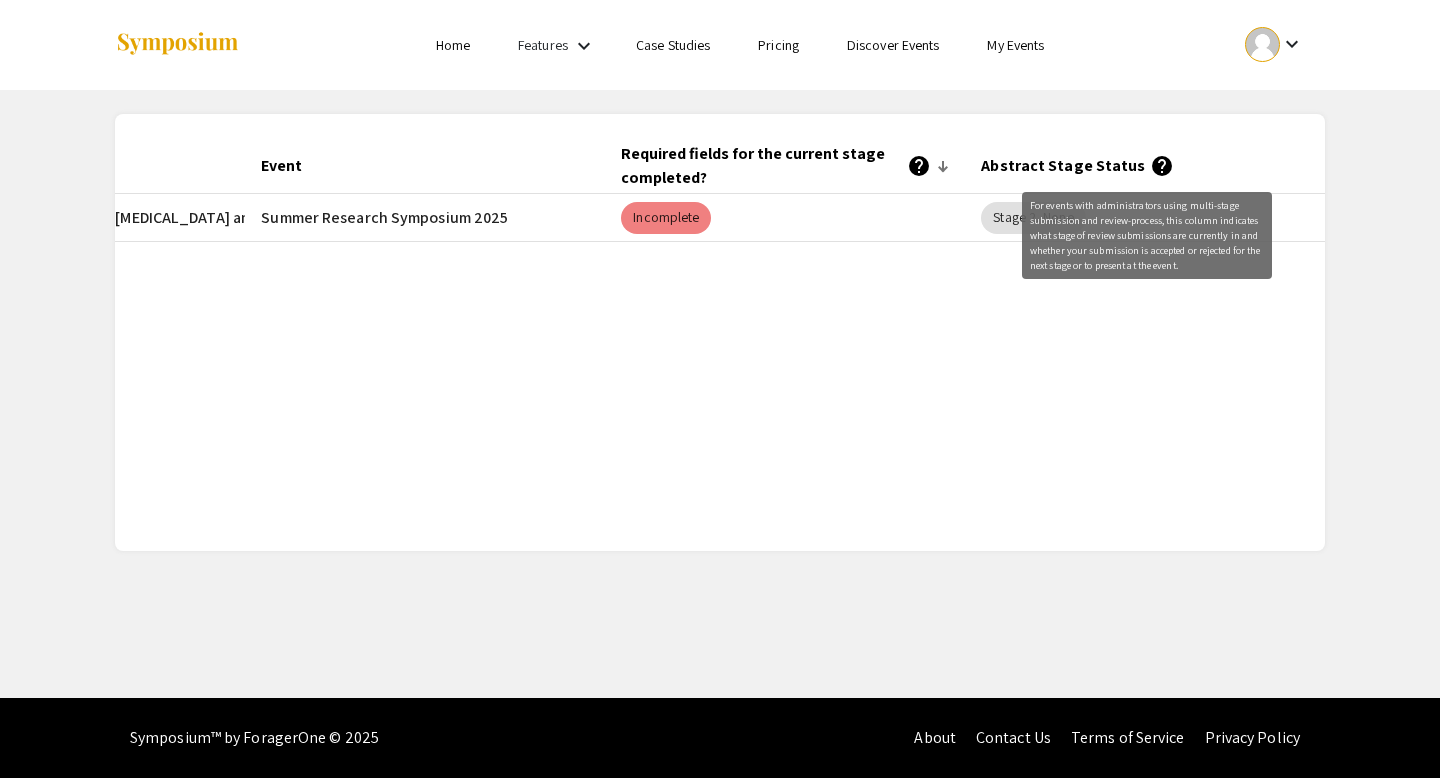 click on "help" 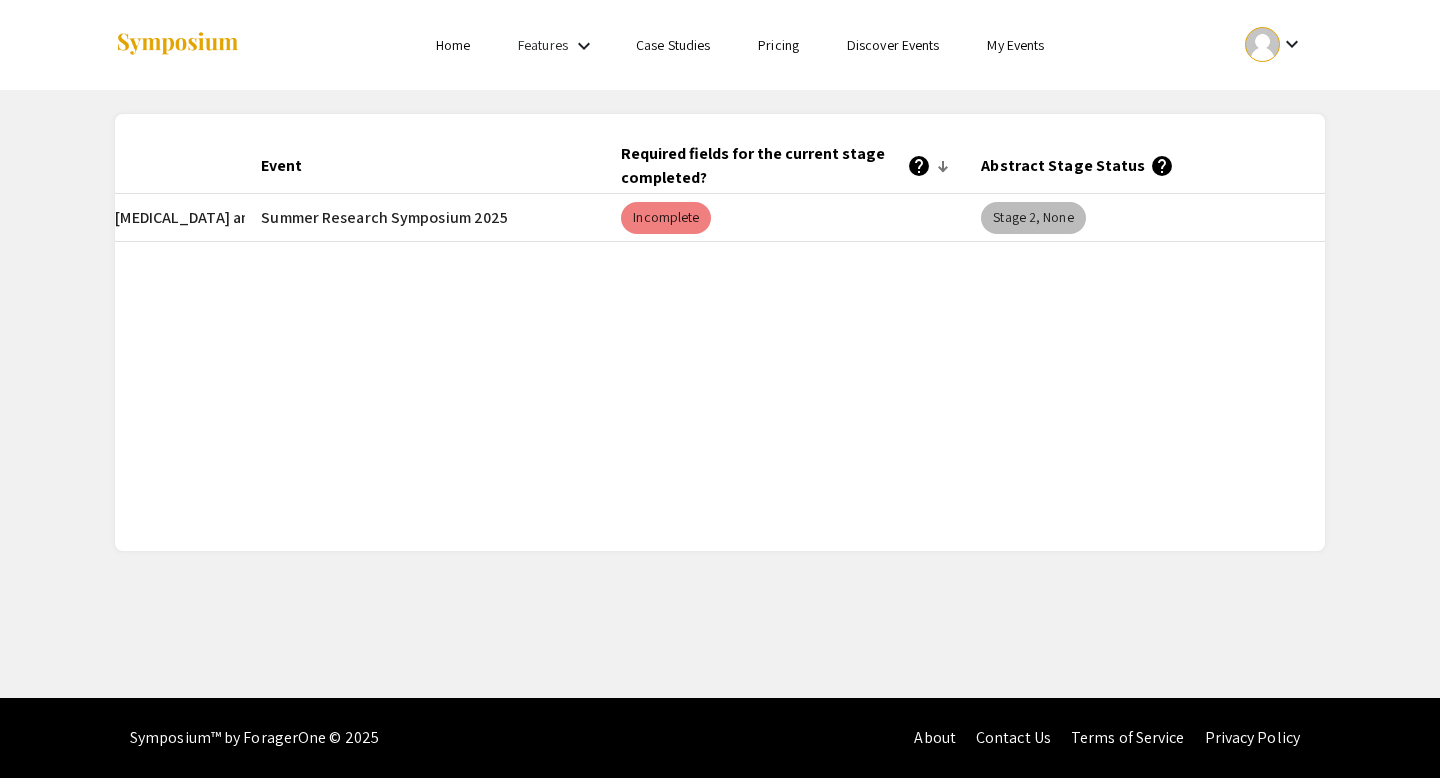 click on "Stage 2, None" at bounding box center [1033, 218] 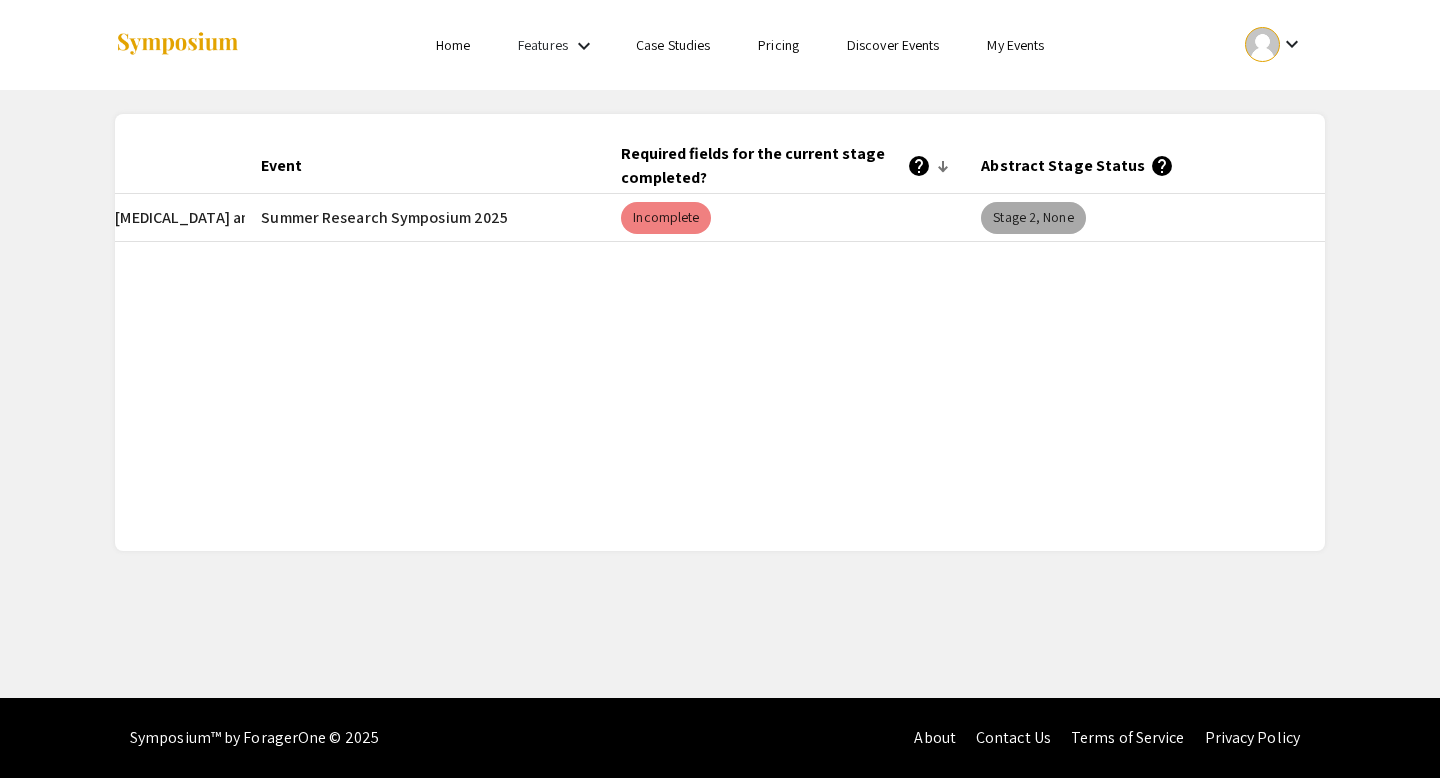 click on "Stage 2, None" at bounding box center [1033, 218] 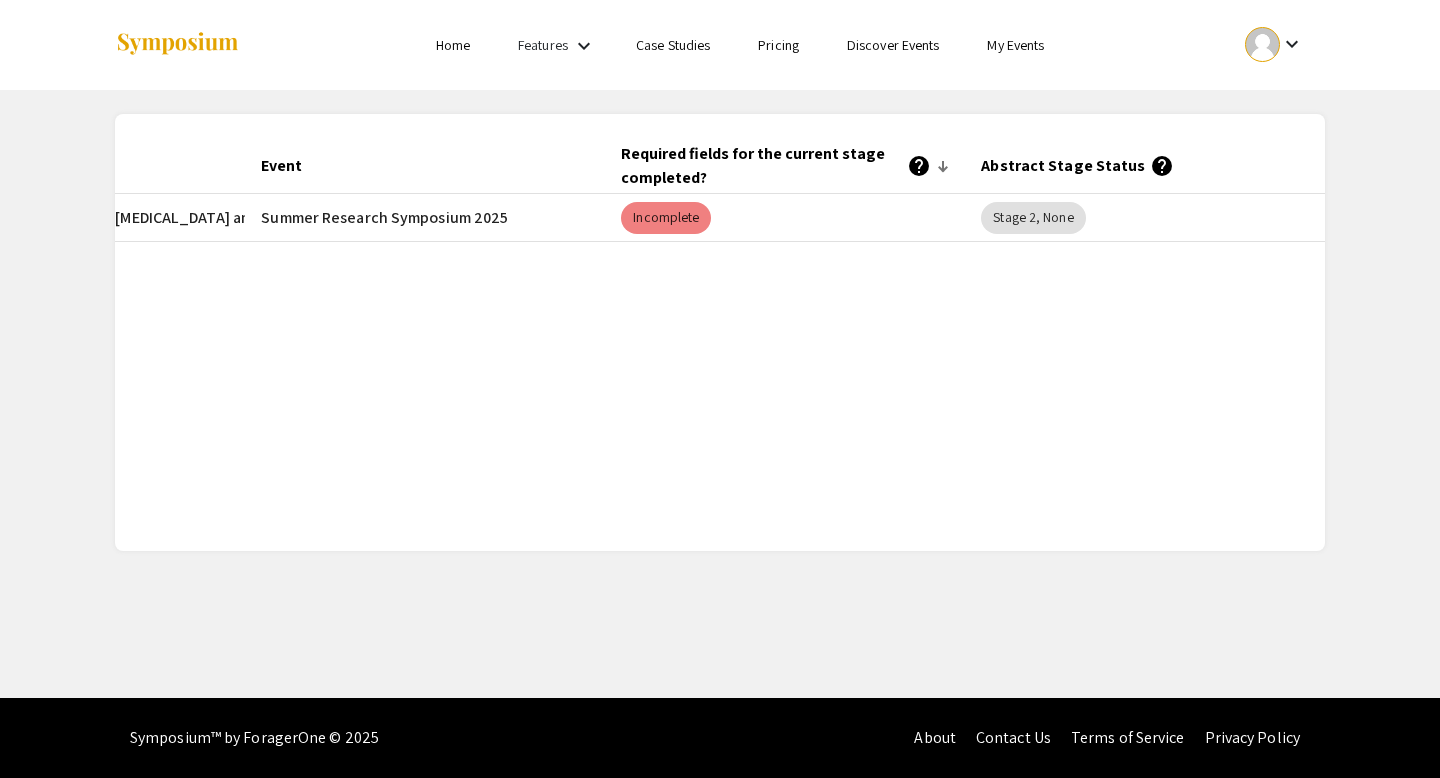 click 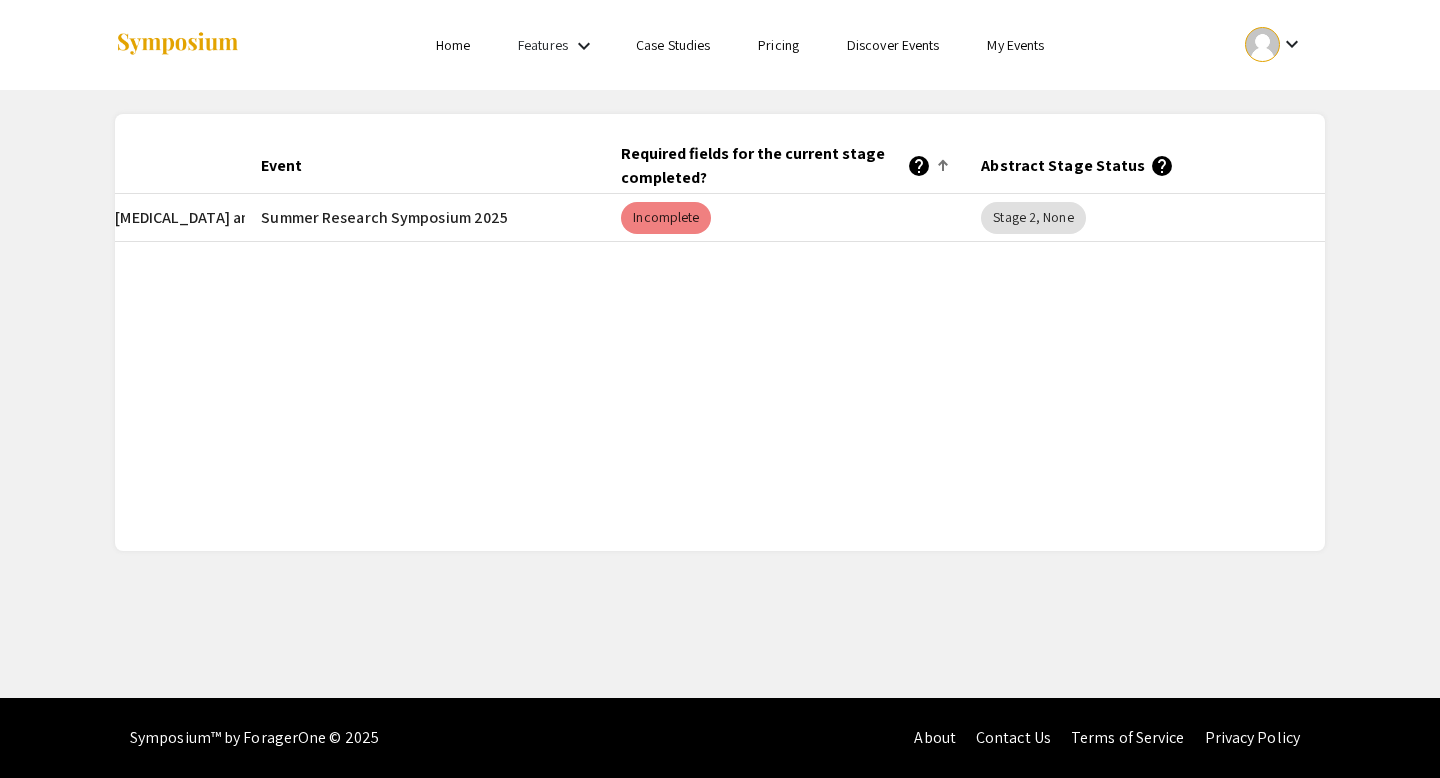 click 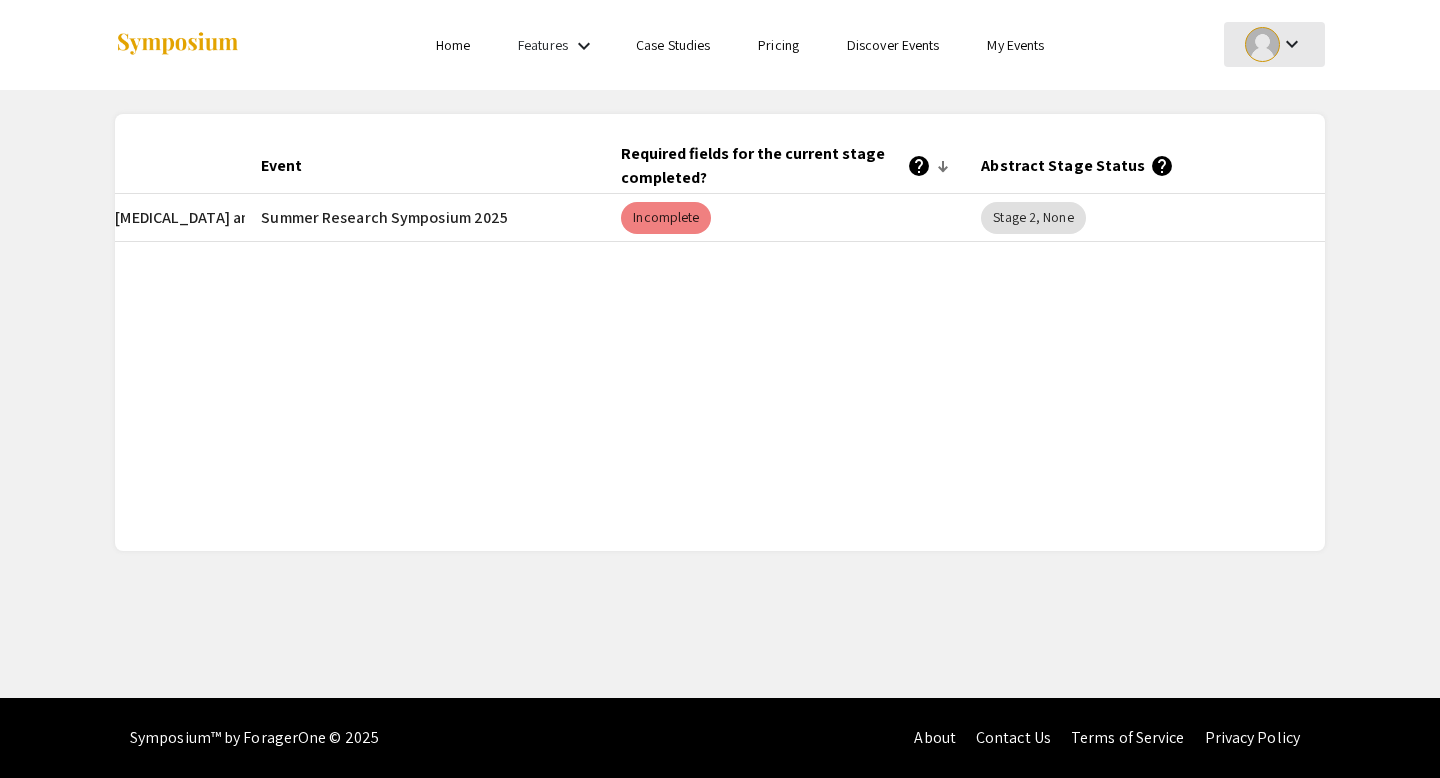 click on "keyboard_arrow_down" at bounding box center [1292, 44] 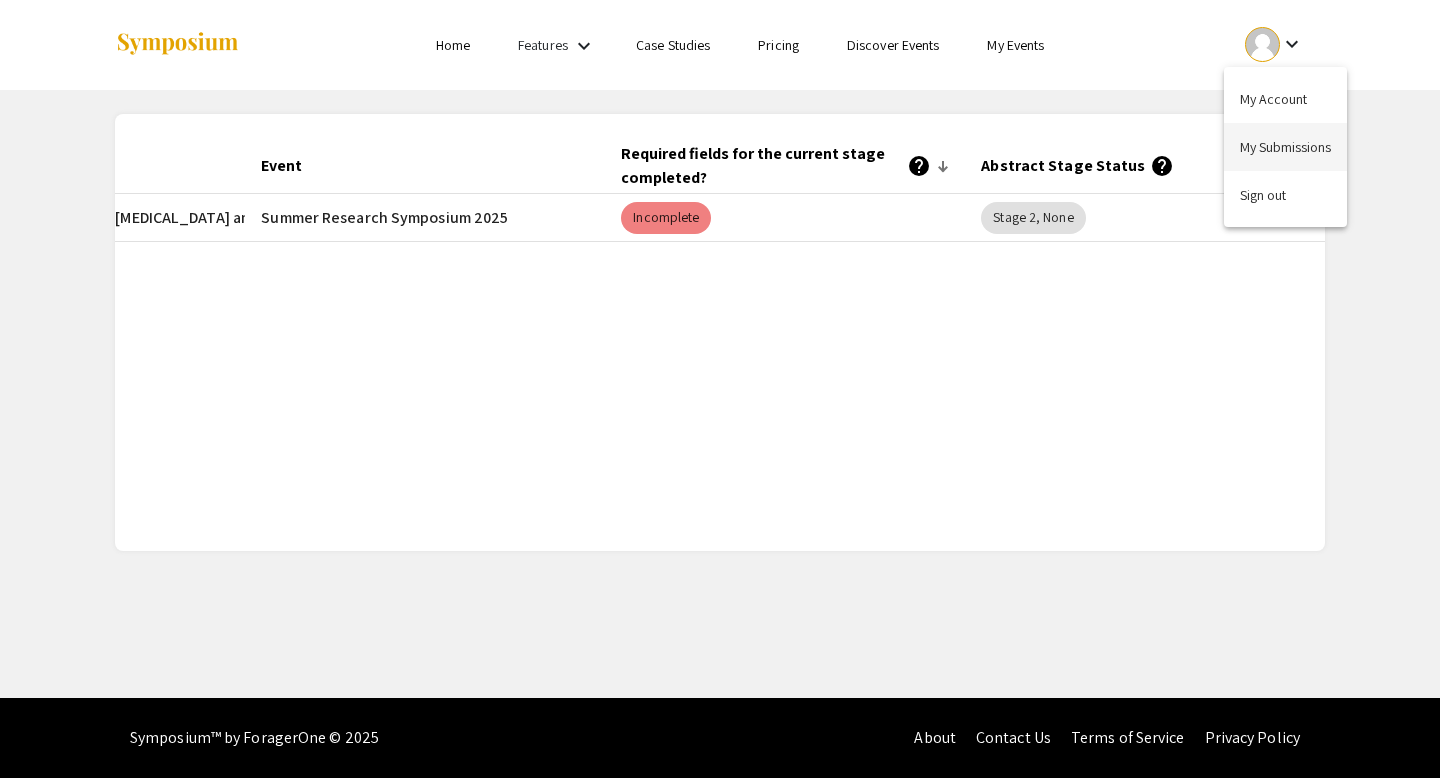 click on "My Submissions" at bounding box center [1285, 147] 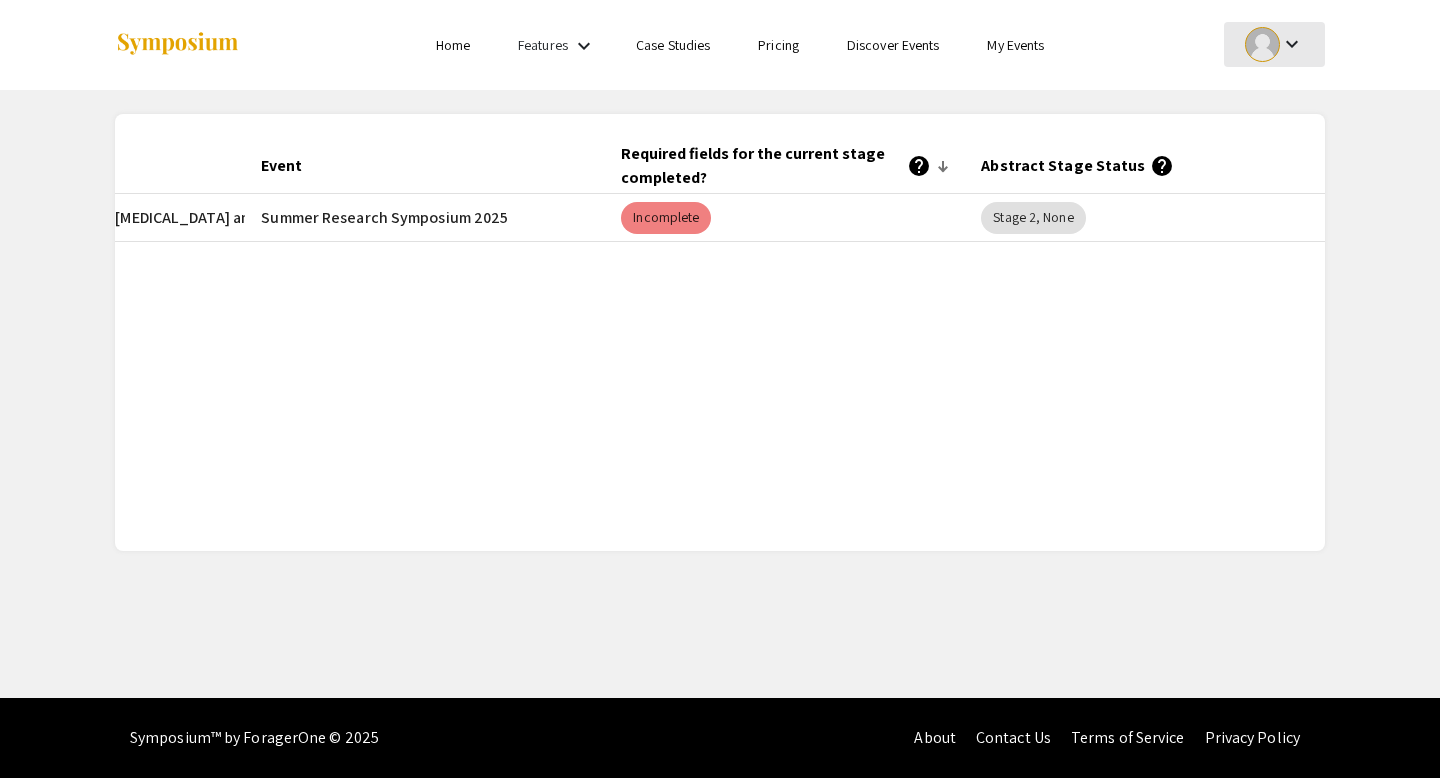 click at bounding box center [1262, 44] 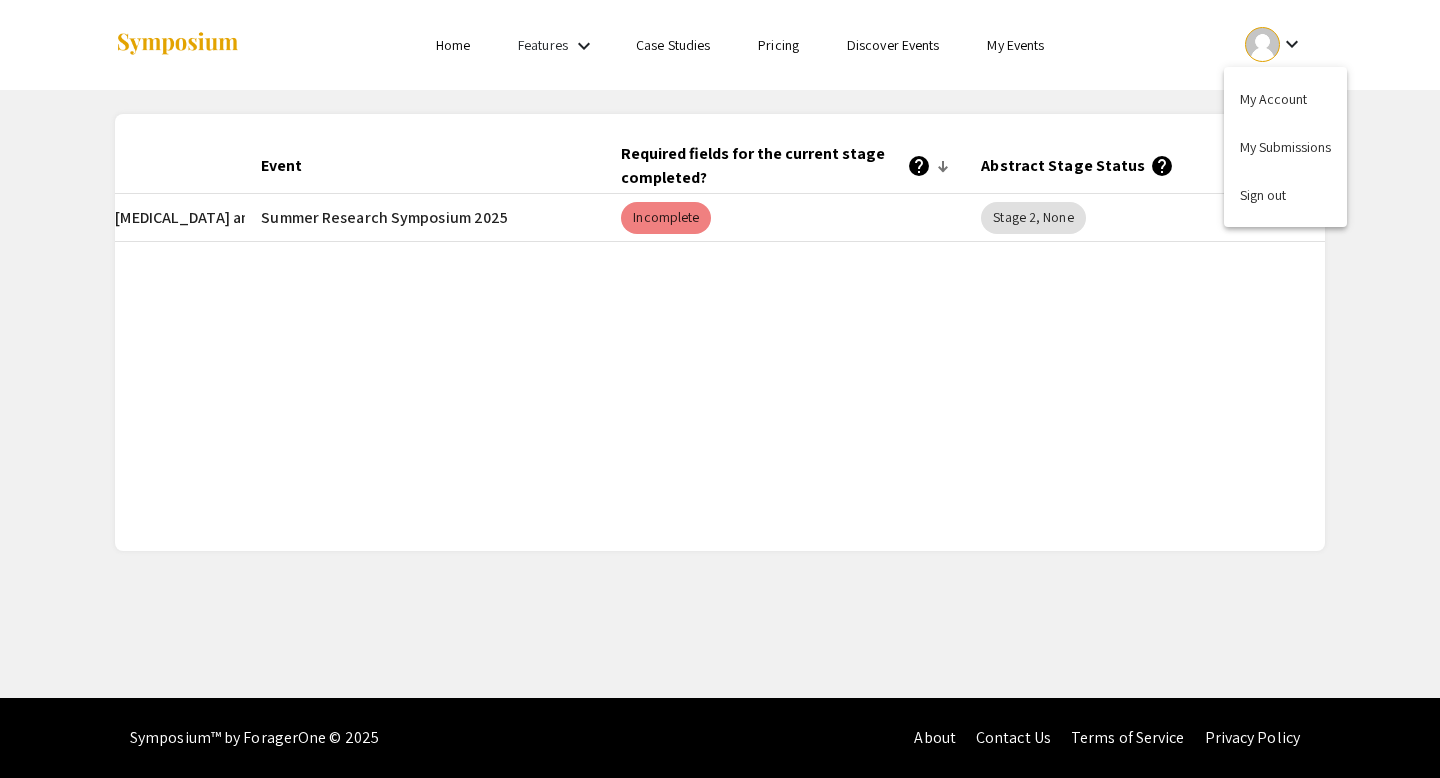 click at bounding box center [720, 389] 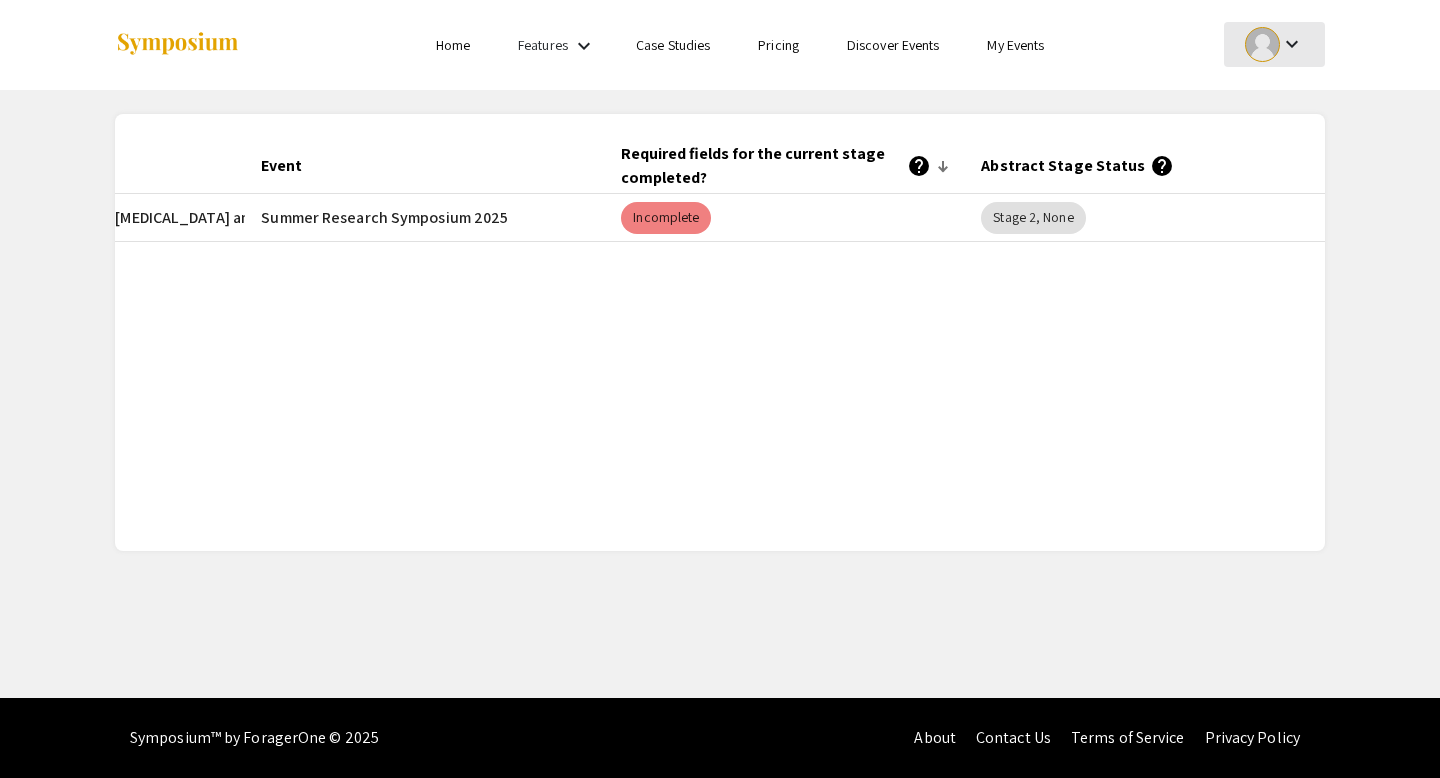 click at bounding box center (1262, 44) 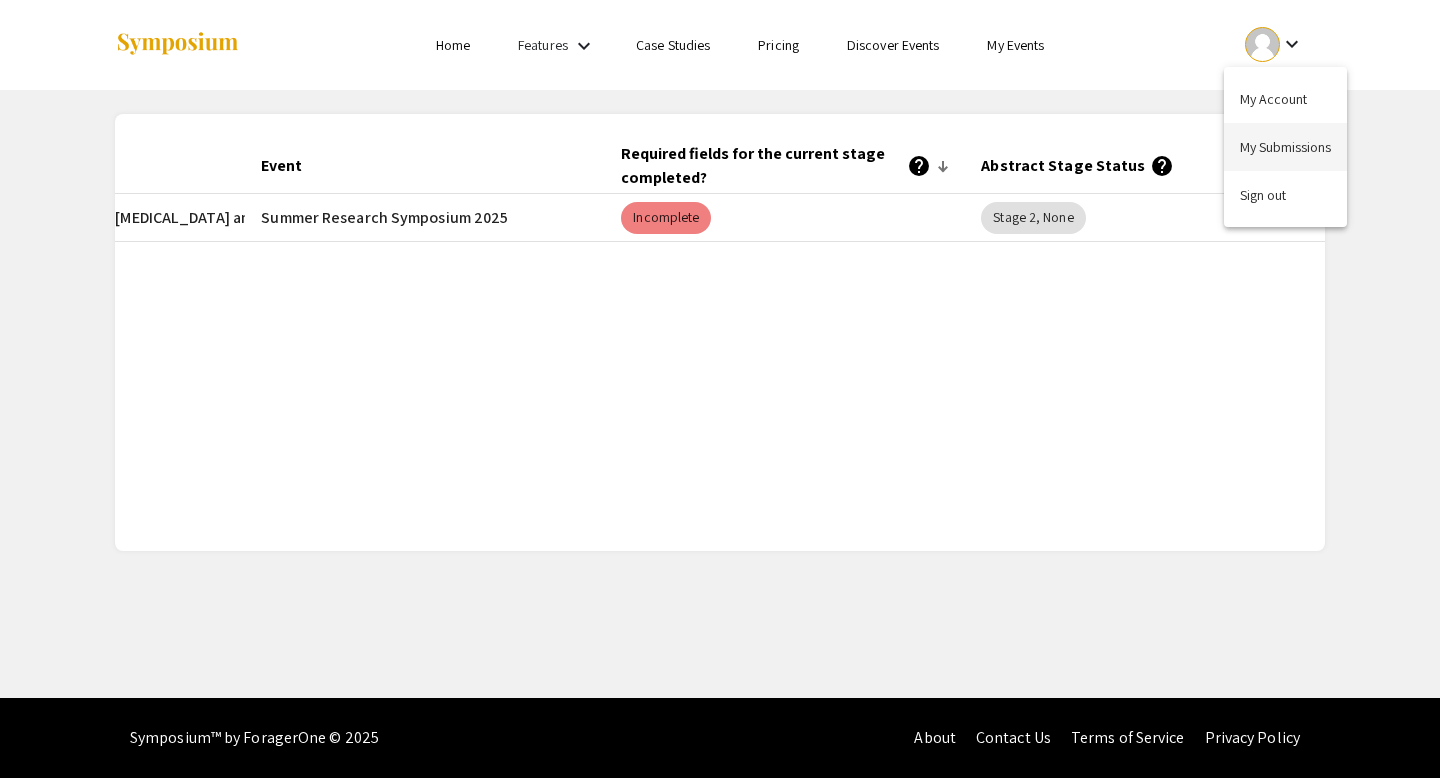 click on "My Submissions" at bounding box center (1285, 147) 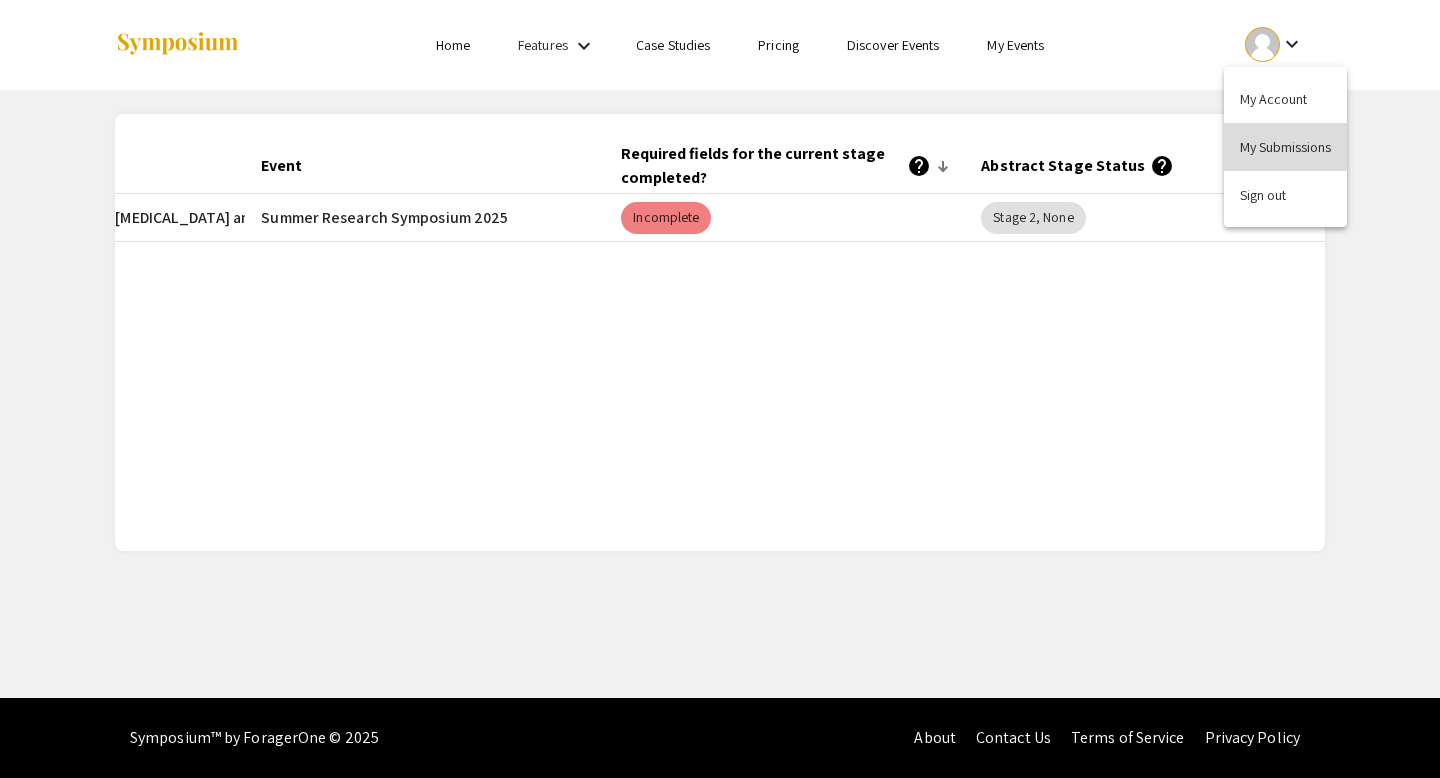 click on "Abstract Stage Status   help" 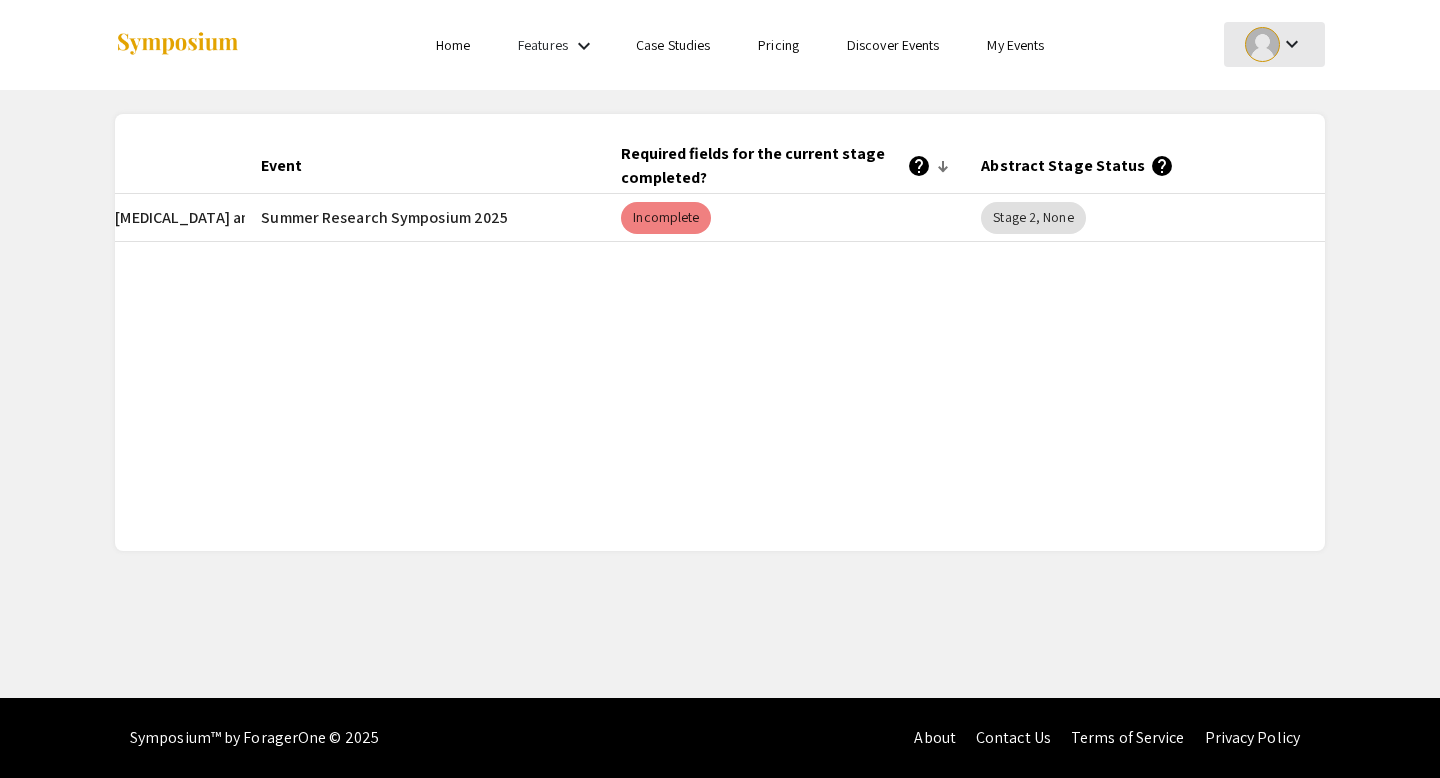 click on "keyboard_arrow_down" at bounding box center [1292, 44] 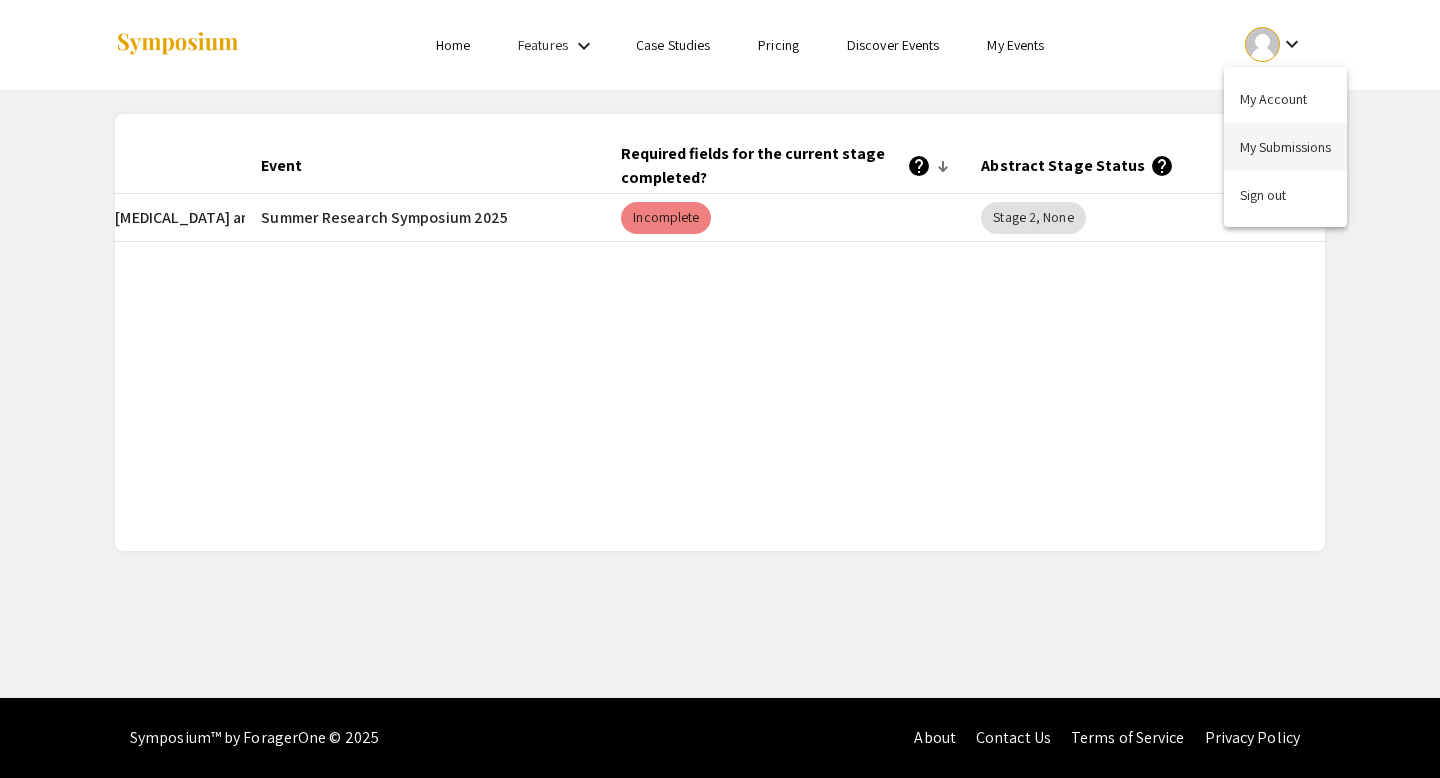 click on "My Submissions" at bounding box center (1285, 147) 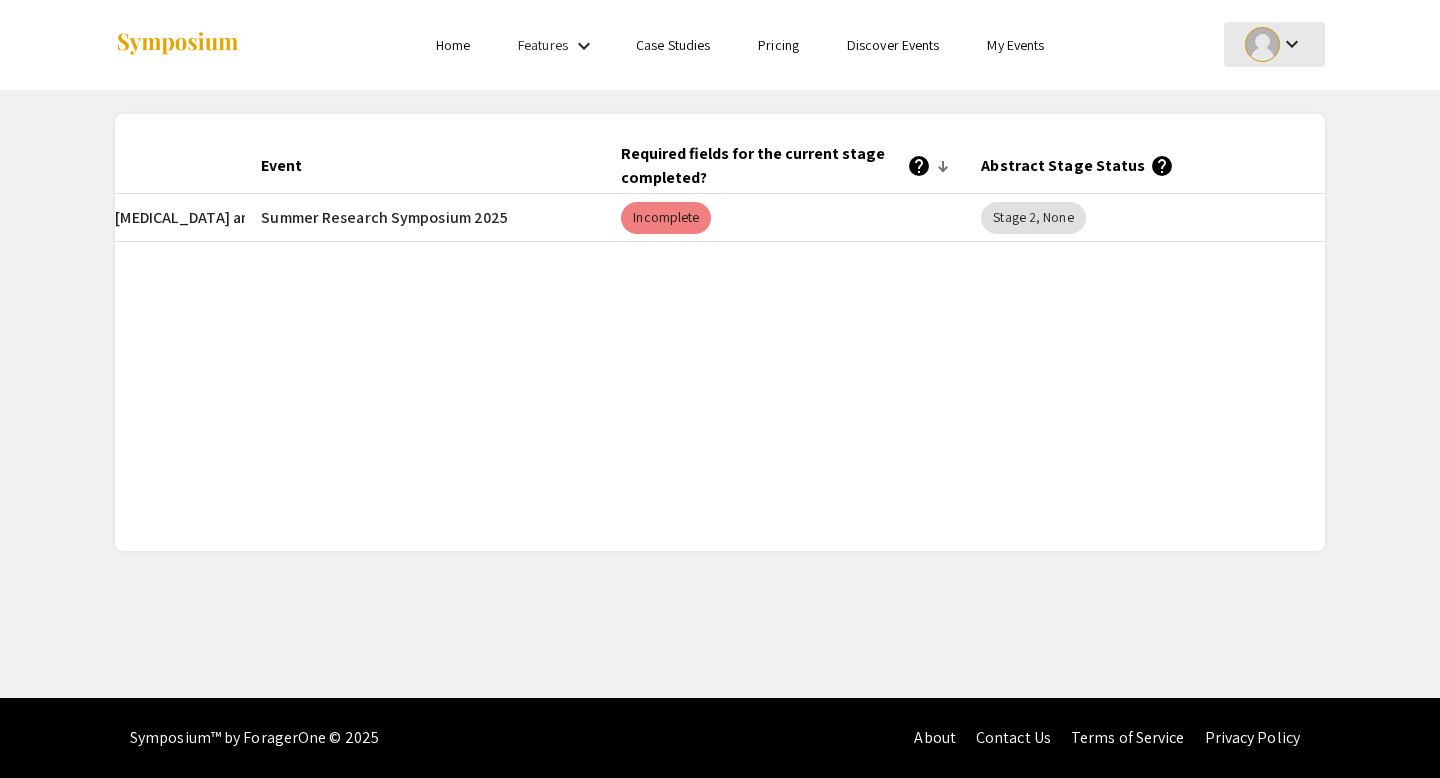 click on "keyboard_arrow_down" at bounding box center [1292, 44] 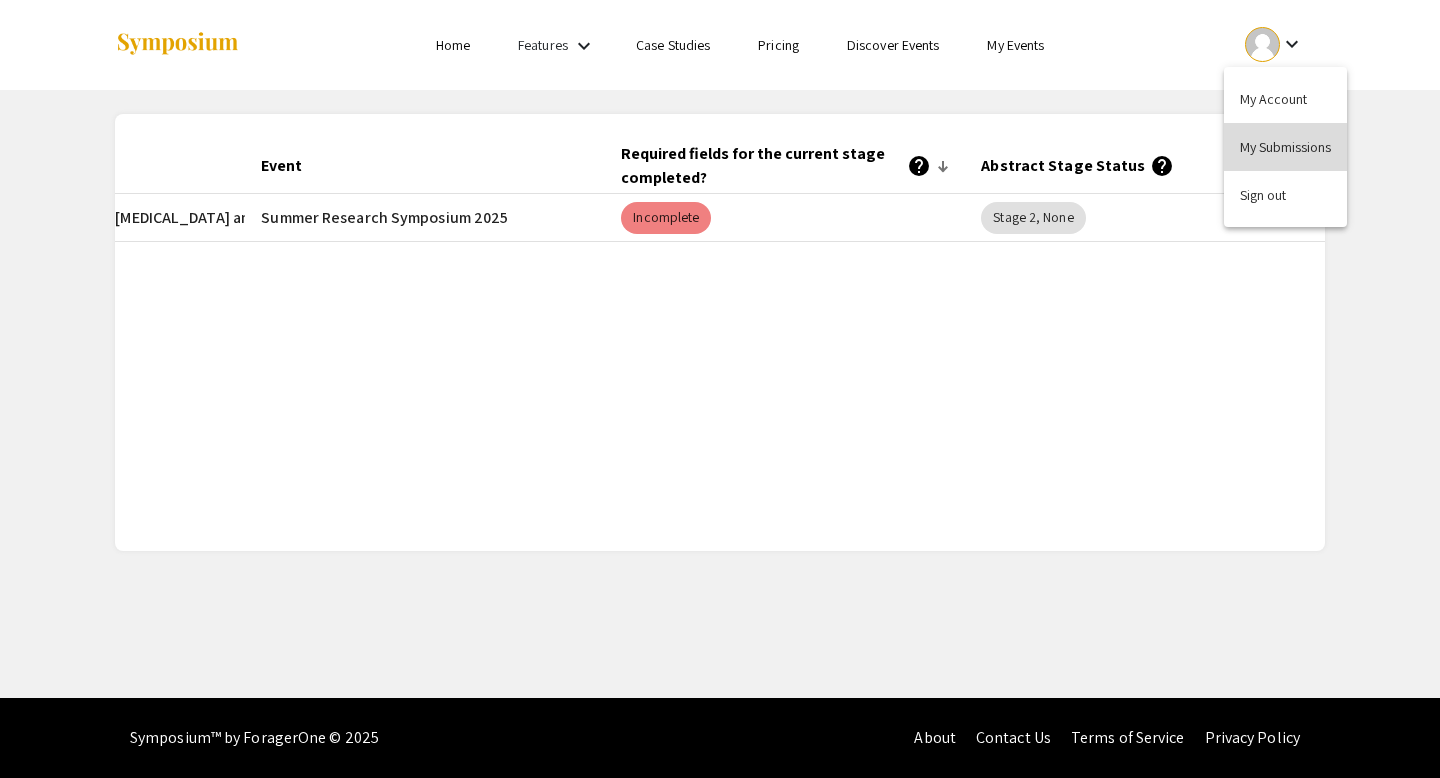 click on "My Submissions" at bounding box center [1285, 147] 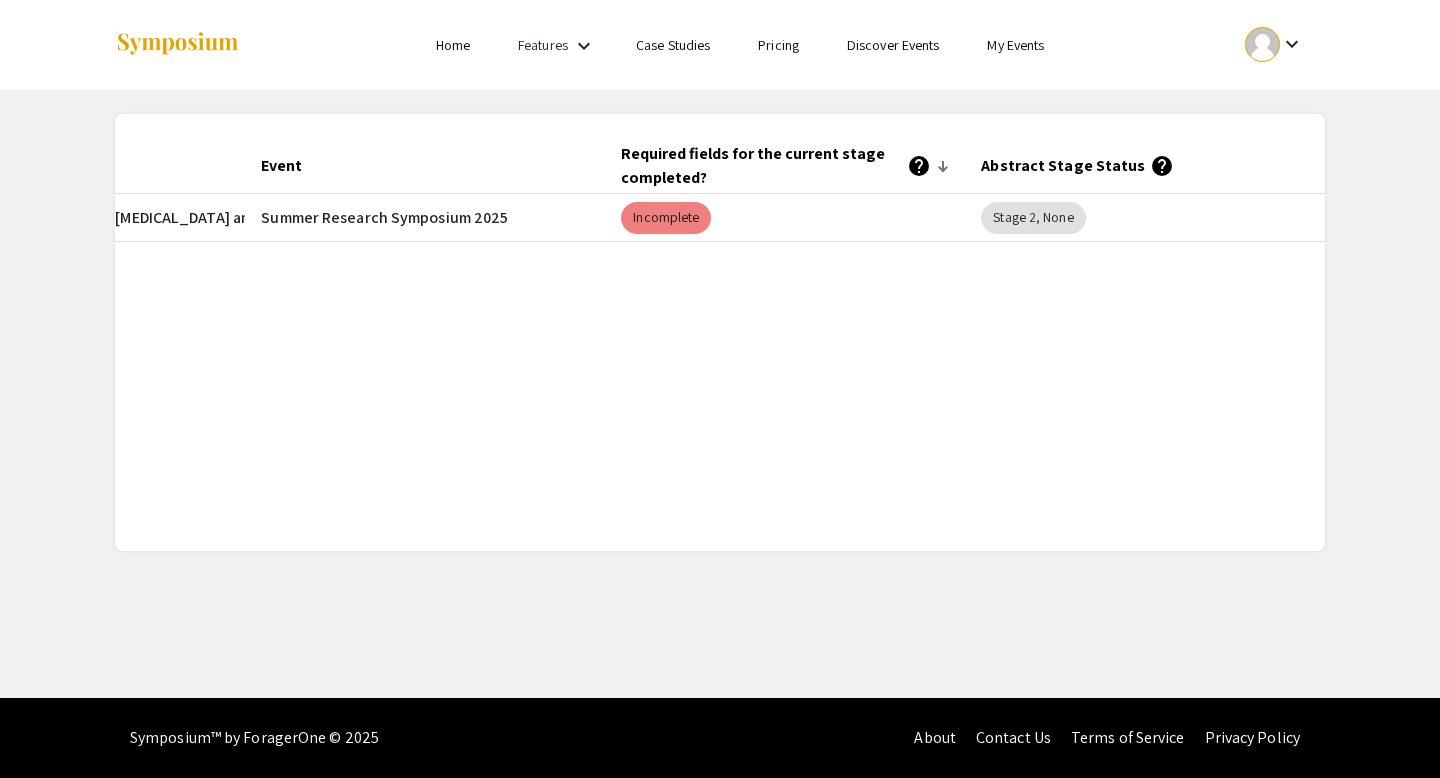 click on "Abstract Stage Status   help" 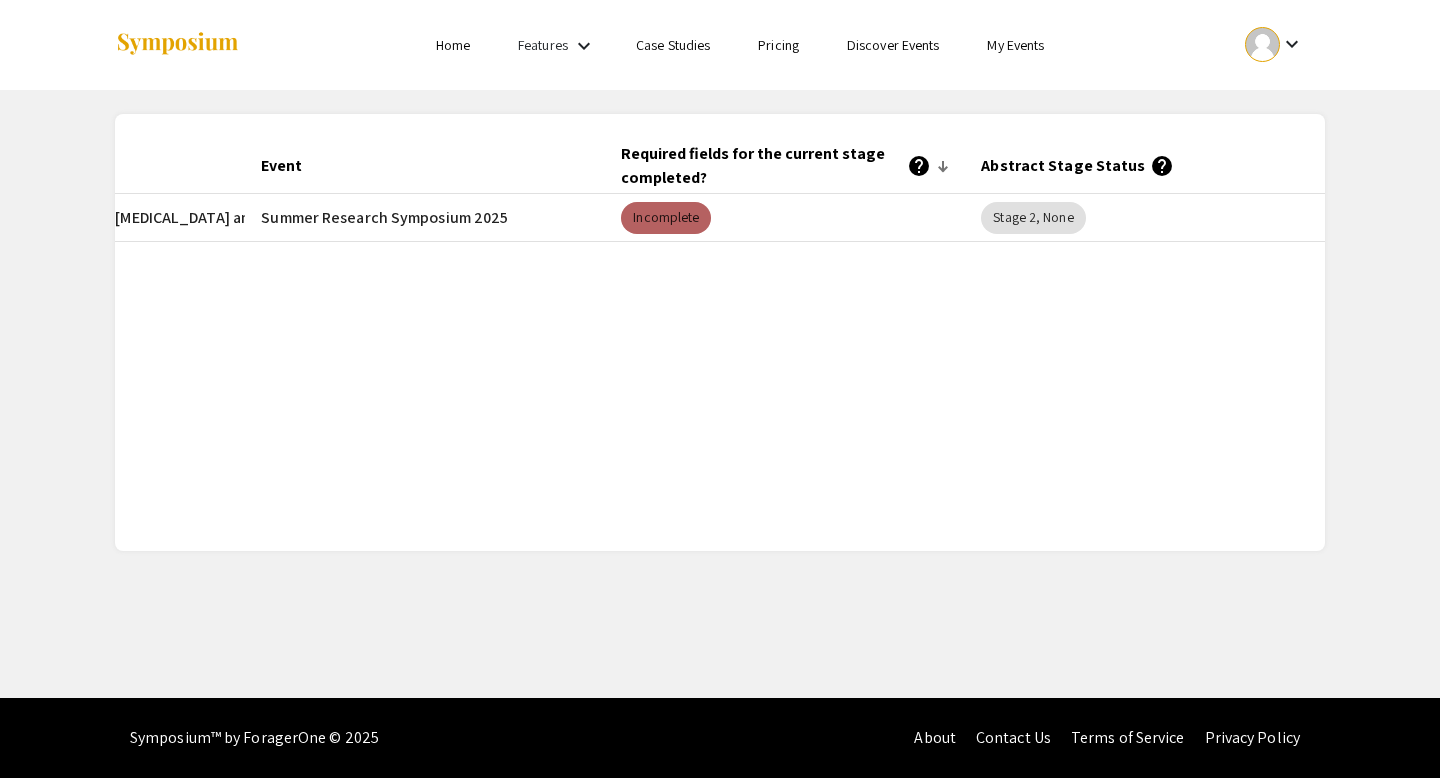 click on "Incomplete" at bounding box center [666, 218] 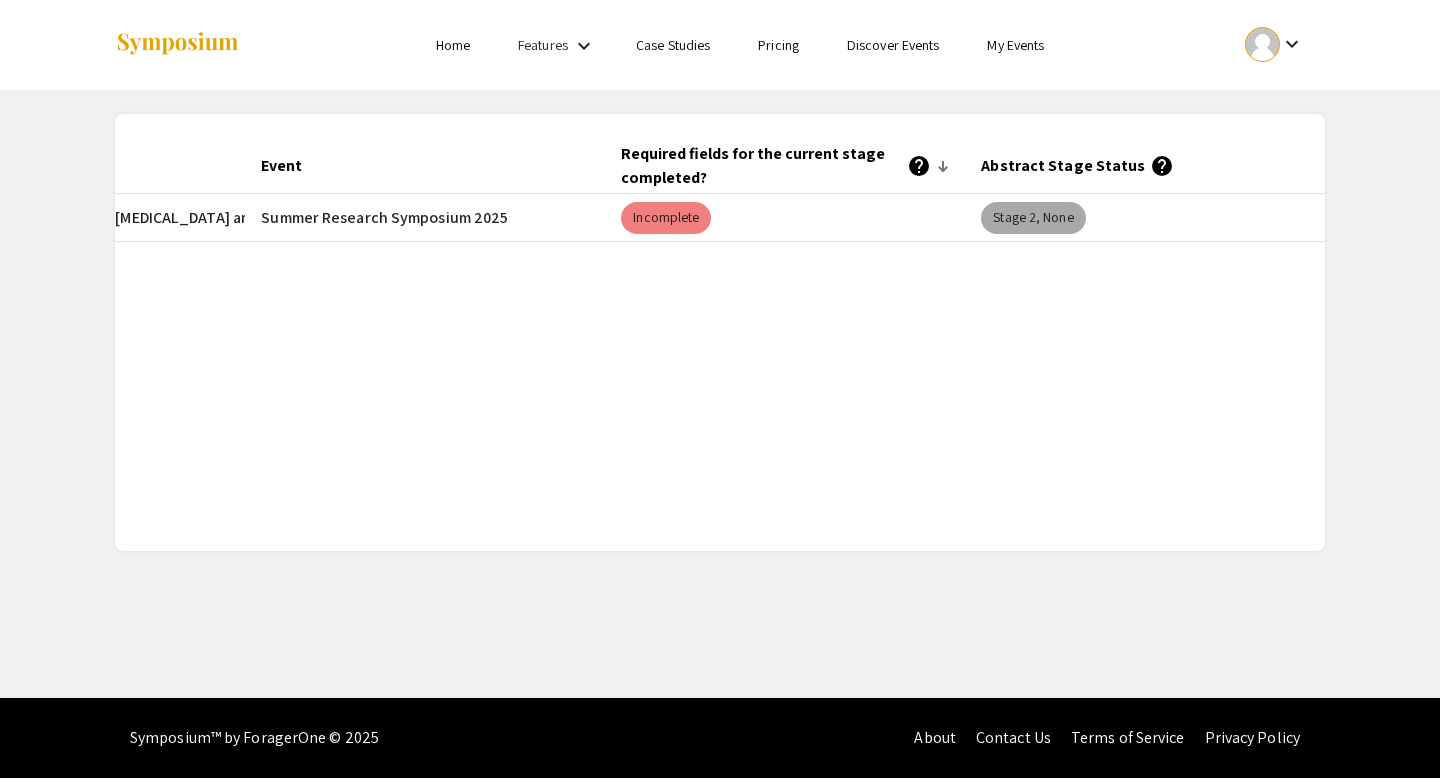 click on "Stage 2, None" at bounding box center (1033, 218) 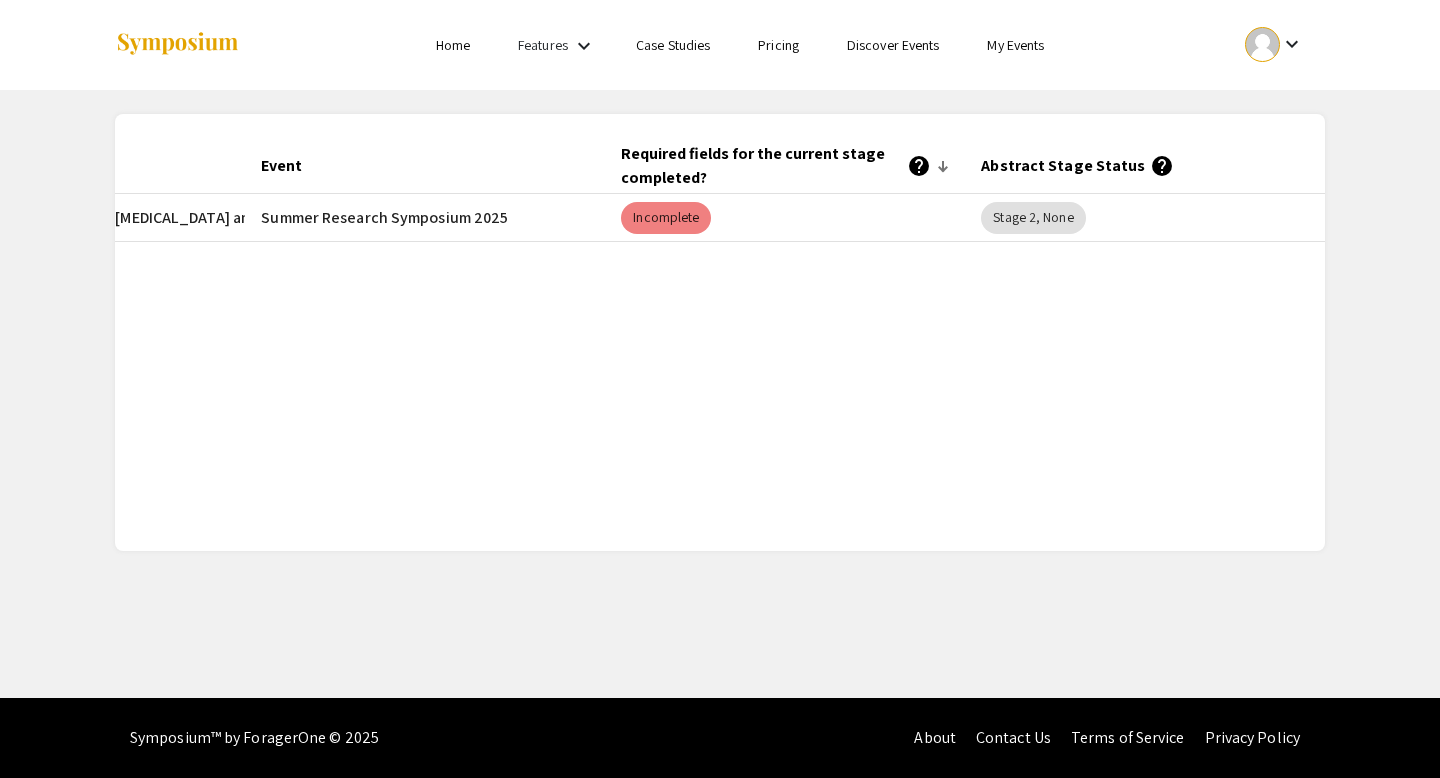 click on "Home" at bounding box center (453, 45) 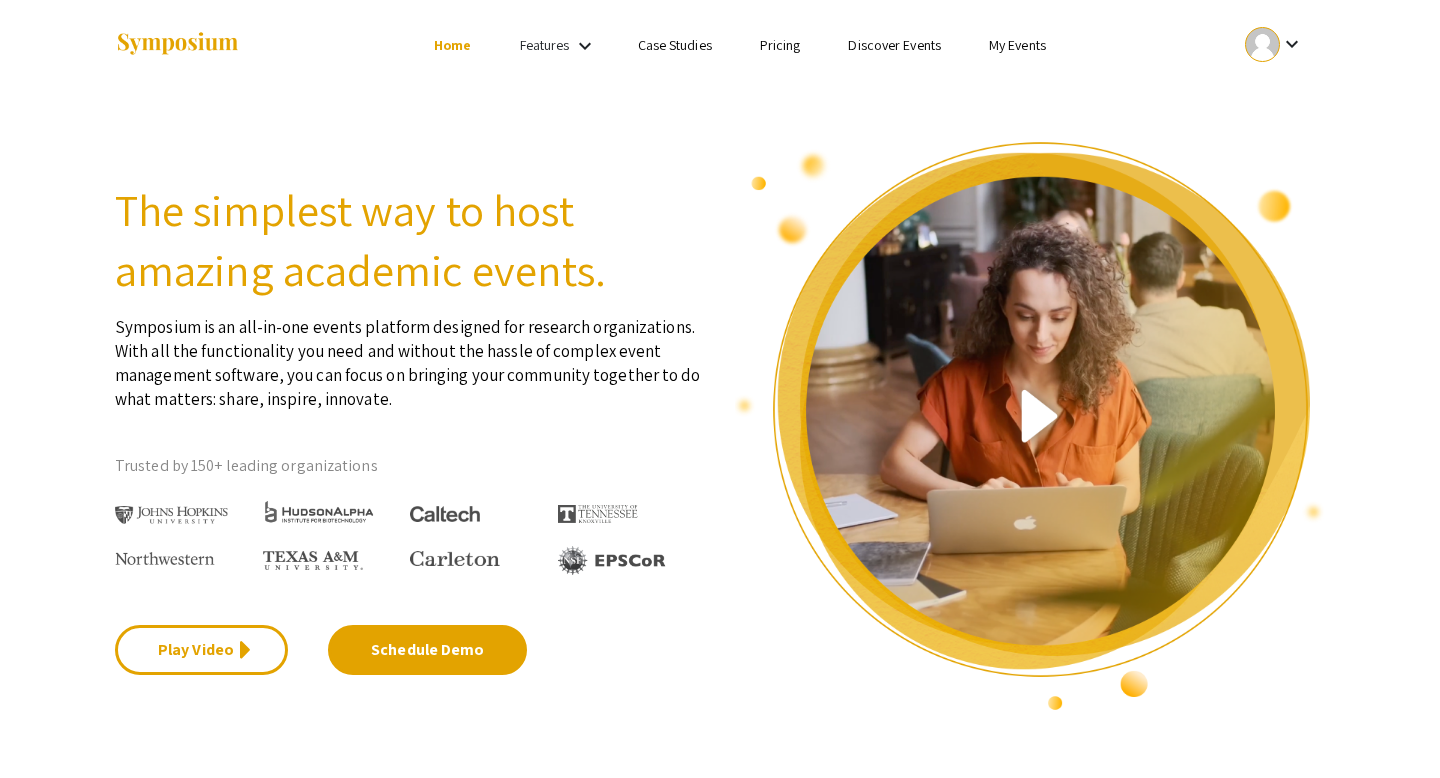 click on "Features" at bounding box center [545, 45] 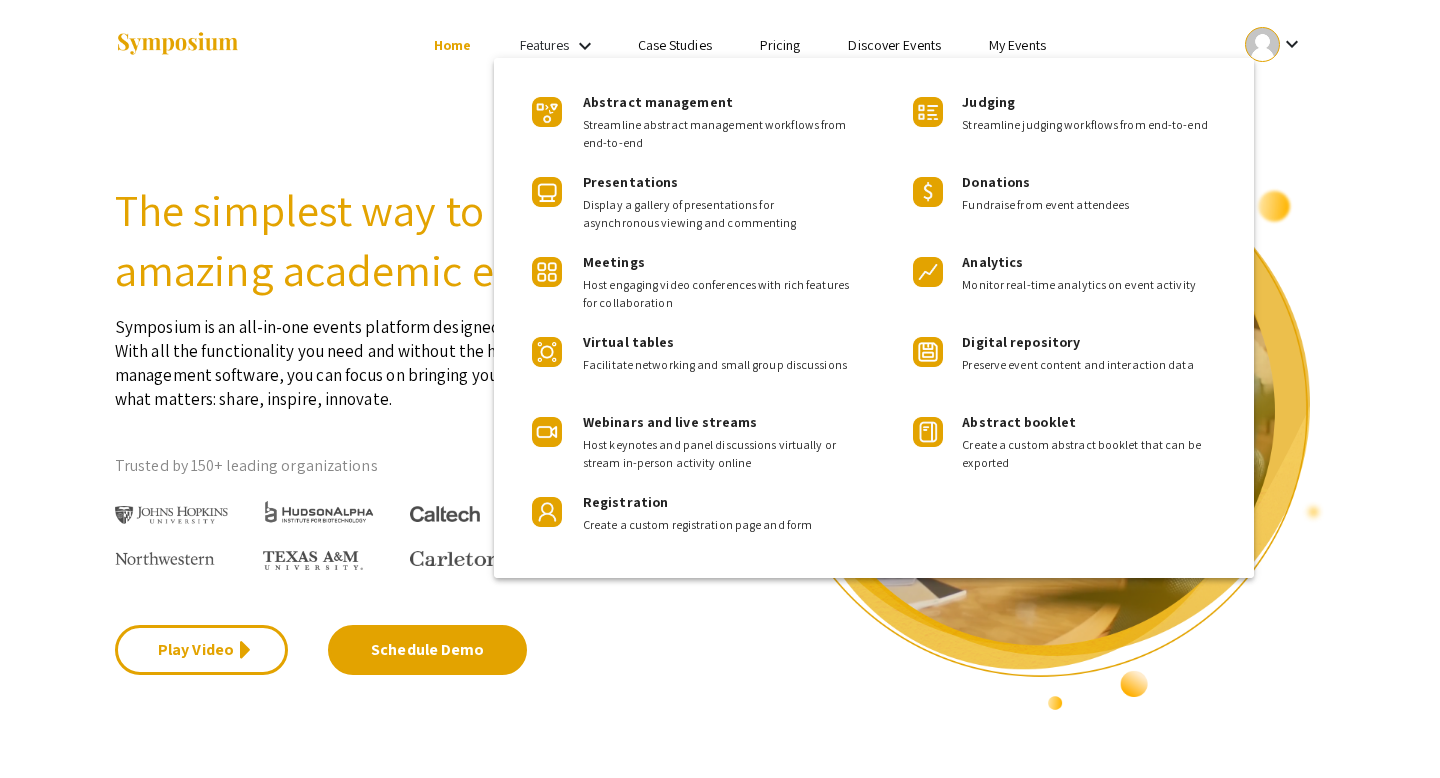 click at bounding box center [720, 389] 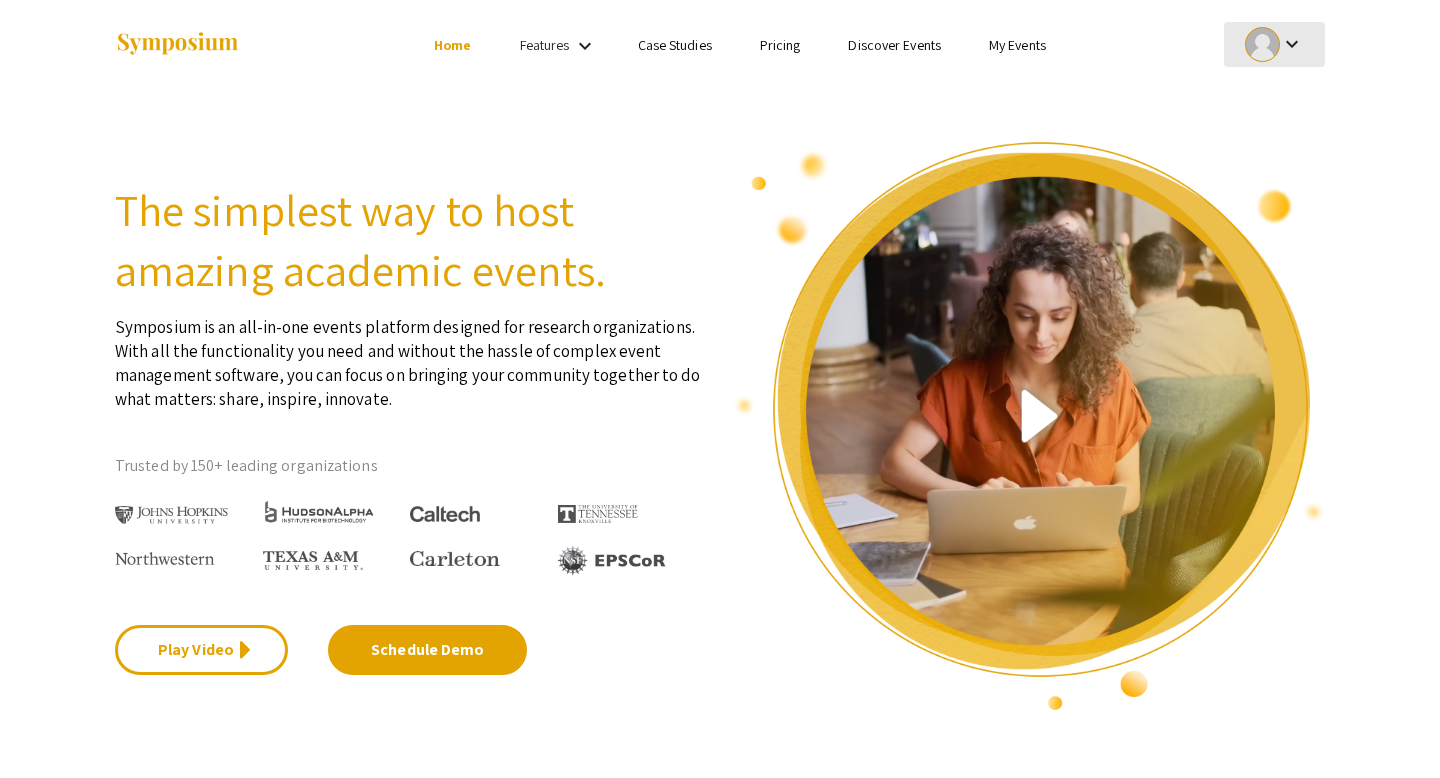 click at bounding box center [1262, 44] 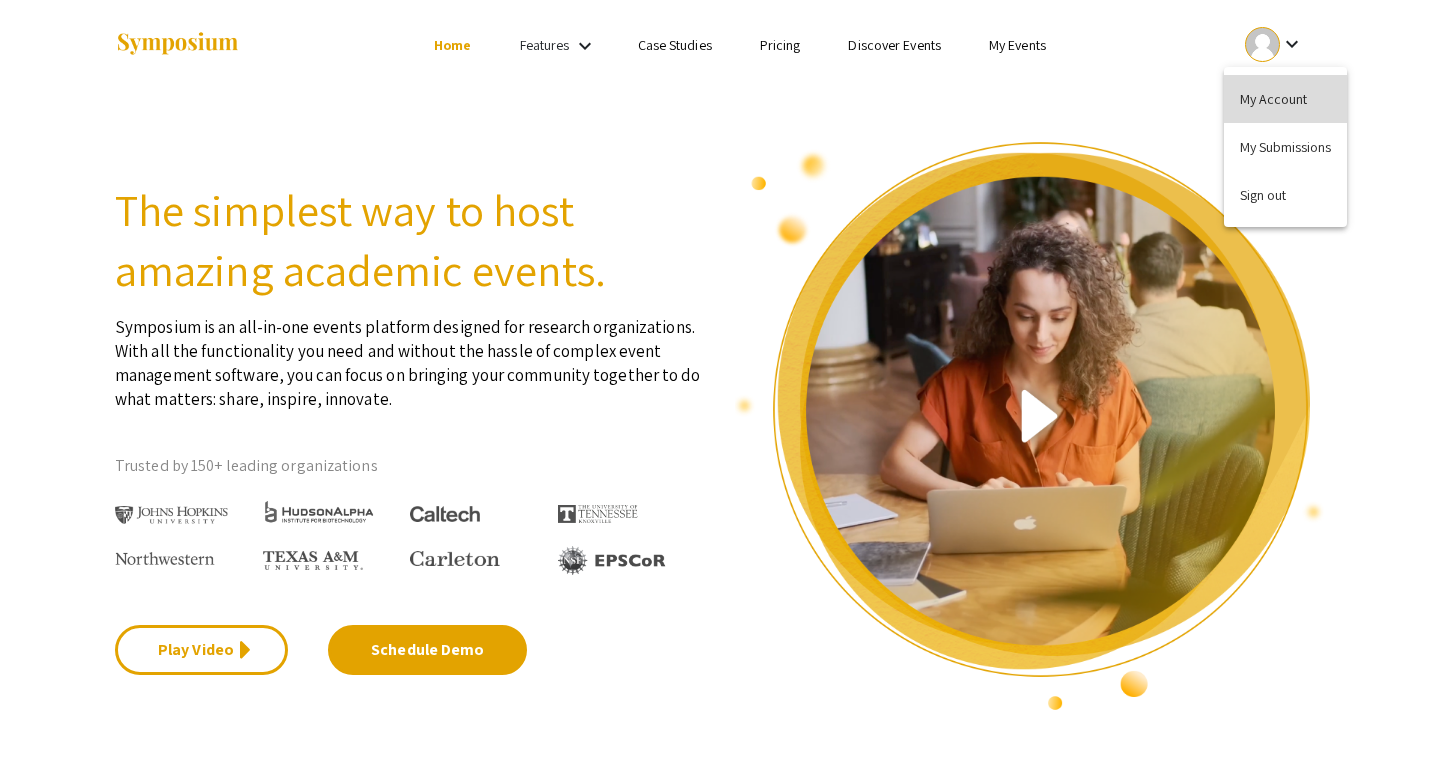 click on "My Account" at bounding box center (1285, 99) 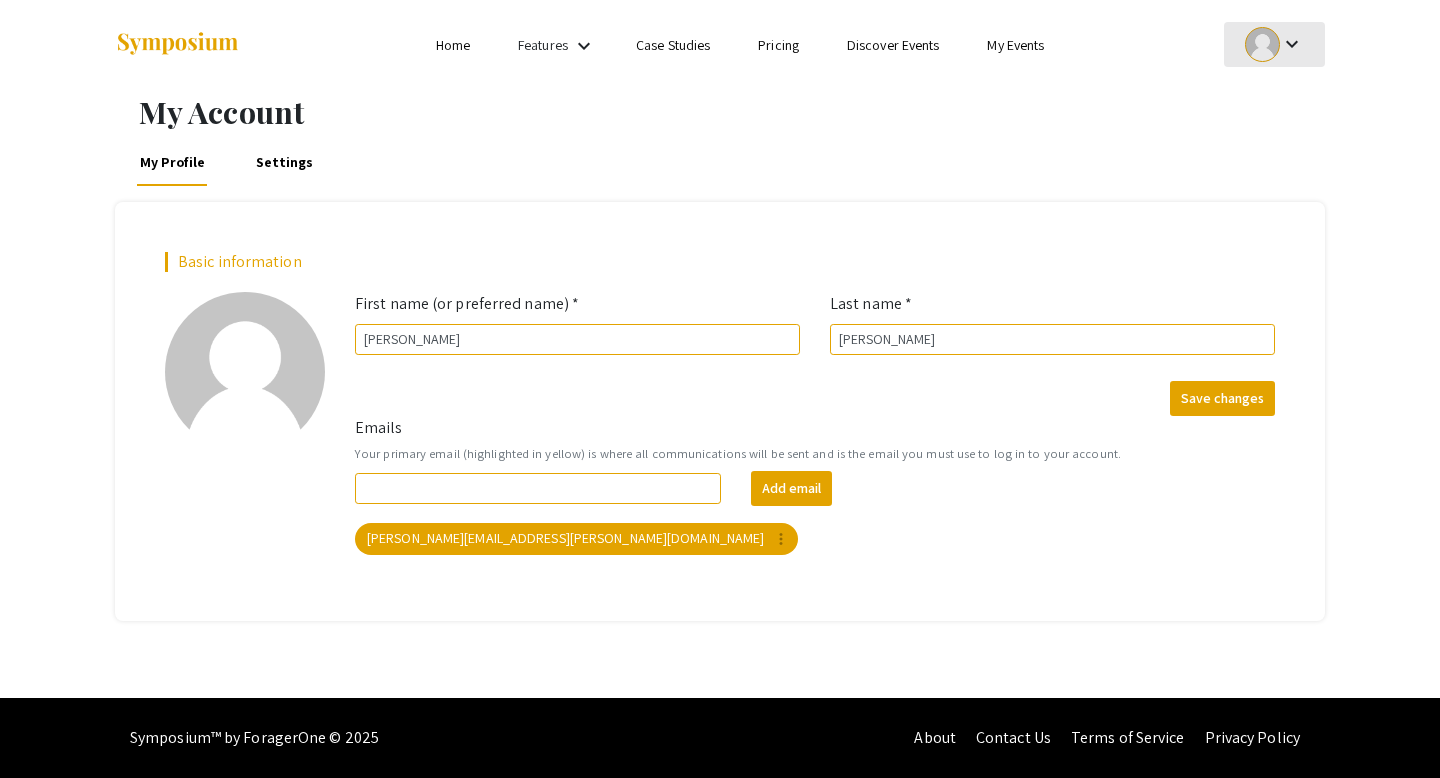 click on "keyboard_arrow_down" at bounding box center (1292, 44) 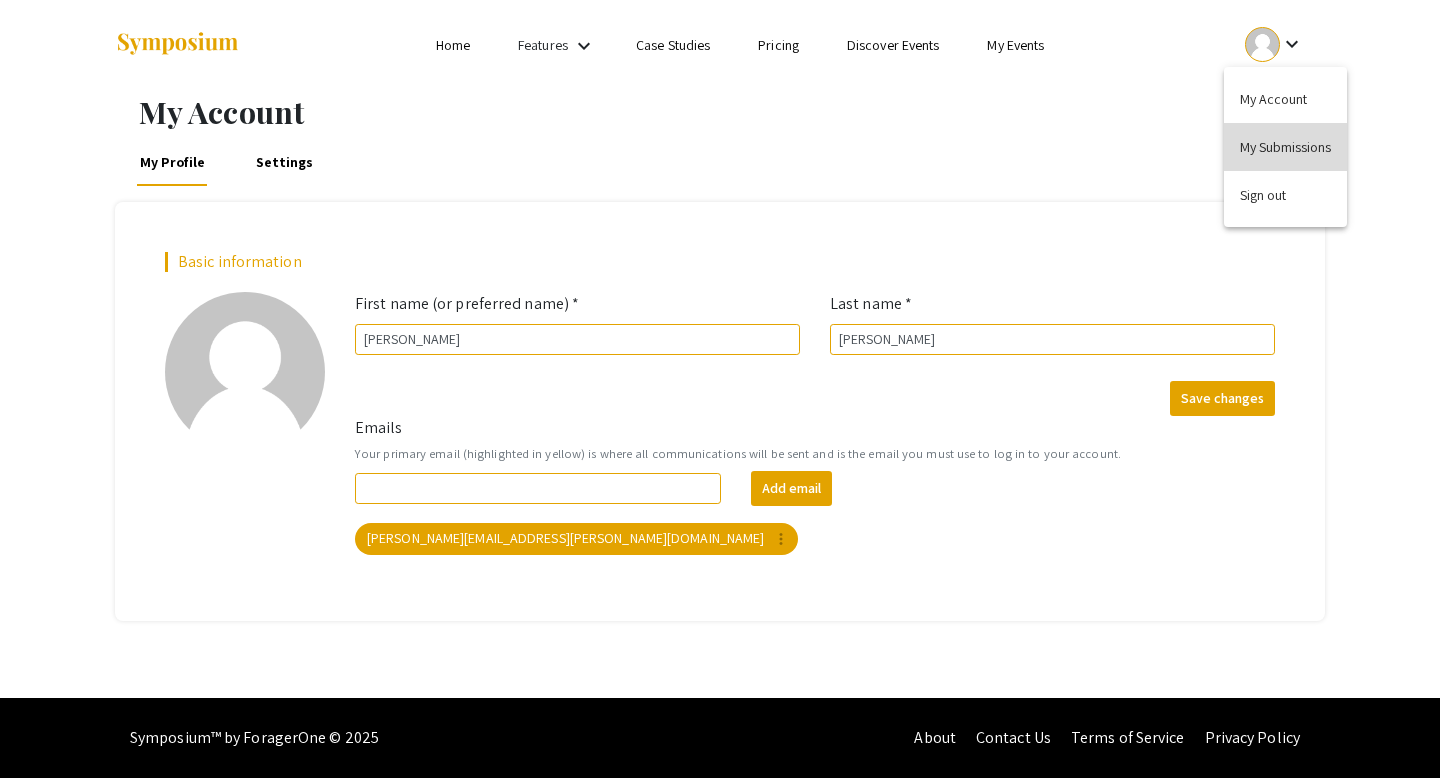 click on "My Submissions" at bounding box center [1285, 147] 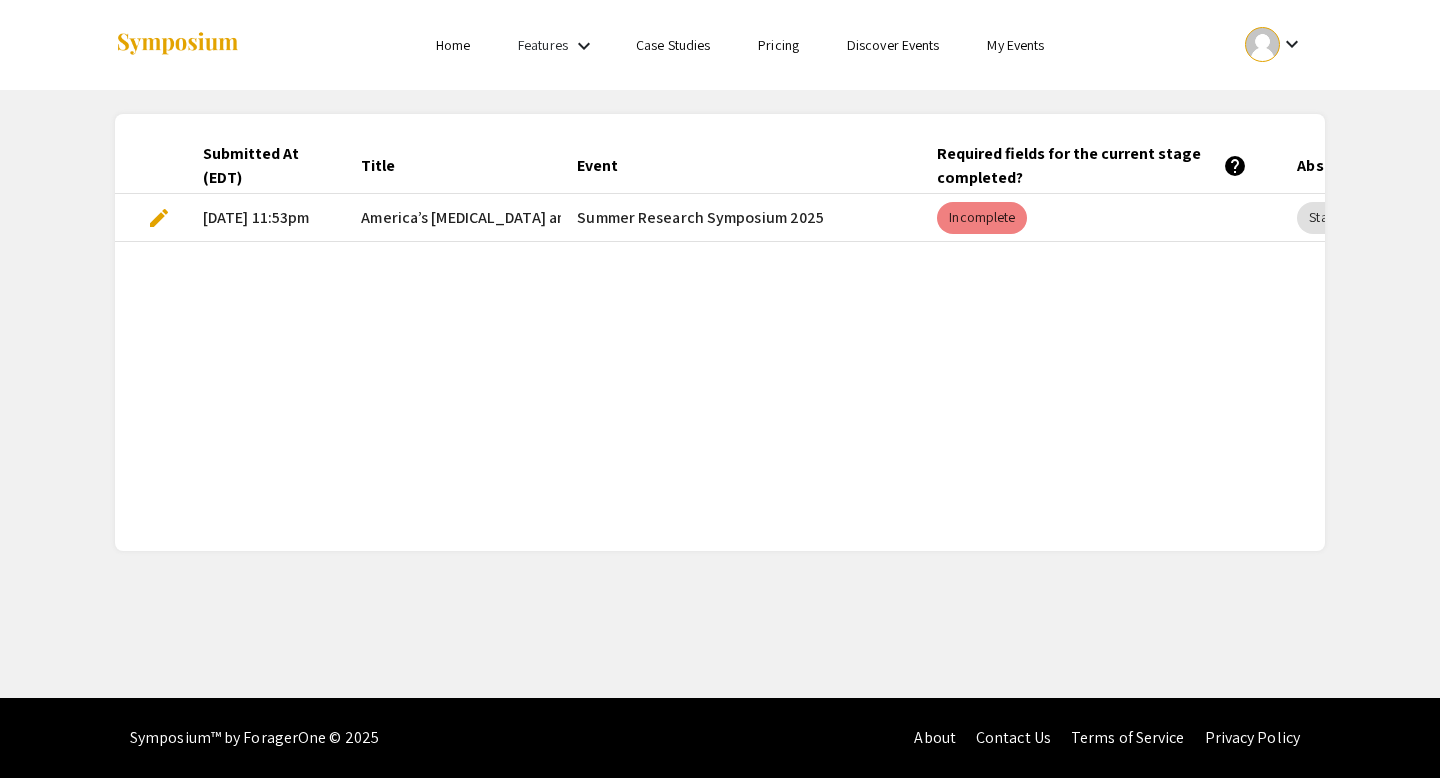 click on "Submitted At (EDT) Title Event Required fields for the current stage completed?   help  Abstract Stage Status   help   edit  [DATE] 11:53pm America’s [MEDICAL_DATA] and the Heroes that EmergedCivil Rights Field Trip [DATE] to [DATE]  Summer Research Symposium 2025   Incomplete   Stage 2, None" 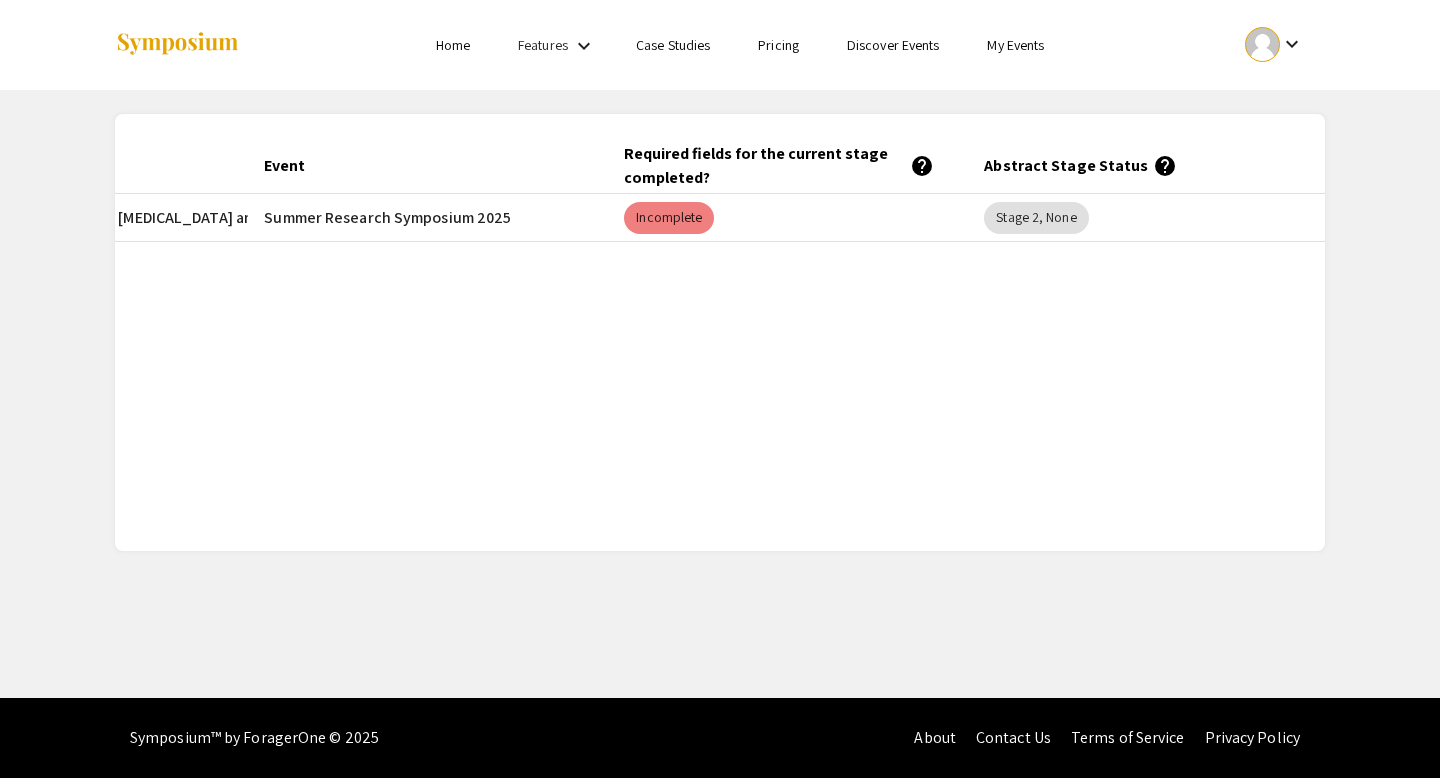 scroll, scrollTop: 0, scrollLeft: 316, axis: horizontal 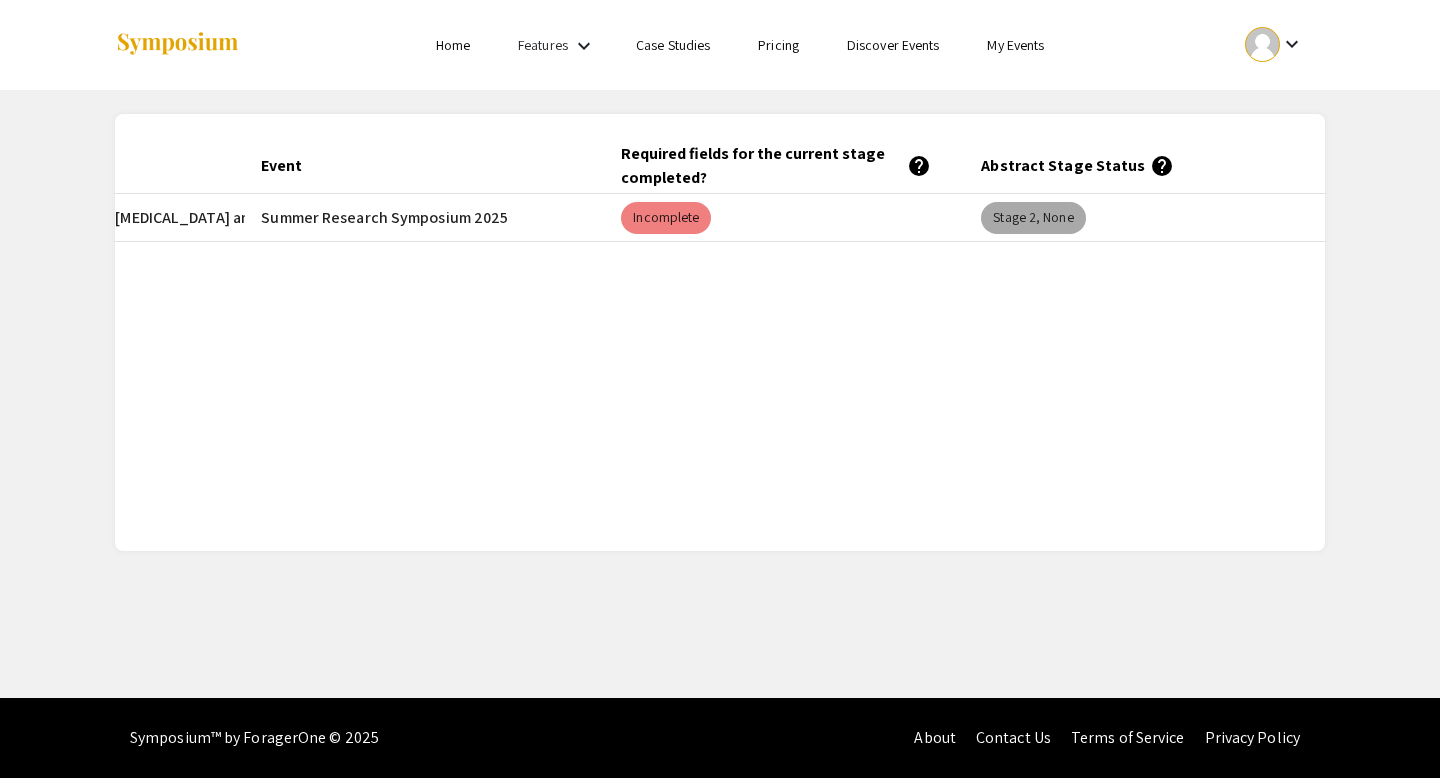 click on "Stage 2, None" at bounding box center [1033, 218] 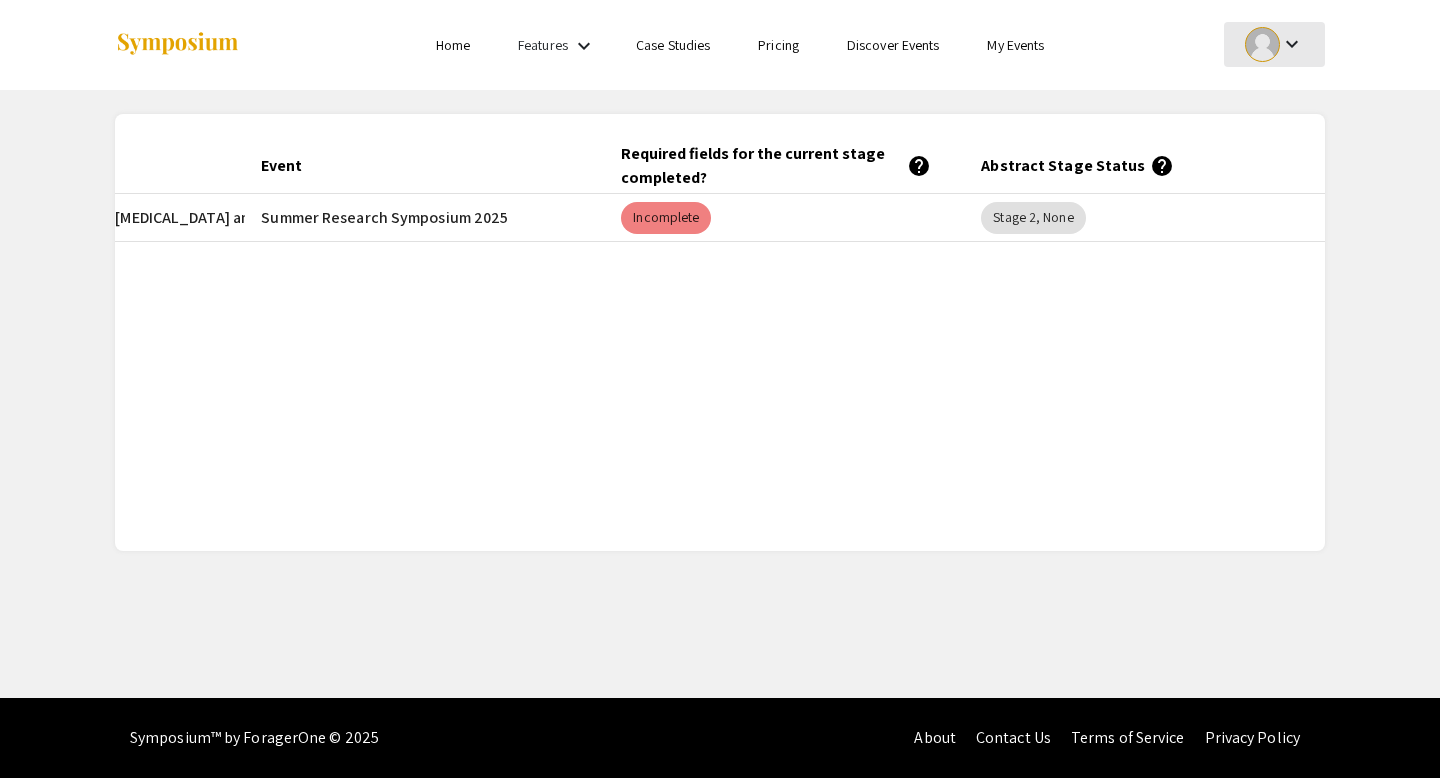 click on "keyboard_arrow_down" at bounding box center [1292, 44] 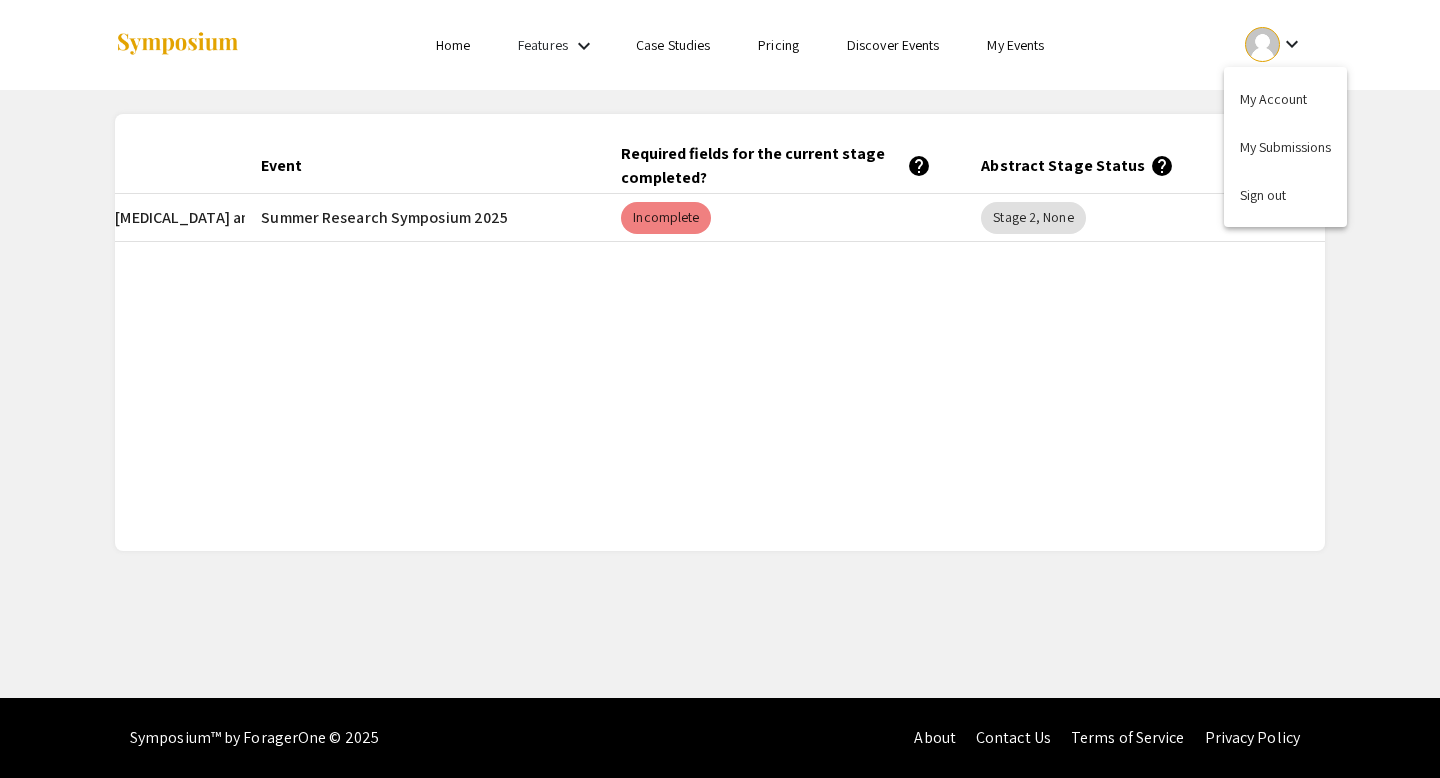 click at bounding box center [720, 389] 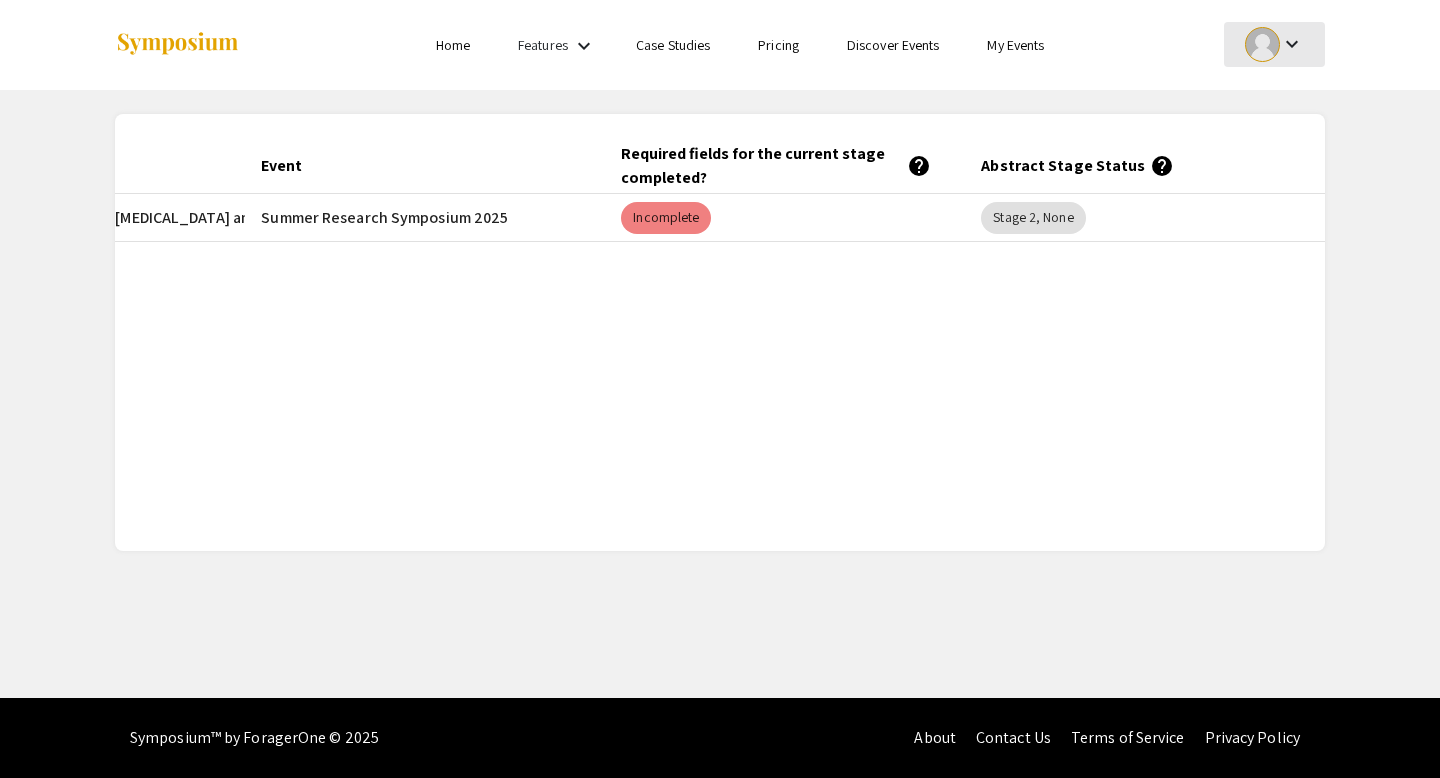 click on "keyboard_arrow_down" at bounding box center [1292, 44] 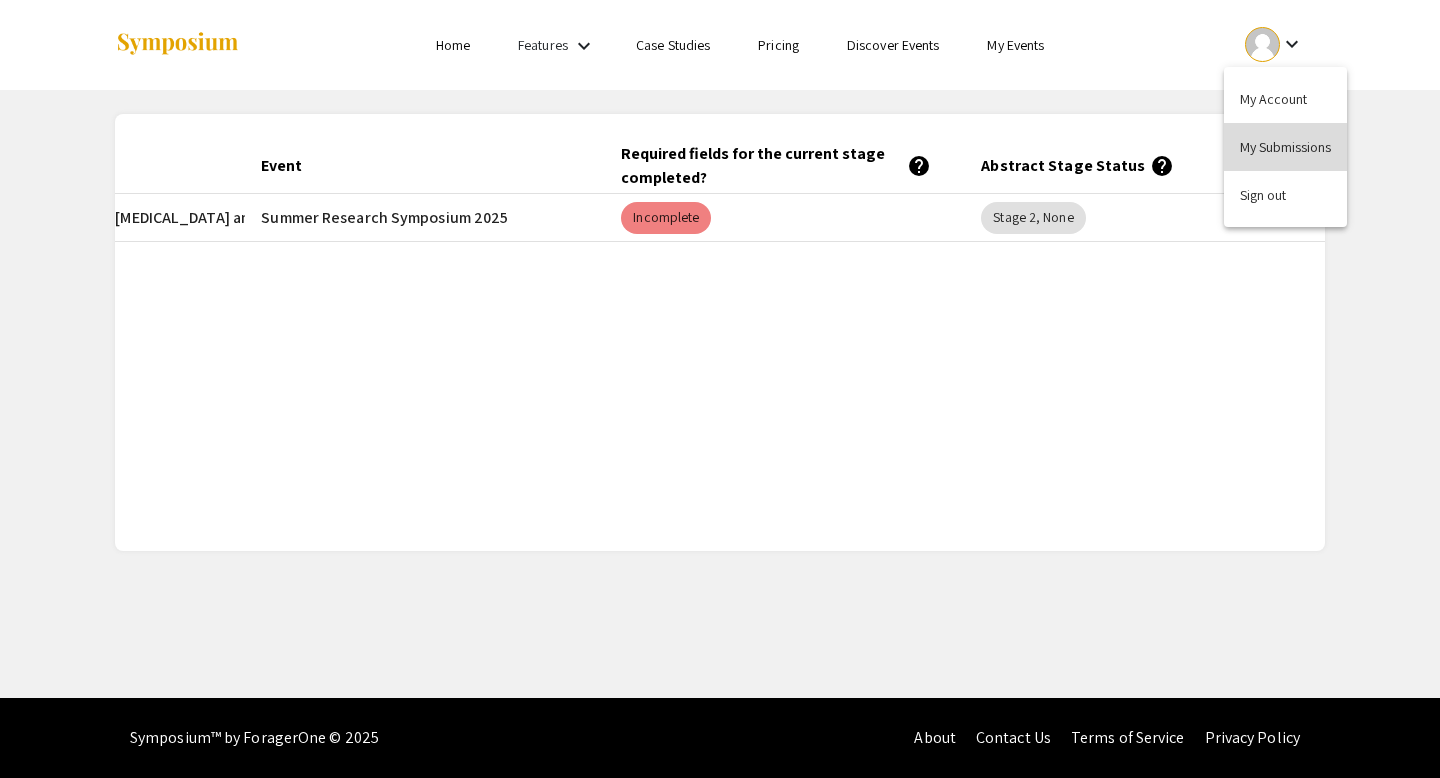 click on "My Submissions" at bounding box center [1285, 147] 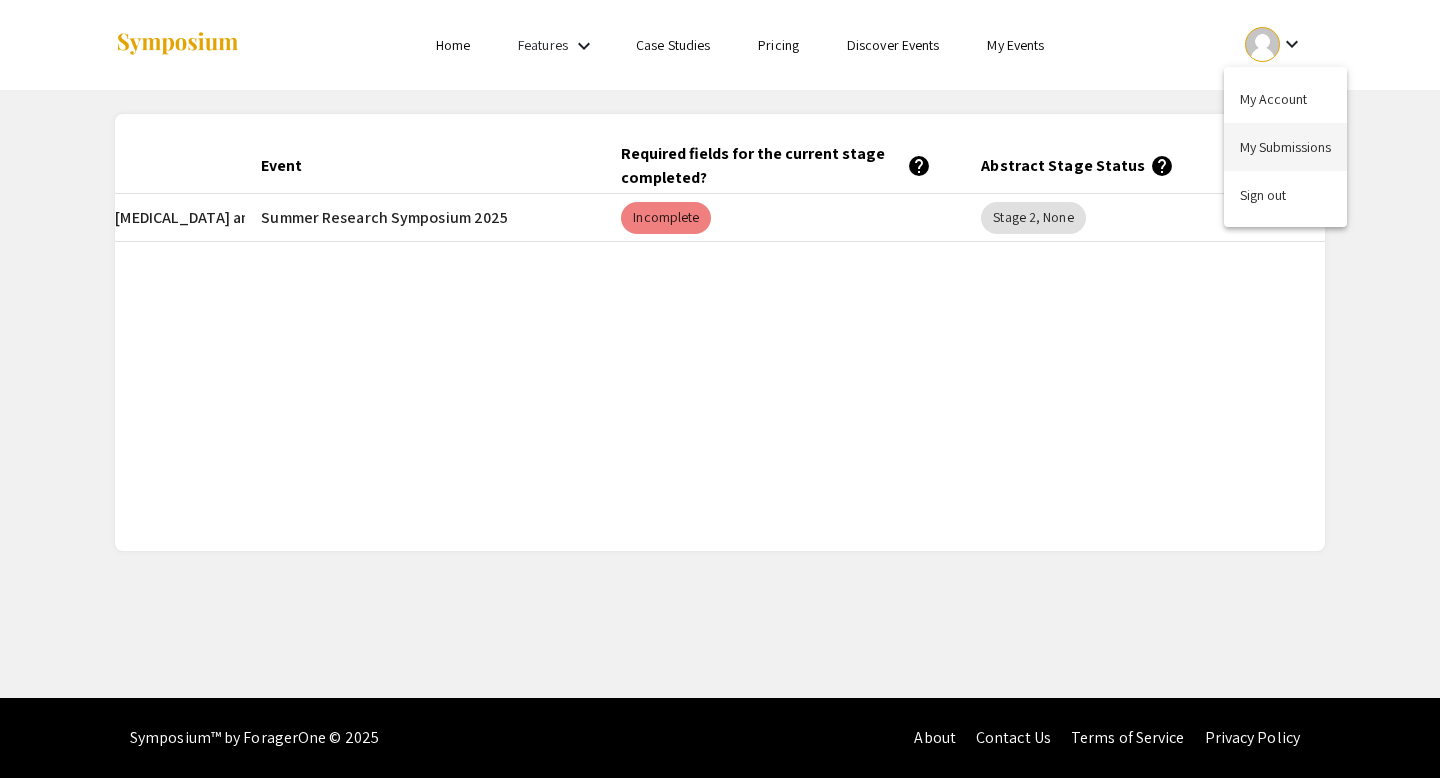 click on "Abstract Stage Status   help" 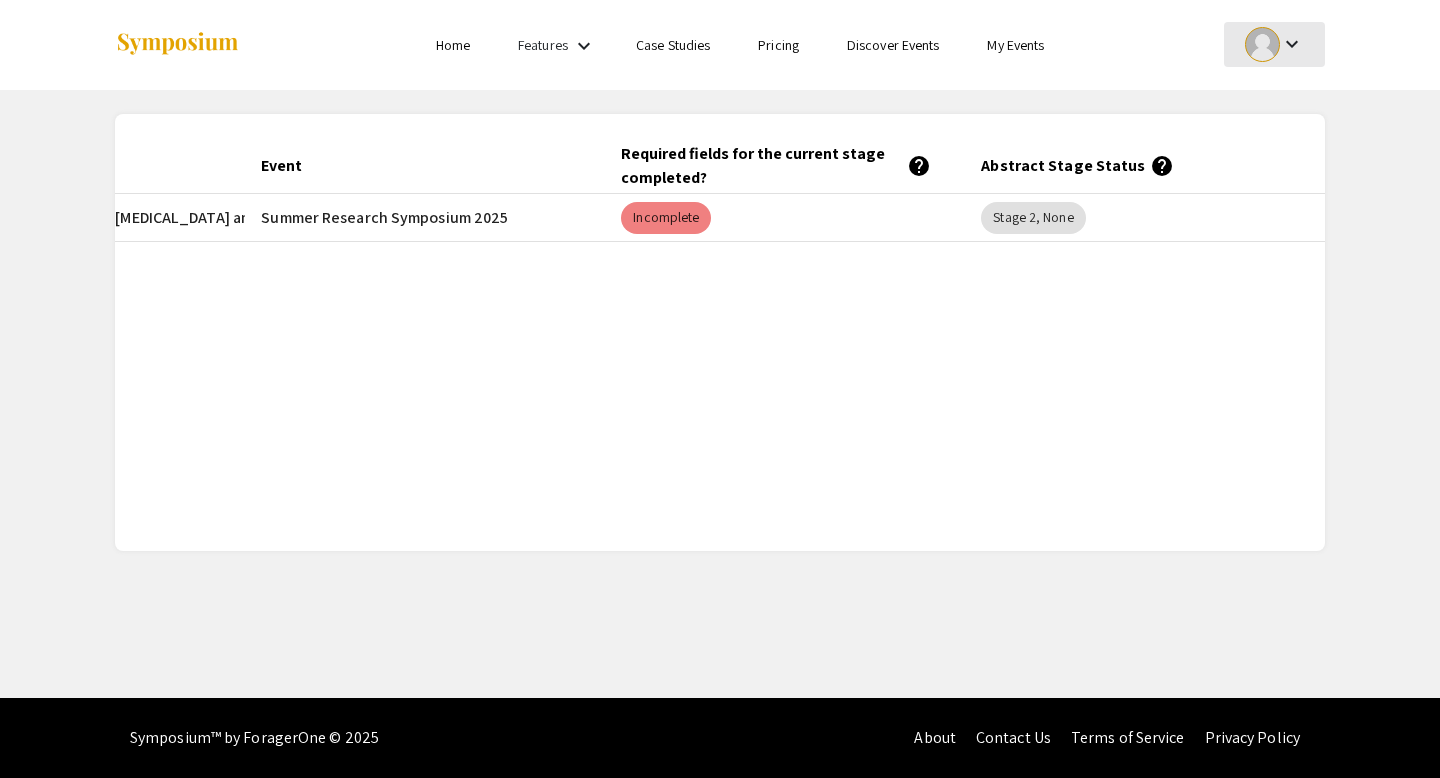 click on "keyboard_arrow_down" at bounding box center [1292, 44] 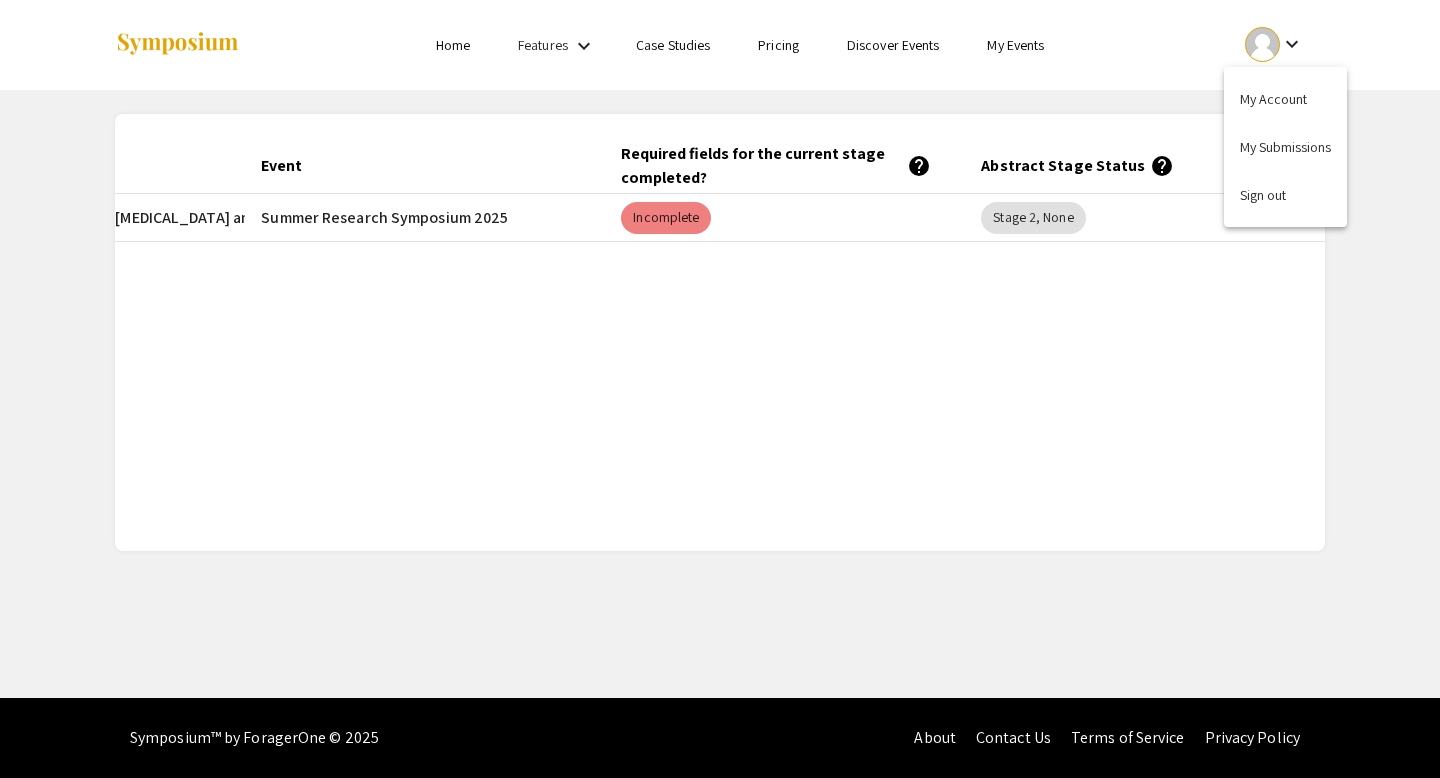 click at bounding box center [720, 389] 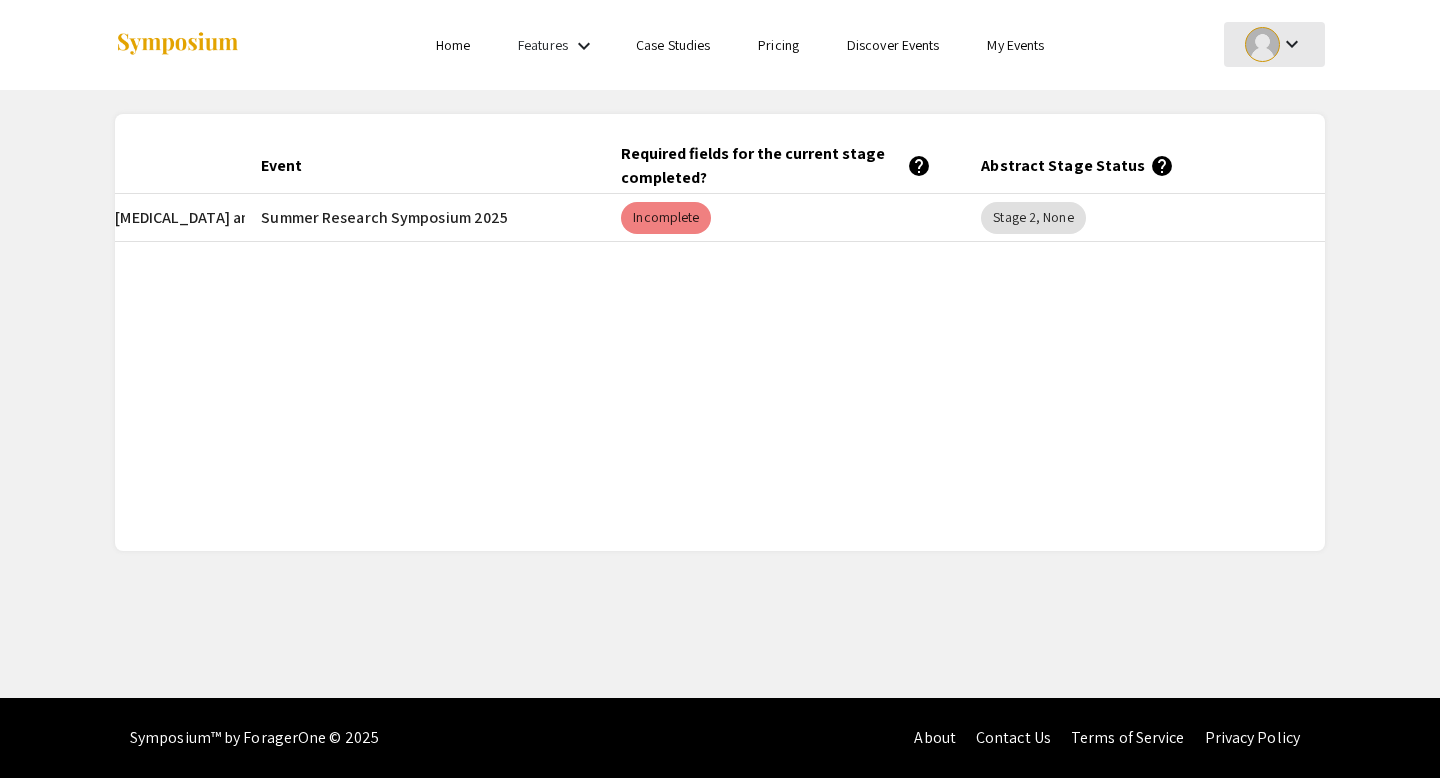 click on "keyboard_arrow_down" at bounding box center (1274, 44) 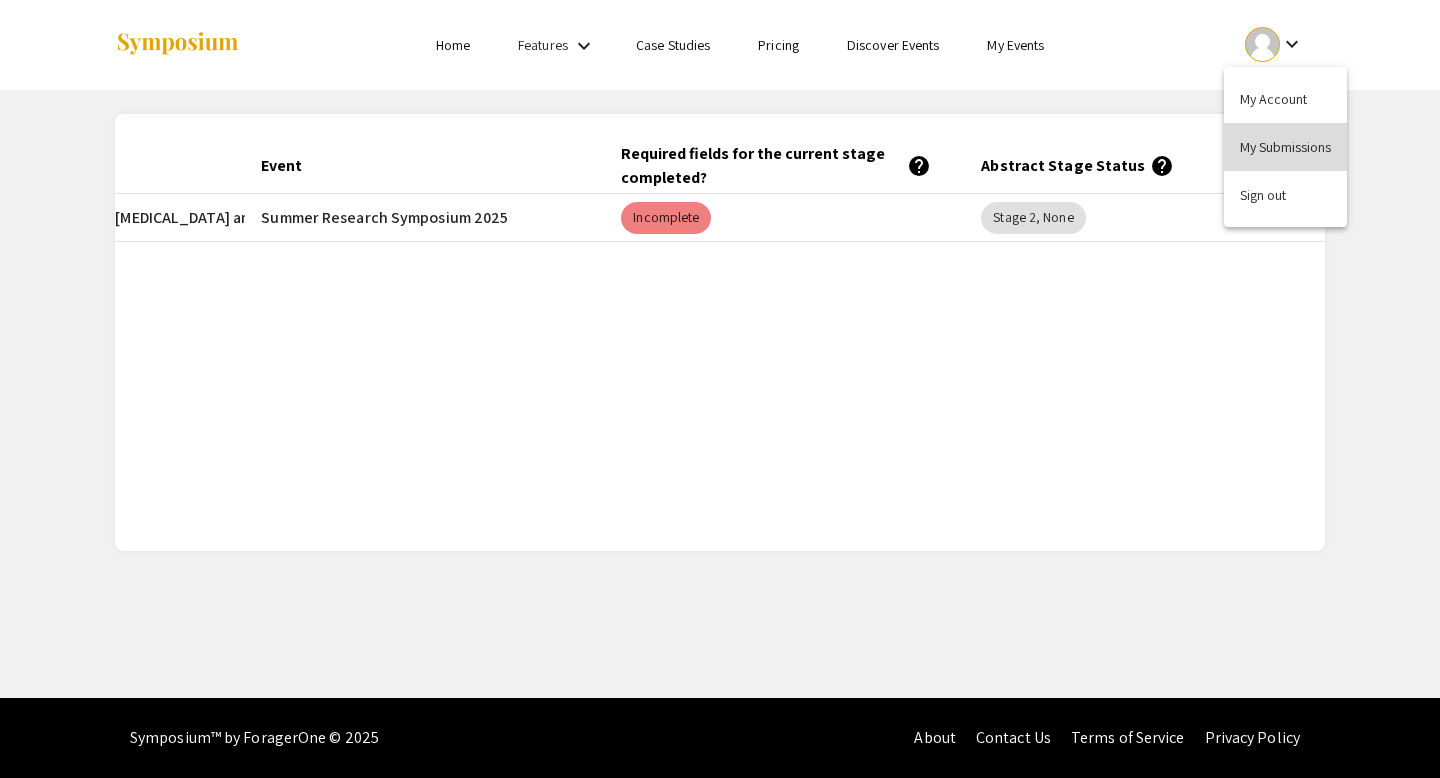 click on "My Submissions" at bounding box center [1285, 147] 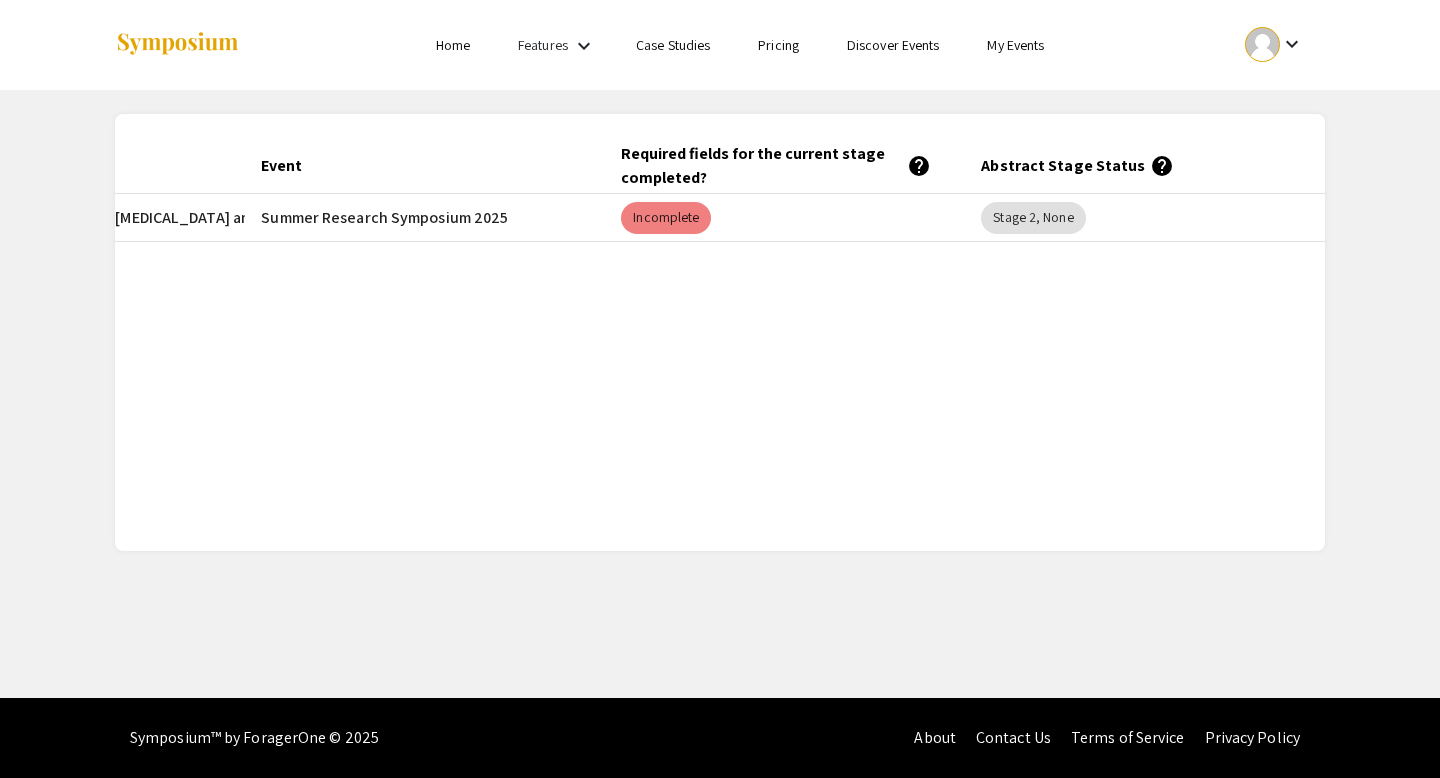 click on "America’s [MEDICAL_DATA] and the Heroes that EmergedCivil Rights Field Trip [DATE] to [DATE]" at bounding box center [375, 218] 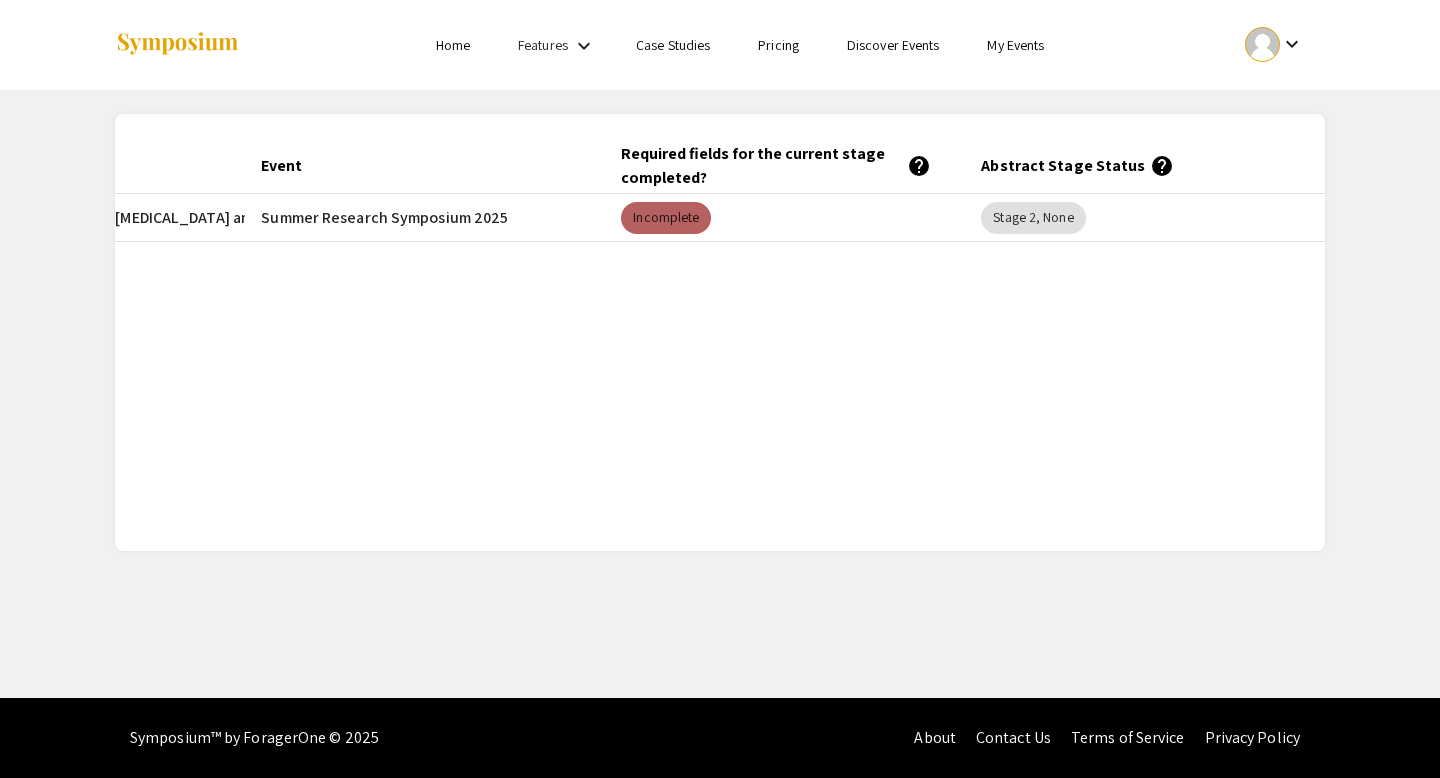click on "Incomplete" at bounding box center (666, 218) 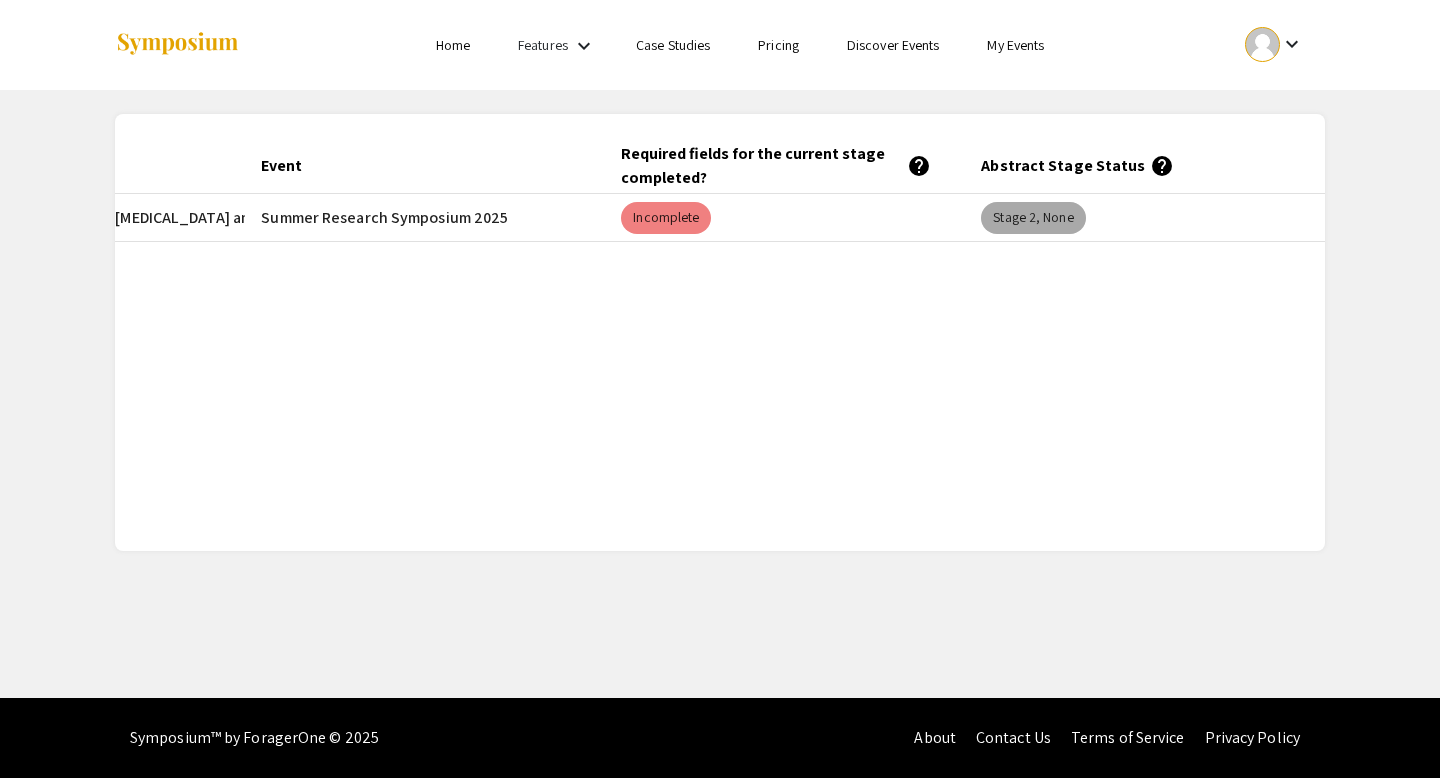 click on "Stage 2, None" at bounding box center (1033, 218) 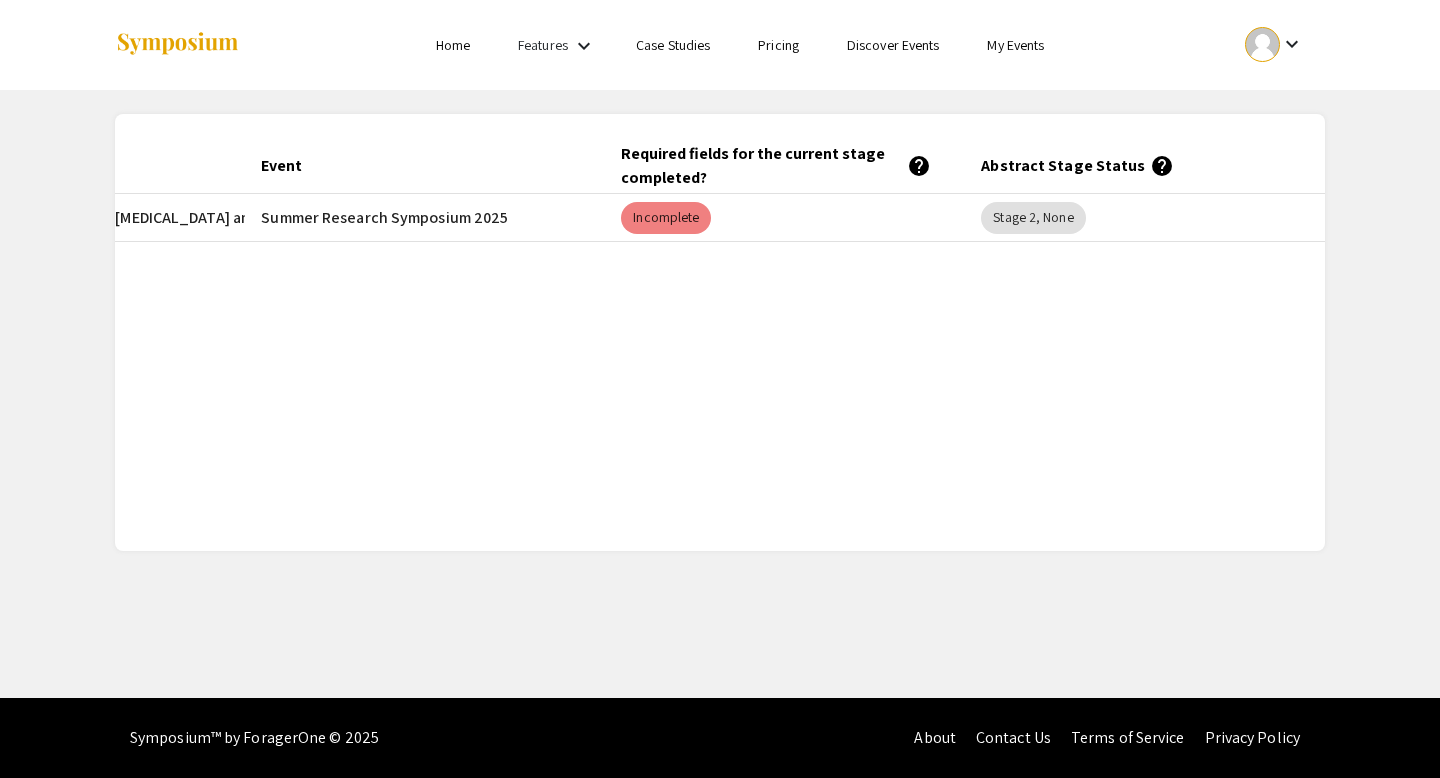 click on "Submitted At (EDT) Title Event Required fields for the current stage completed?   help  Abstract Stage Status   help   edit  [DATE] 11:53pm America’s [MEDICAL_DATA] and the Heroes that EmergedCivil Rights Field Trip [DATE] to [DATE]  Summer Research Symposium 2025   Incomplete   Stage 2, None" 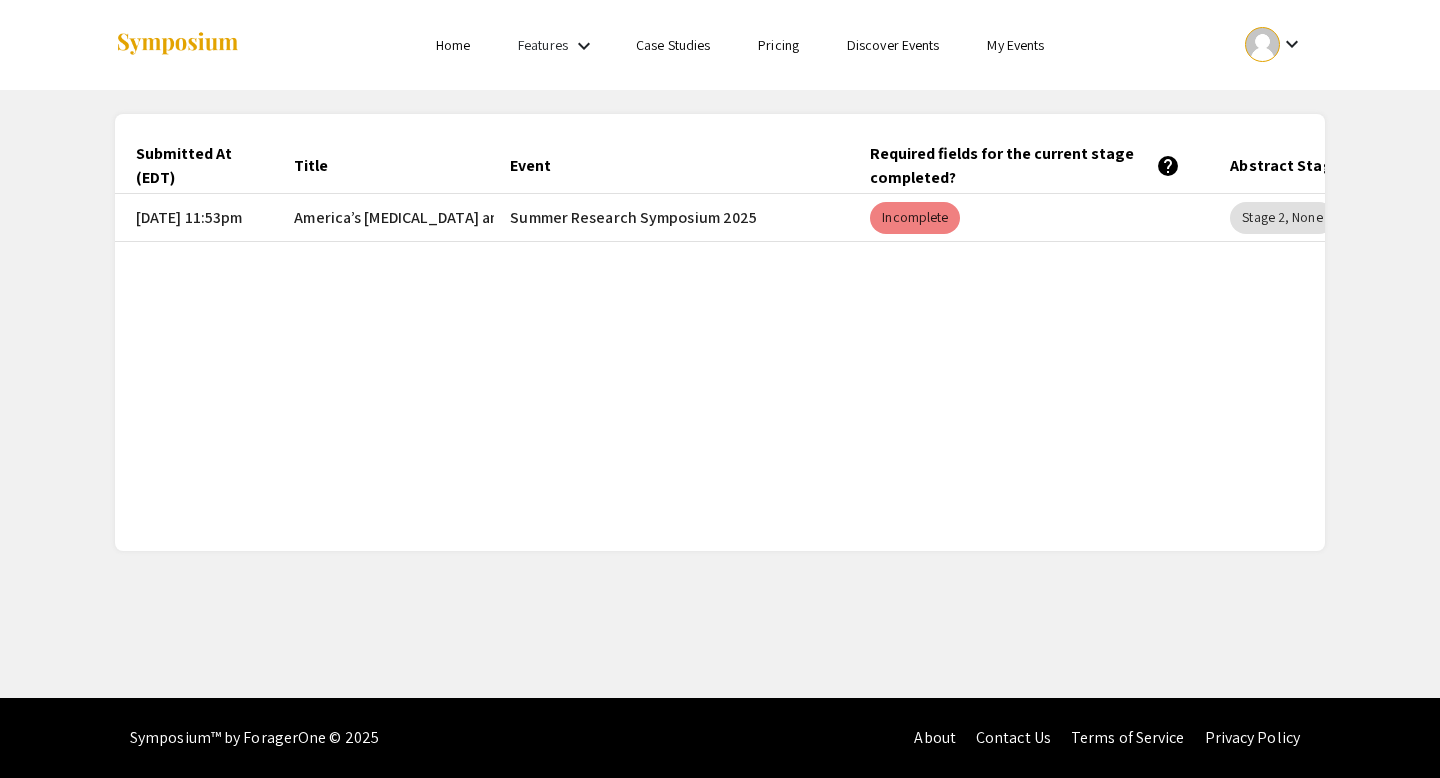 scroll, scrollTop: 0, scrollLeft: 0, axis: both 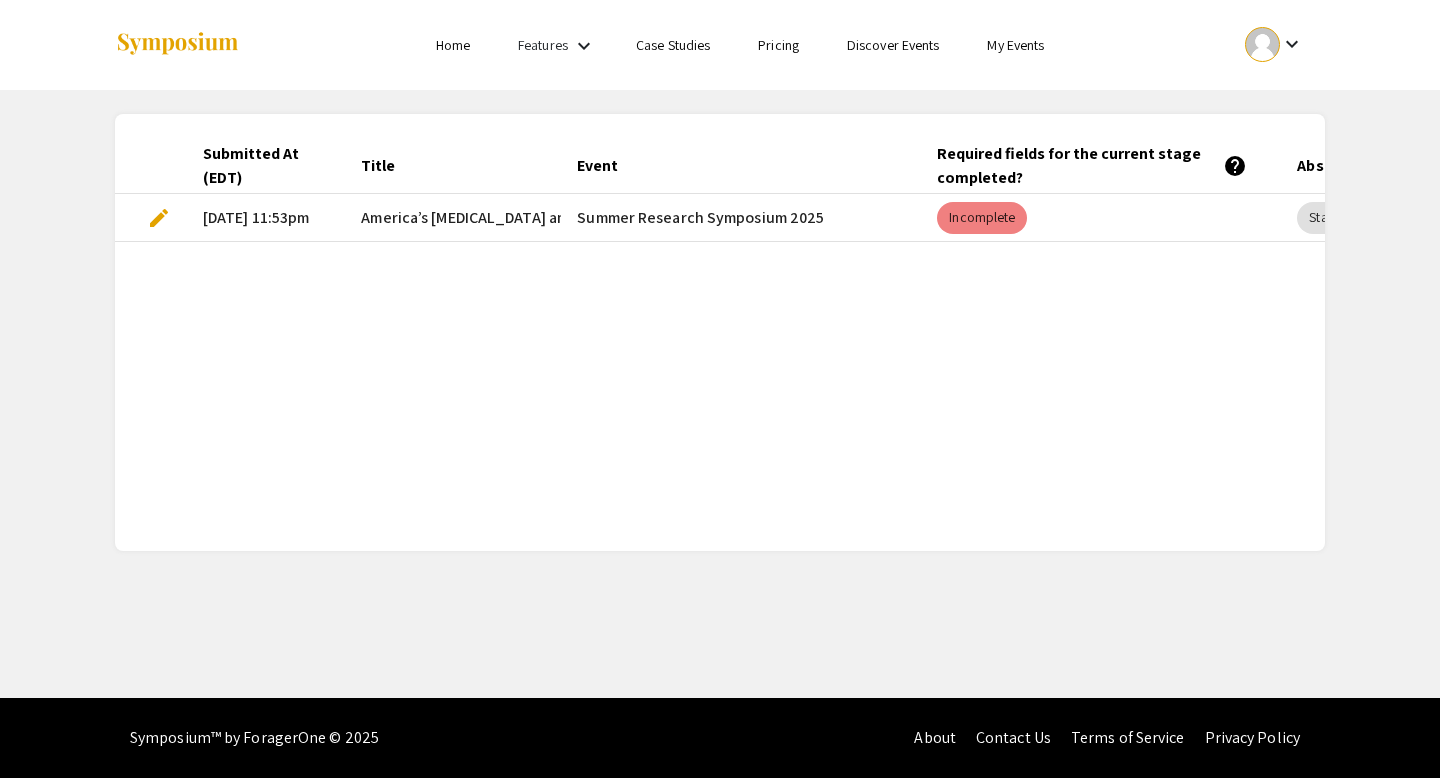 click on "edit" at bounding box center (159, 218) 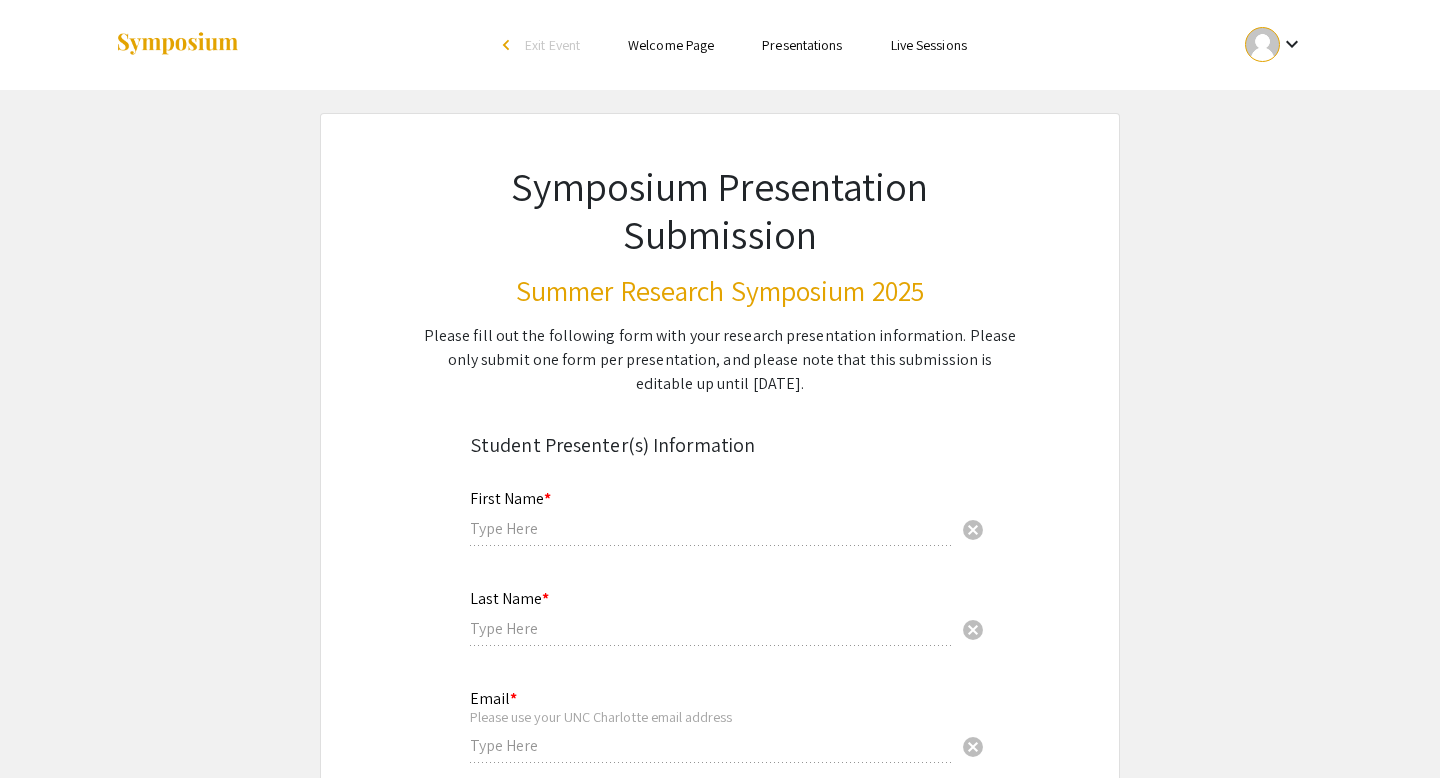 type on "[PERSON_NAME]" 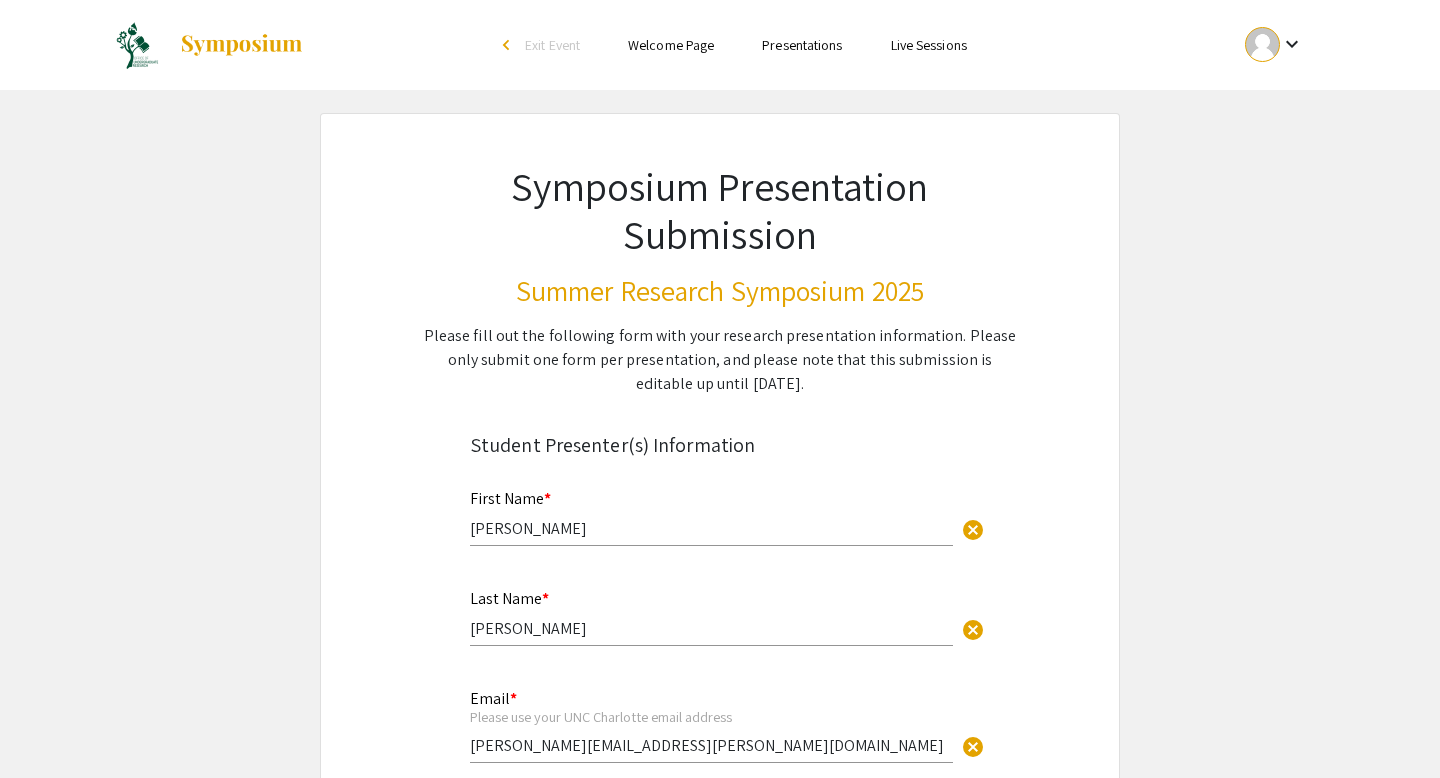click on "Symposium Presentation Submission Summer Research Symposium 2025  Please fill out the following form with your research presentation information. Please only submit one form per presentation, and please note that this submission is editable up until [DATE].   Student Presenter(s) Information  First Name * [PERSON_NAME] cancel This field is required. Last Name * [PERSON_NAME] cancel This field is required. Email * Please use your UNC [PERSON_NAME] email address [PERSON_NAME][EMAIL_ADDRESS][PERSON_NAME][DOMAIN_NAME] cancel This field is required. Level/Classification *   First Year (Freshman)   Second Year (Sophomore)   Third Year (Junior)   Fourth+ Year (Senior)   Charlotte Teachers Institute   REU participant (non-Charlotte student)  Clear   Additional Student Presenter(s)  Add up to 4 additional presenters for this event.  Add Presenter 2  Presentation Information Title *                                 America’s [MEDICAL_DATA] and the Heroes that Emerged Civil Rights Field Trip [DATE] to [DATE] This field is required. *" 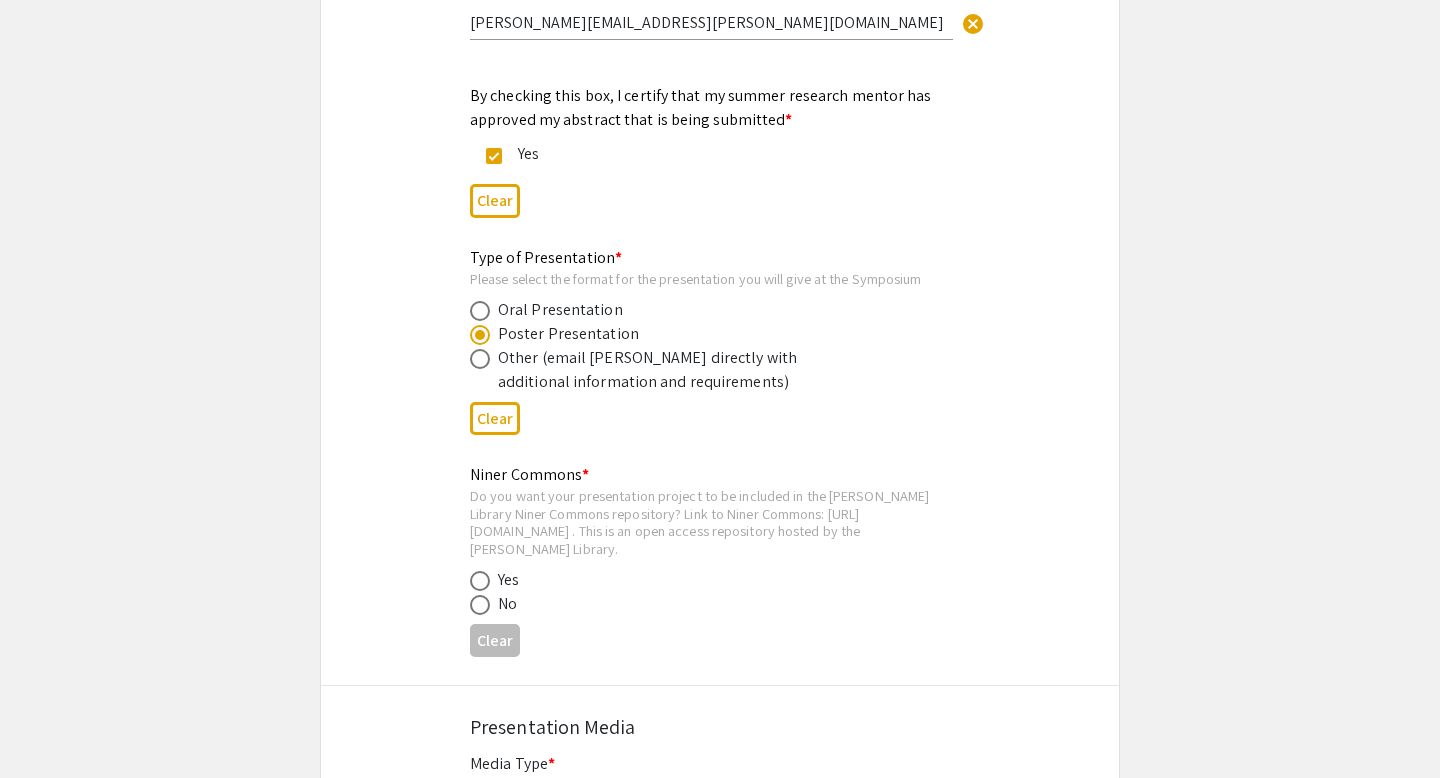 scroll, scrollTop: 2960, scrollLeft: 0, axis: vertical 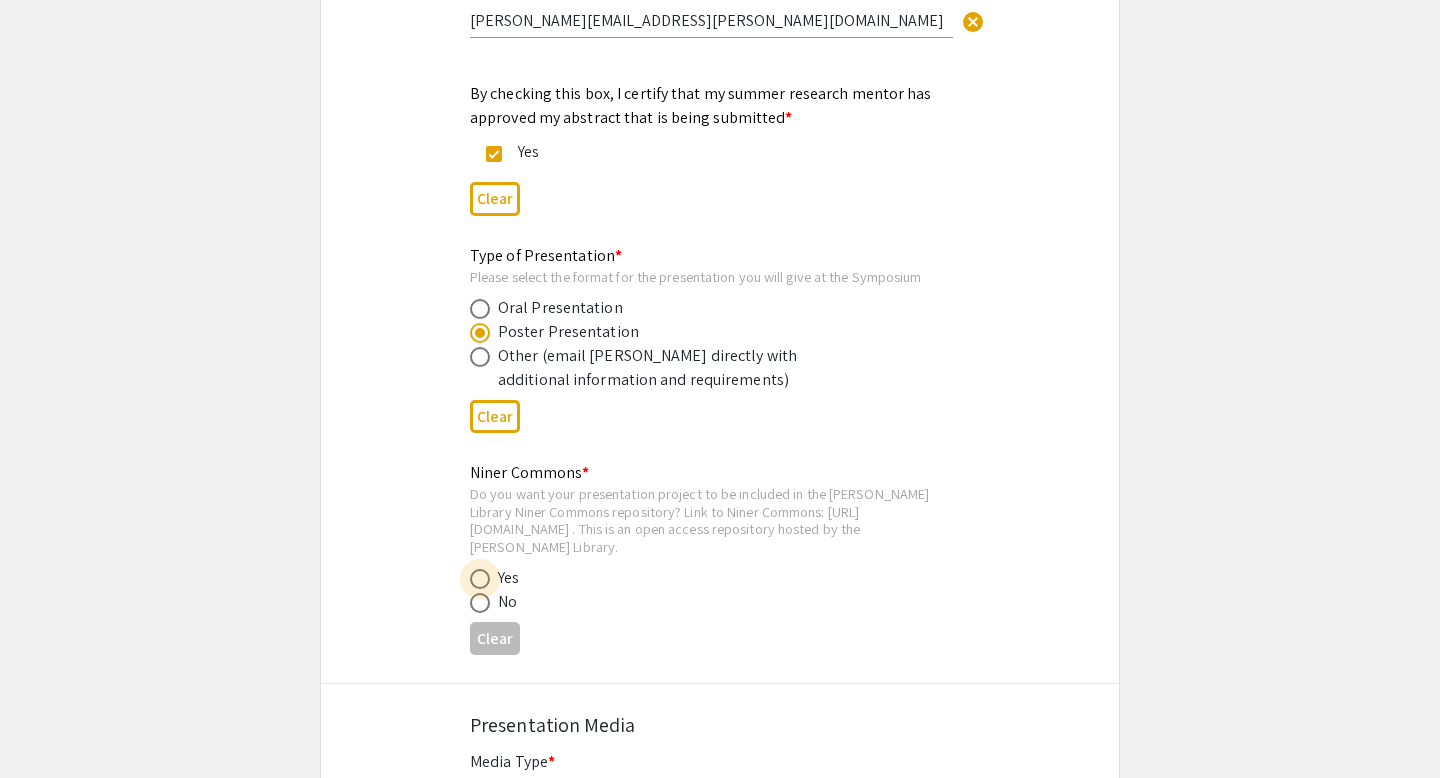 click at bounding box center [480, 579] 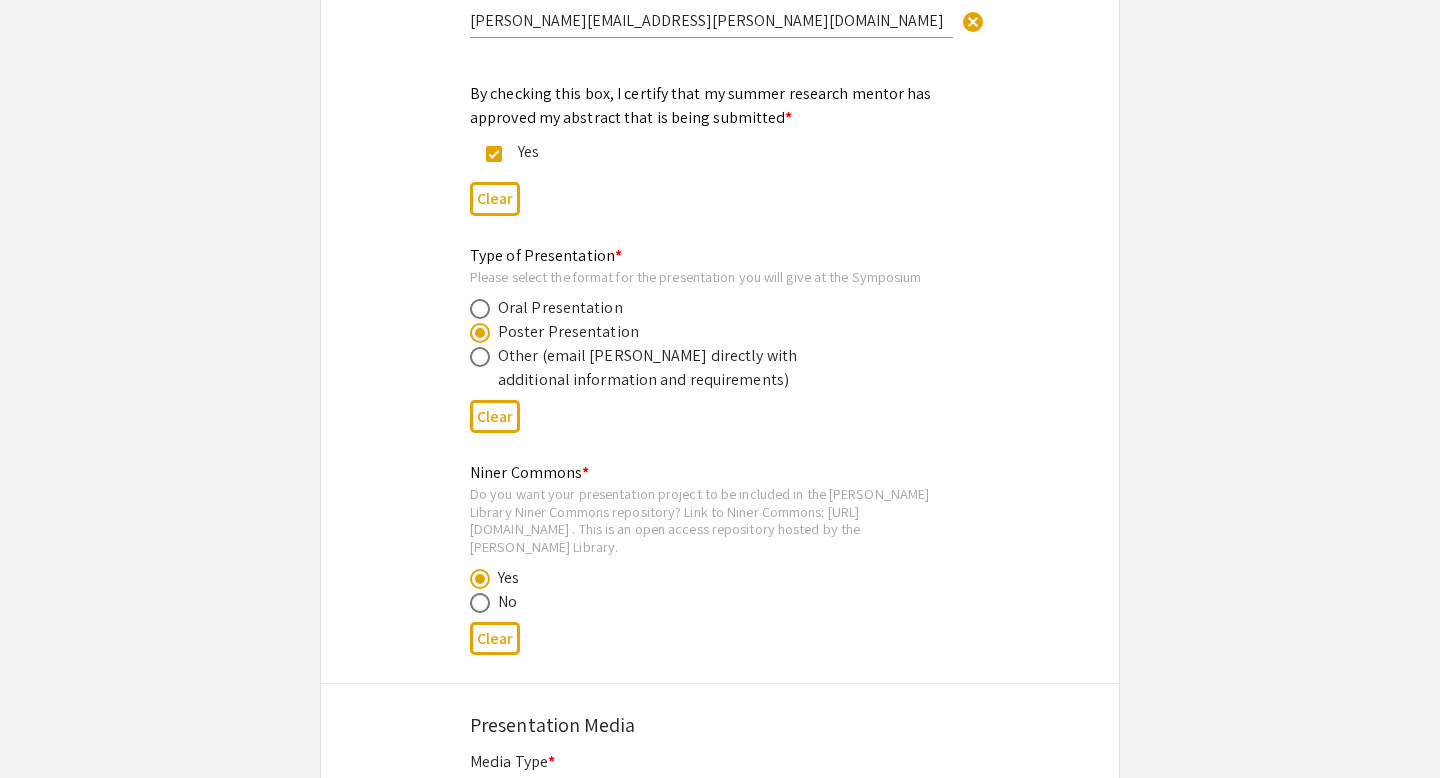 click on "Symposium Presentation Submission Summer Research Symposium 2025  Please fill out the following form with your research presentation information. Please only submit one form per presentation, and please note that this submission is editable up until [DATE].   Student Presenter(s) Information  First Name * [PERSON_NAME] cancel This field is required. Last Name * [PERSON_NAME] cancel This field is required. Email * Please use your UNC [PERSON_NAME] email address [PERSON_NAME][EMAIL_ADDRESS][PERSON_NAME][DOMAIN_NAME] cancel This field is required. Level/Classification *   First Year (Freshman)   Second Year (Sophomore)   Third Year (Junior)   Fourth+ Year (Senior)   Charlotte Teachers Institute   REU participant (non-Charlotte student)  Clear   Additional Student Presenter(s)  Add up to 4 additional presenters for this event.  Add Presenter 2  Presentation Information Title *                                 America’s [MEDICAL_DATA] and the Heroes that Emerged Civil Rights Field Trip [DATE] to [DATE] This field is required. *" 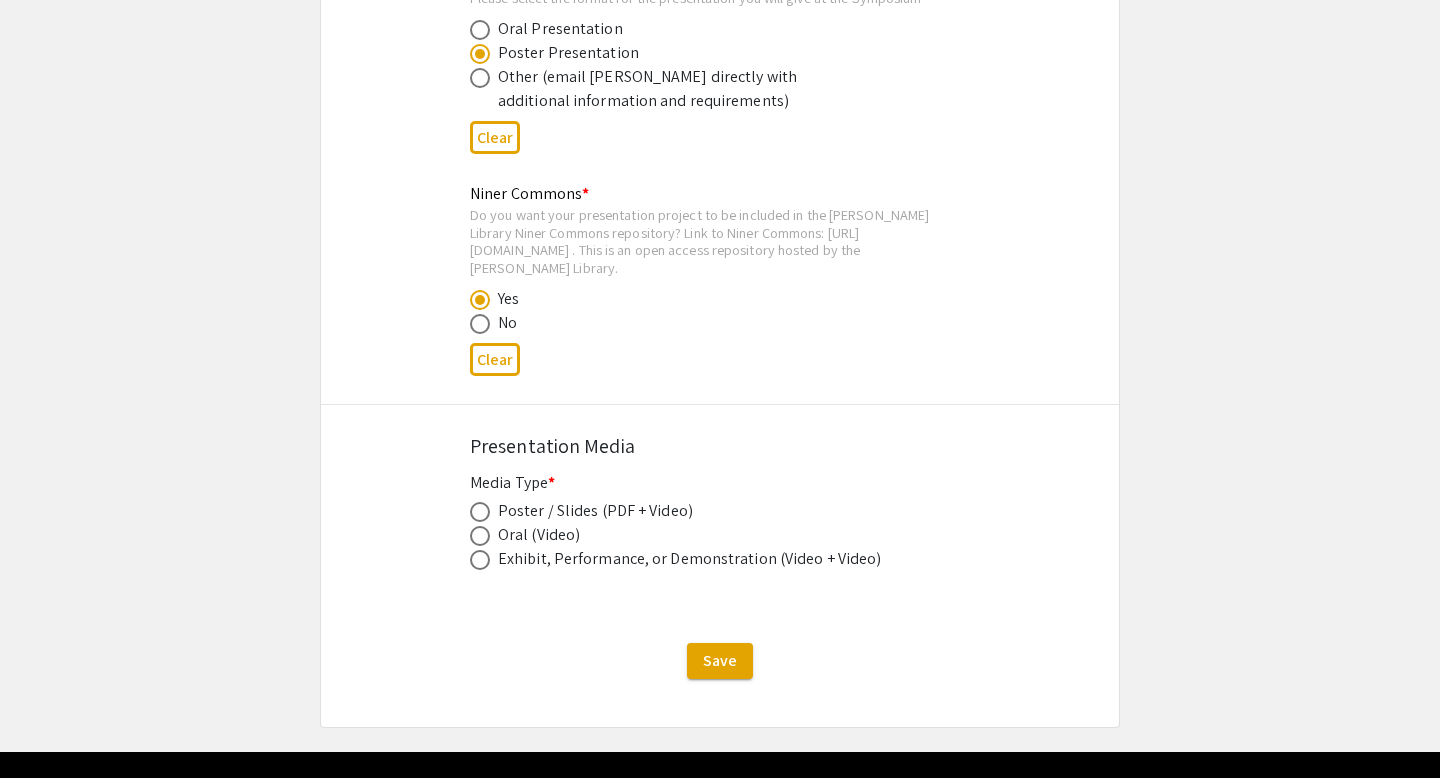 scroll, scrollTop: 3240, scrollLeft: 0, axis: vertical 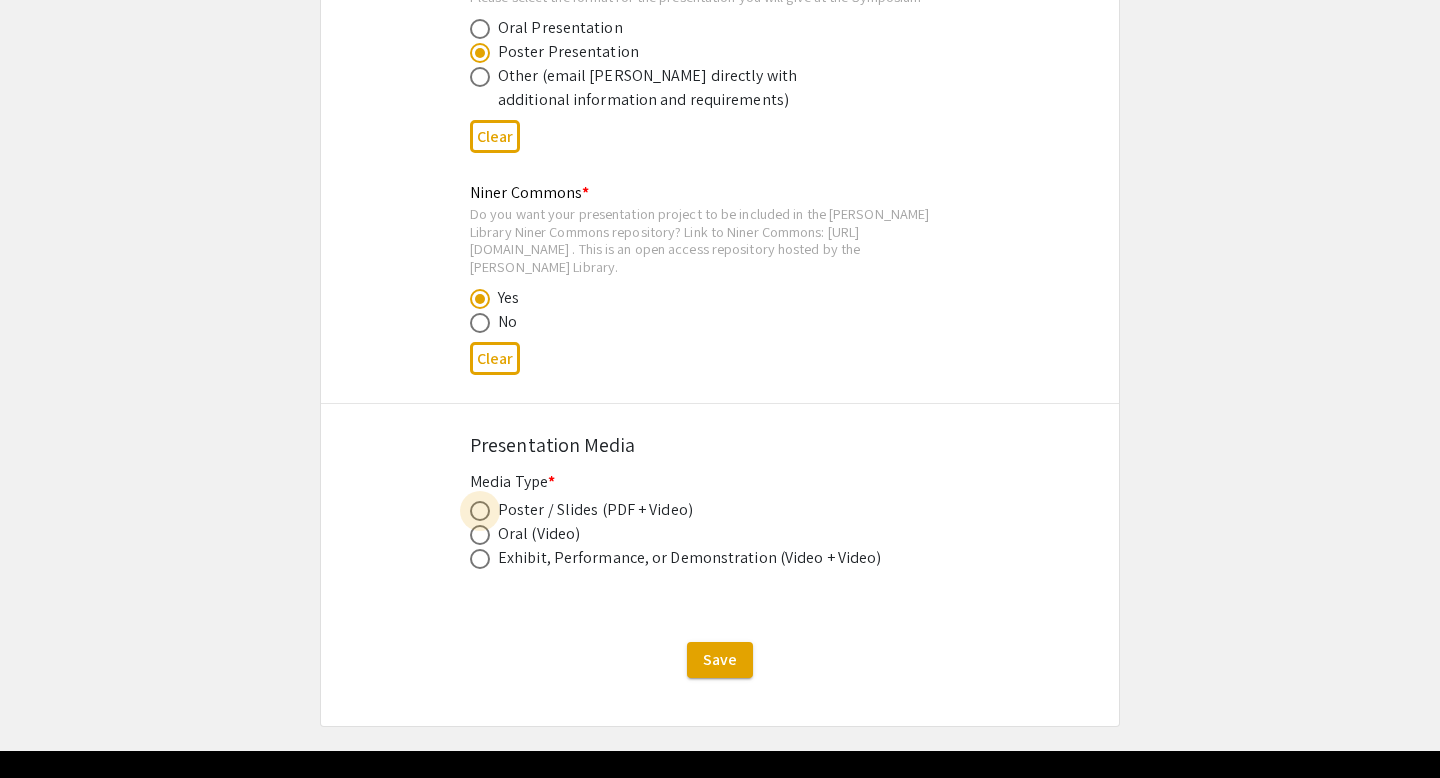 click at bounding box center [480, 511] 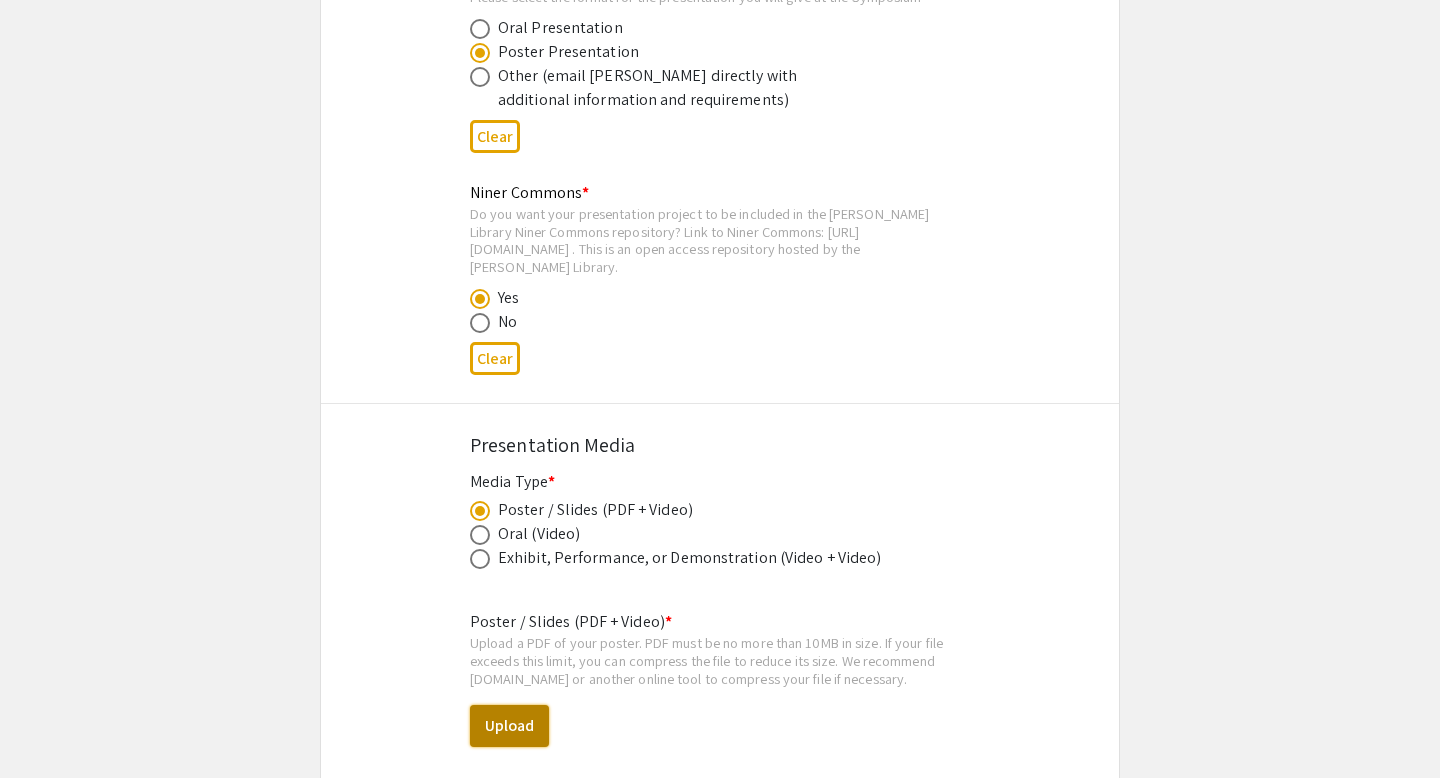 click on "Upload" at bounding box center [509, 726] 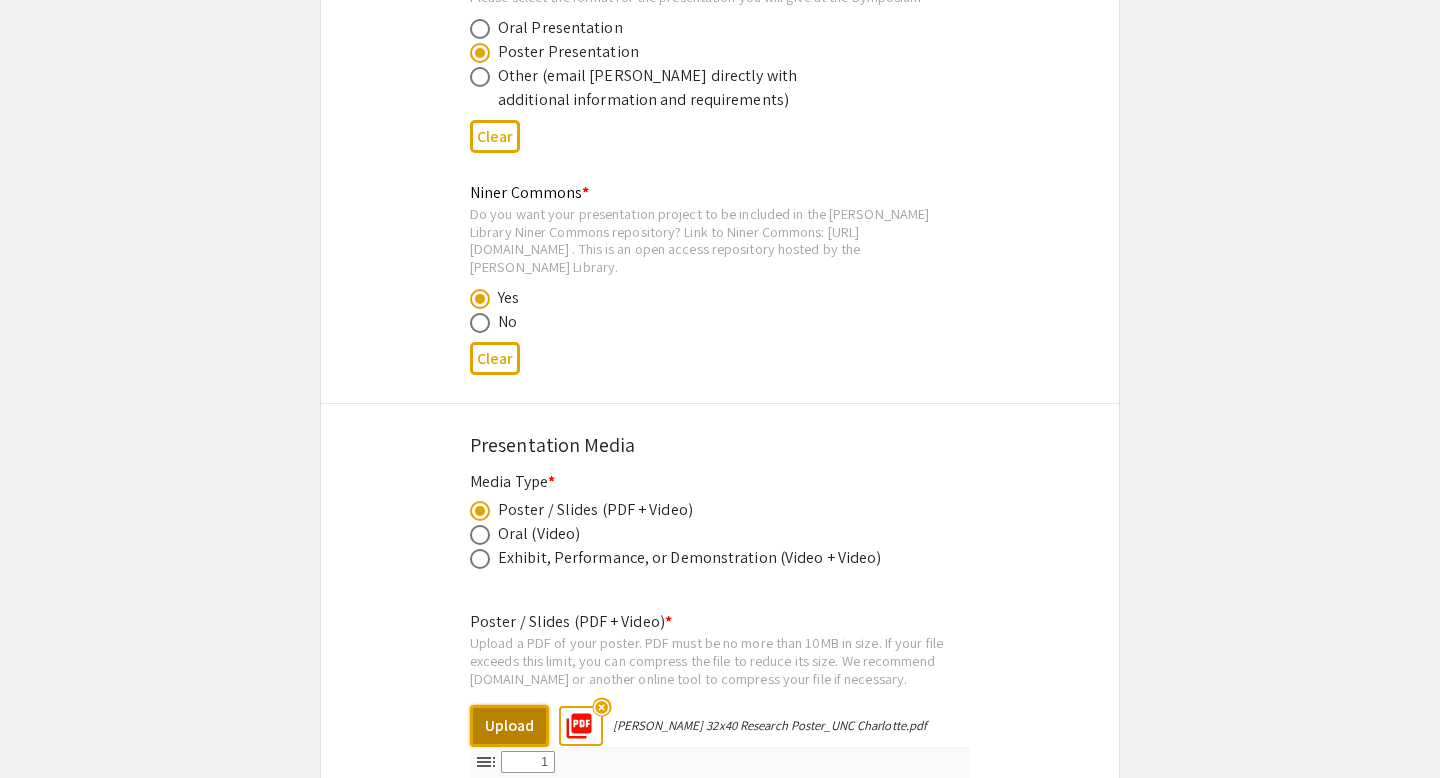 select on "custom" 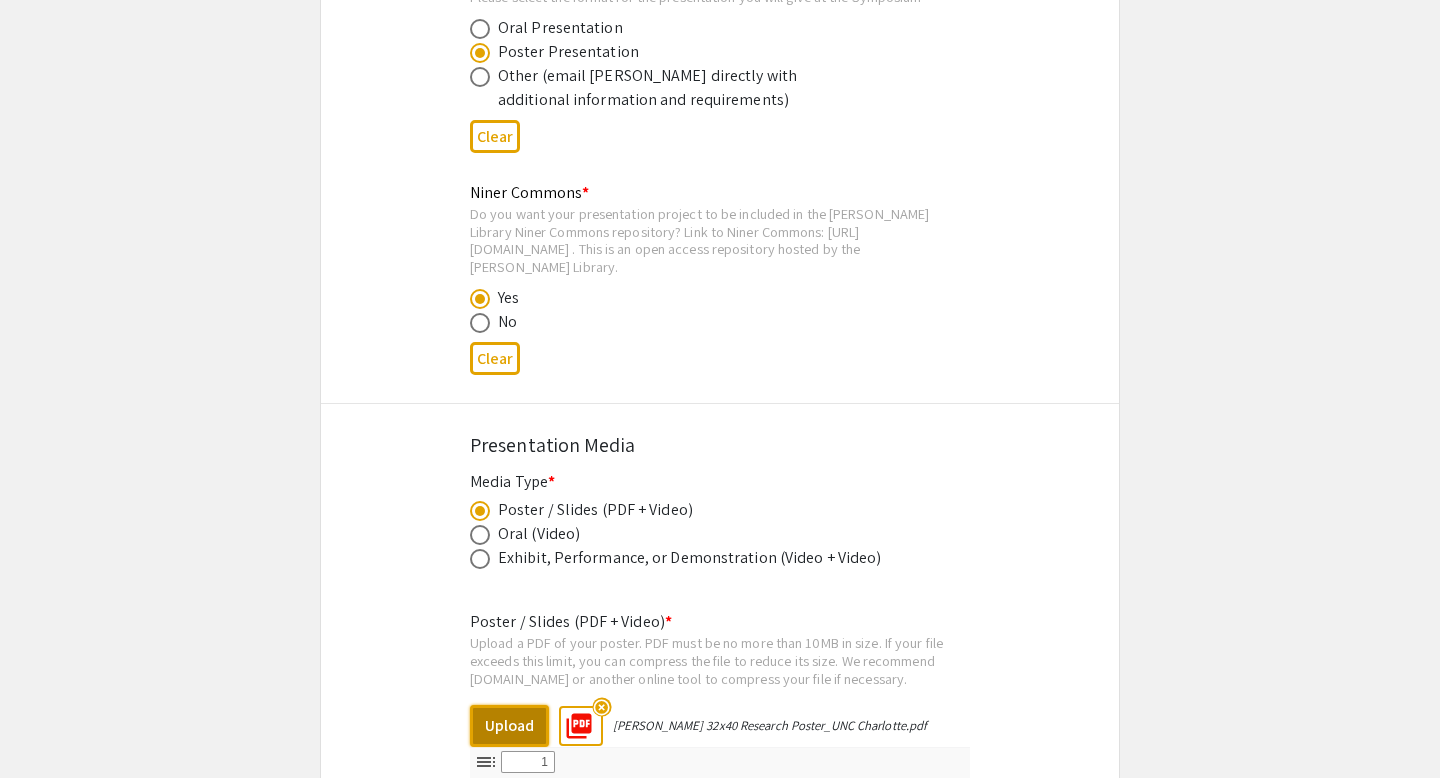 type on "0" 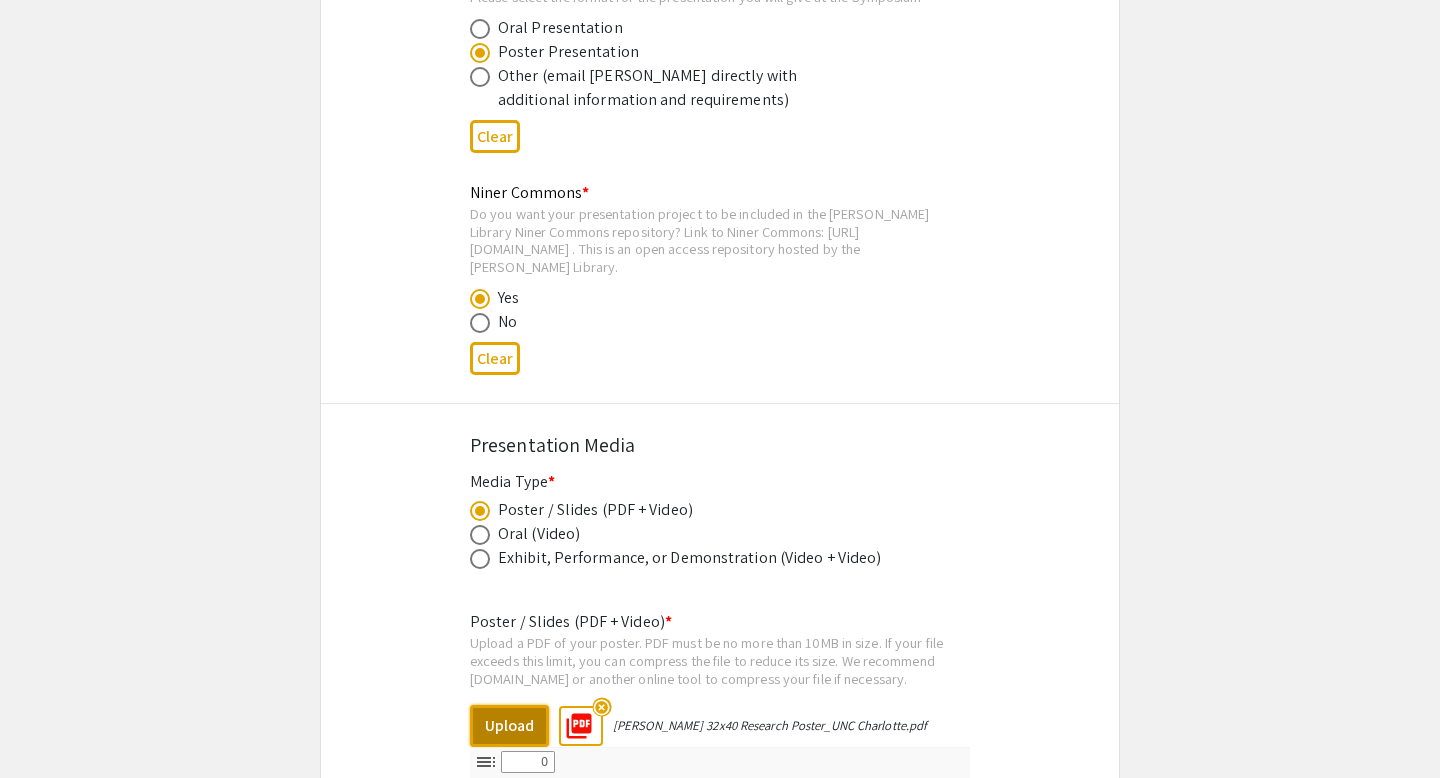 select on "custom" 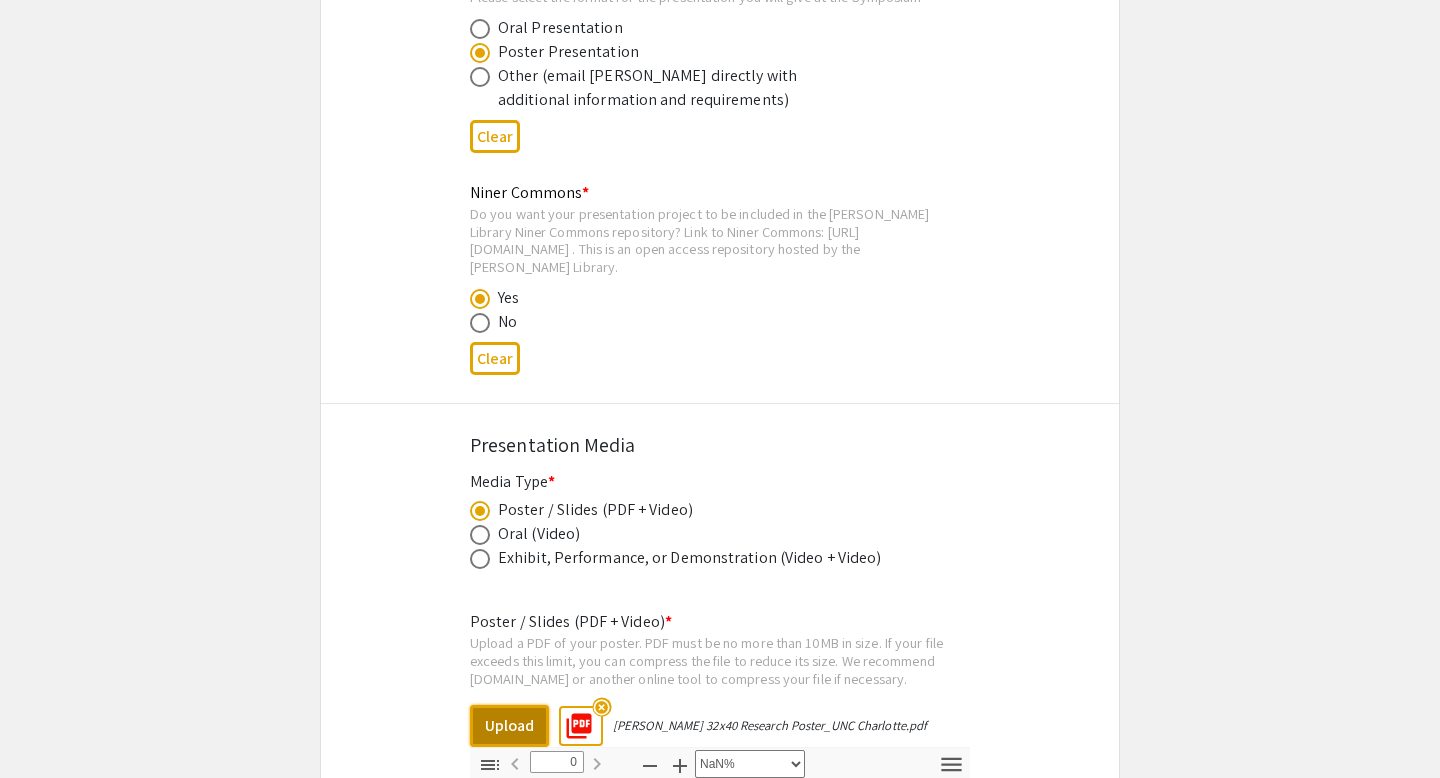 type on "1" 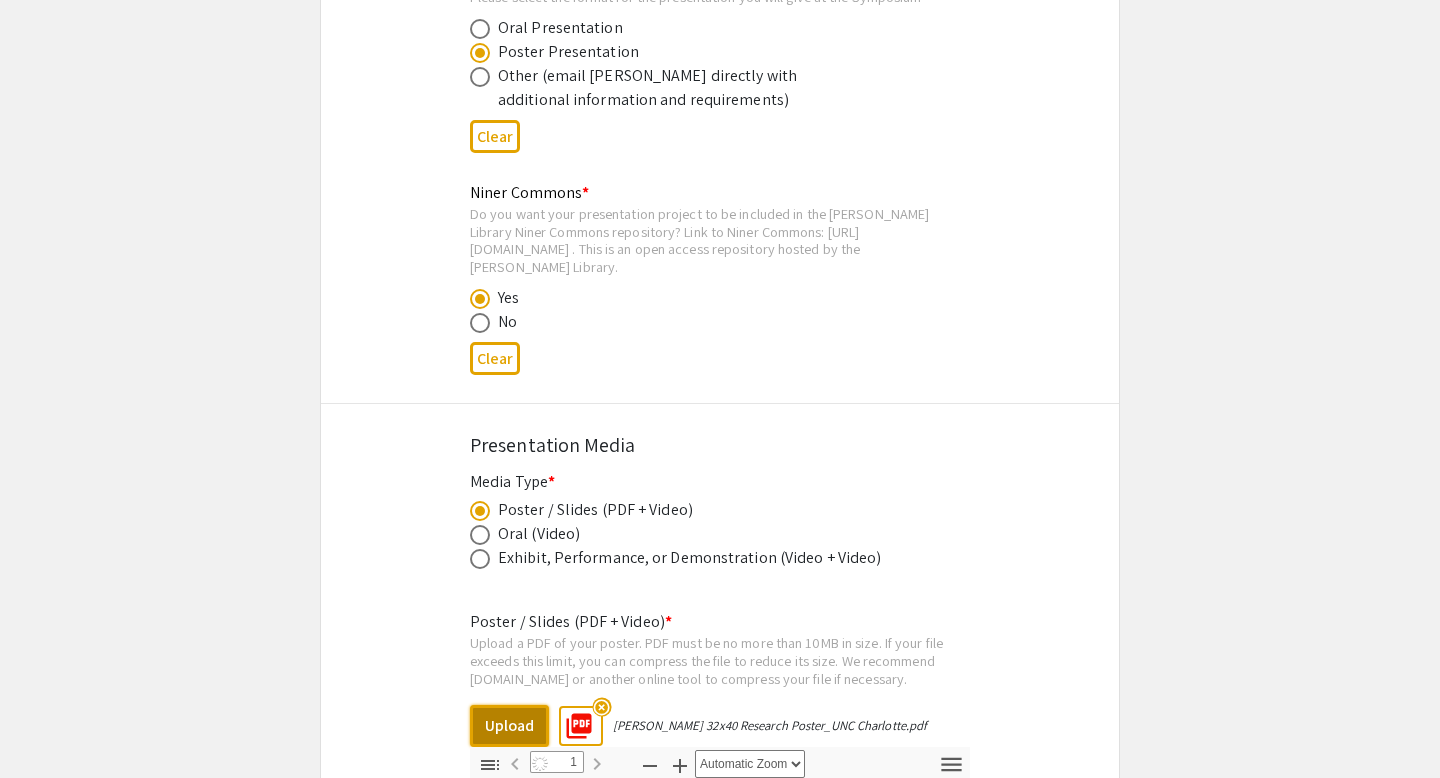 select on "auto" 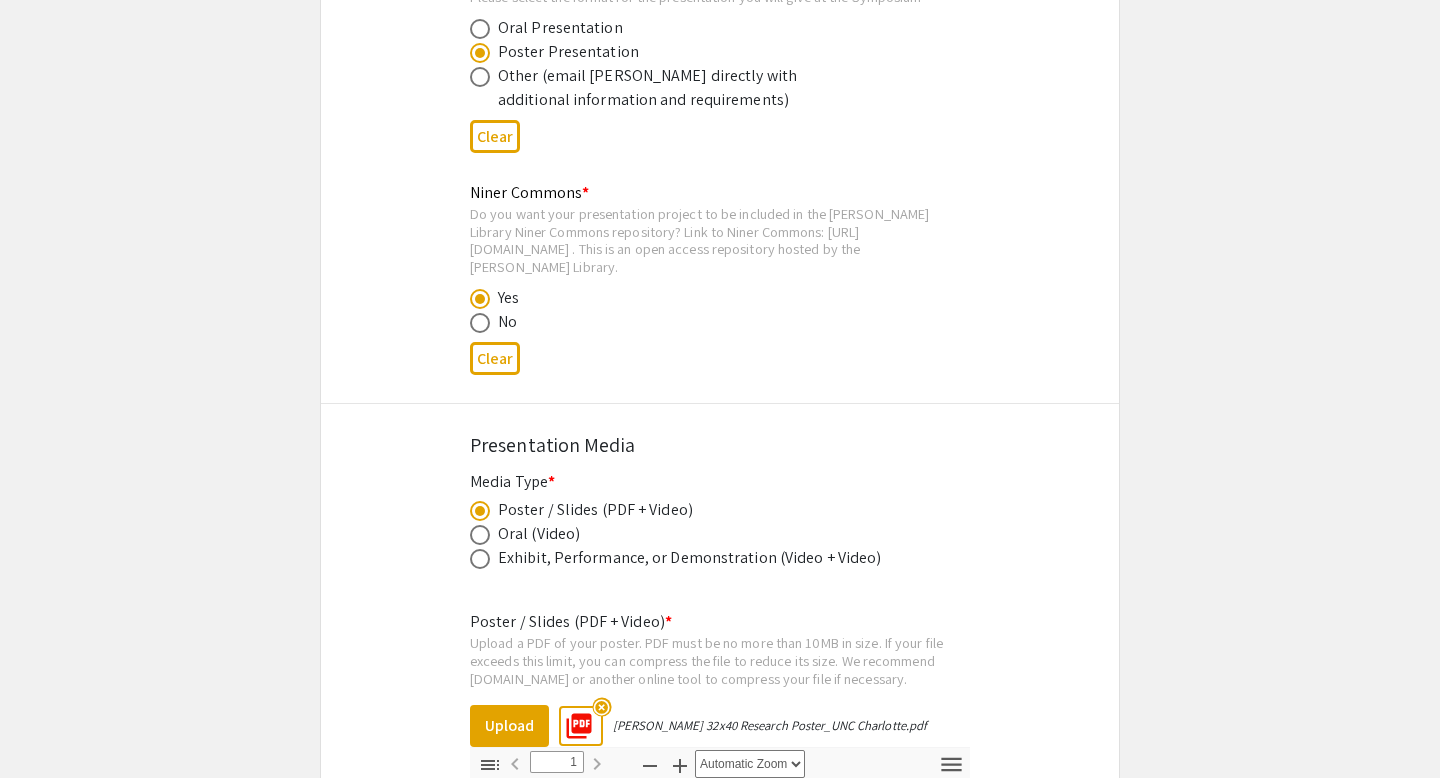 click on "Symposium Presentation Submission Summer Research Symposium 2025  Please fill out the following form with your research presentation information. Please only submit one form per presentation, and please note that this submission is editable up until [DATE].   Student Presenter(s) Information  First Name * [PERSON_NAME] cancel This field is required. Last Name * [PERSON_NAME] cancel This field is required. Email * Please use your UNC [PERSON_NAME] email address [PERSON_NAME][EMAIL_ADDRESS][PERSON_NAME][DOMAIN_NAME] cancel This field is required. Level/Classification *   First Year (Freshman)   Second Year (Sophomore)   Third Year (Junior)   Fourth+ Year (Senior)   Charlotte Teachers Institute   REU participant (non-Charlotte student)  Clear   Additional Student Presenter(s)  Add up to 4 additional presenters for this event.  Add Presenter 2  Presentation Information Title *                                 America’s [MEDICAL_DATA] and the Heroes that Emerged Civil Rights Field Trip [DATE] to [DATE] This field is required. *" 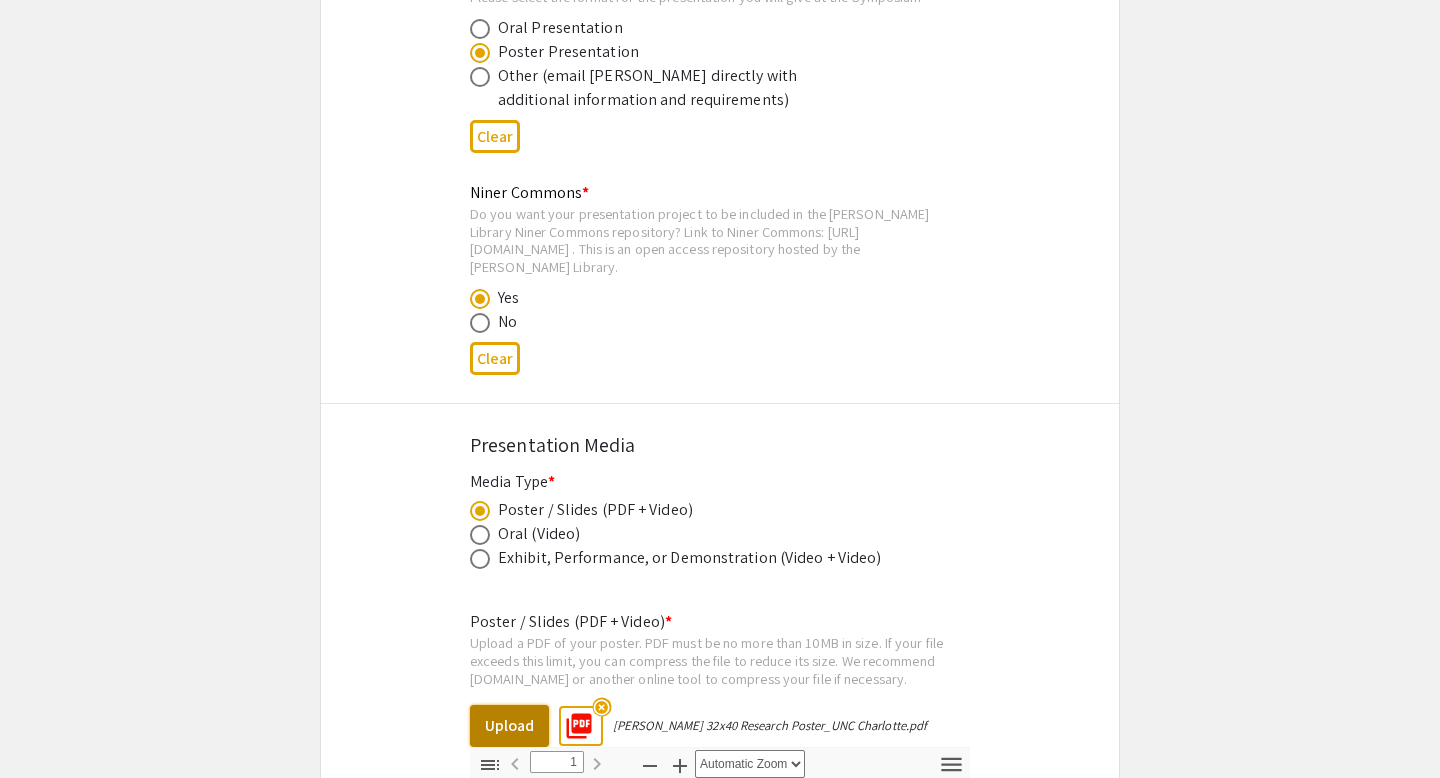 click on "Upload" at bounding box center (509, 726) 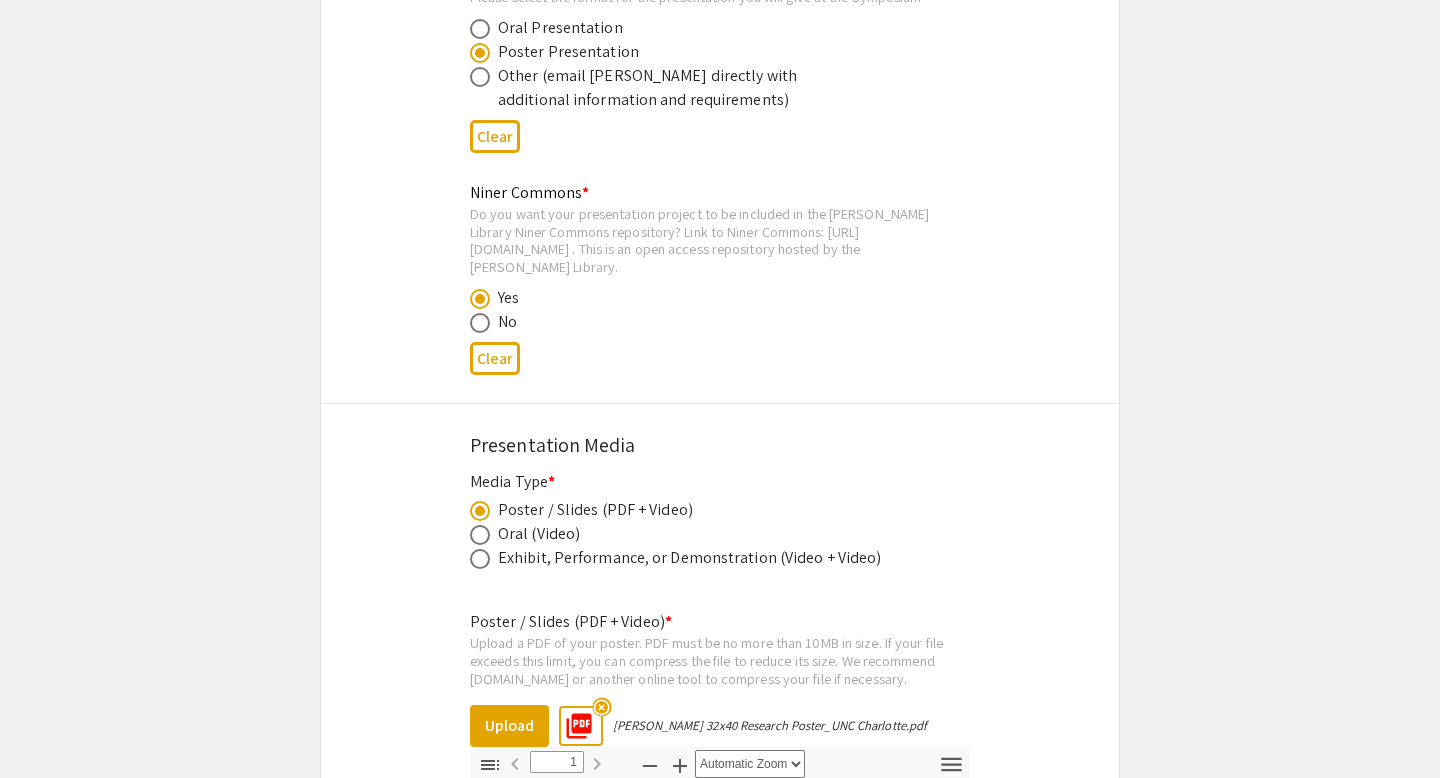 click on "Symposium Presentation Submission Summer Research Symposium 2025  Please fill out the following form with your research presentation information. Please only submit one form per presentation, and please note that this submission is editable up until [DATE].   Student Presenter(s) Information  First Name * [PERSON_NAME] cancel This field is required. Last Name * [PERSON_NAME] cancel This field is required. Email * Please use your UNC [PERSON_NAME] email address [PERSON_NAME][EMAIL_ADDRESS][PERSON_NAME][DOMAIN_NAME] cancel This field is required. Level/Classification *   First Year (Freshman)   Second Year (Sophomore)   Third Year (Junior)   Fourth+ Year (Senior)   Charlotte Teachers Institute   REU participant (non-Charlotte student)  Clear   Additional Student Presenter(s)  Add up to 4 additional presenters for this event.  Add Presenter 2  Presentation Information Title *                                 America’s [MEDICAL_DATA] and the Heroes that Emerged Civil Rights Field Trip [DATE] to [DATE] This field is required. *" 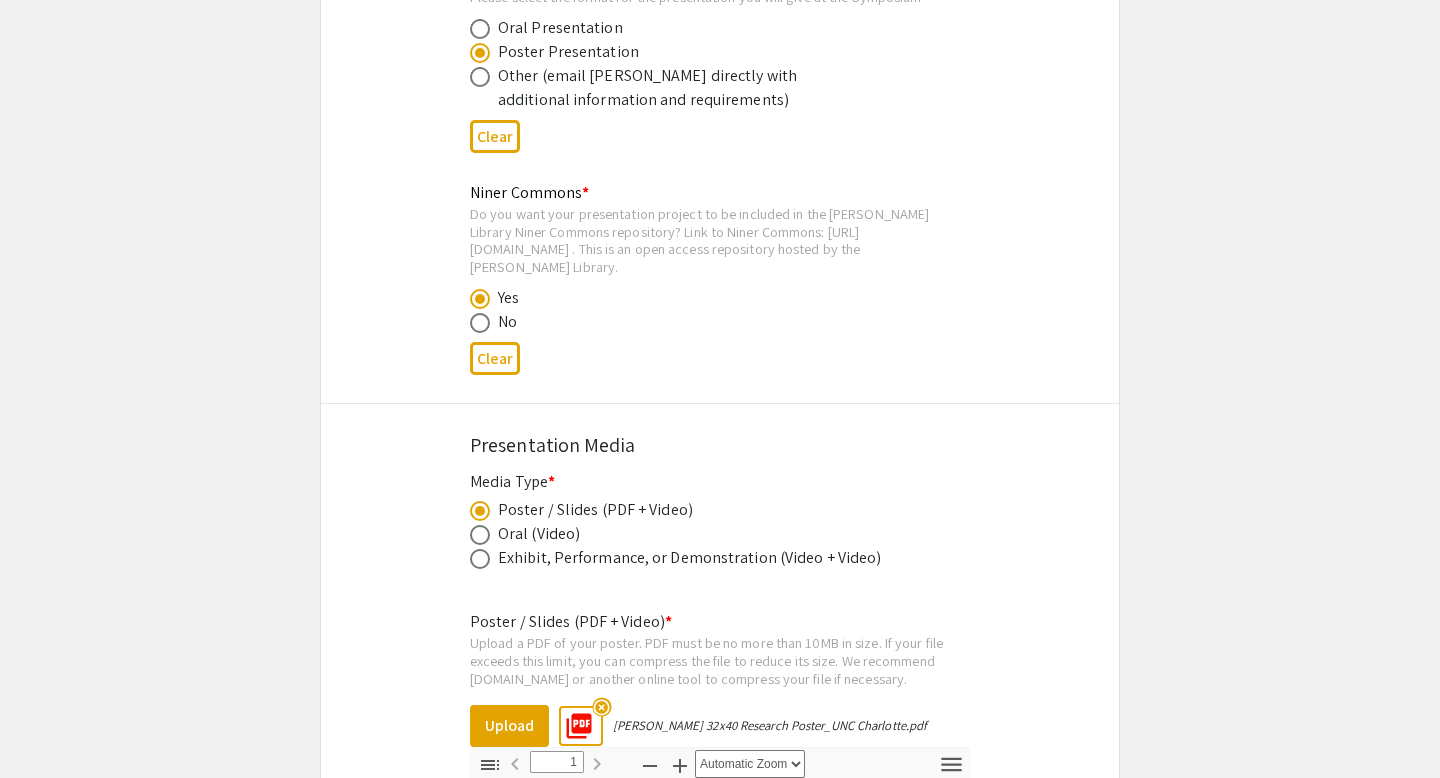 click on "Symposium Presentation Submission Summer Research Symposium 2025  Please fill out the following form with your research presentation information. Please only submit one form per presentation, and please note that this submission is editable up until [DATE].   Student Presenter(s) Information  First Name * [PERSON_NAME] cancel This field is required. Last Name * [PERSON_NAME] cancel This field is required. Email * Please use your UNC [PERSON_NAME] email address [PERSON_NAME][EMAIL_ADDRESS][PERSON_NAME][DOMAIN_NAME] cancel This field is required. Level/Classification *   First Year (Freshman)   Second Year (Sophomore)   Third Year (Junior)   Fourth+ Year (Senior)   Charlotte Teachers Institute   REU participant (non-Charlotte student)  Clear   Additional Student Presenter(s)  Add up to 4 additional presenters for this event.  Add Presenter 2  Presentation Information Title *                                 America’s [MEDICAL_DATA] and the Heroes that Emerged Civil Rights Field Trip [DATE] to [DATE] This field is required. *" 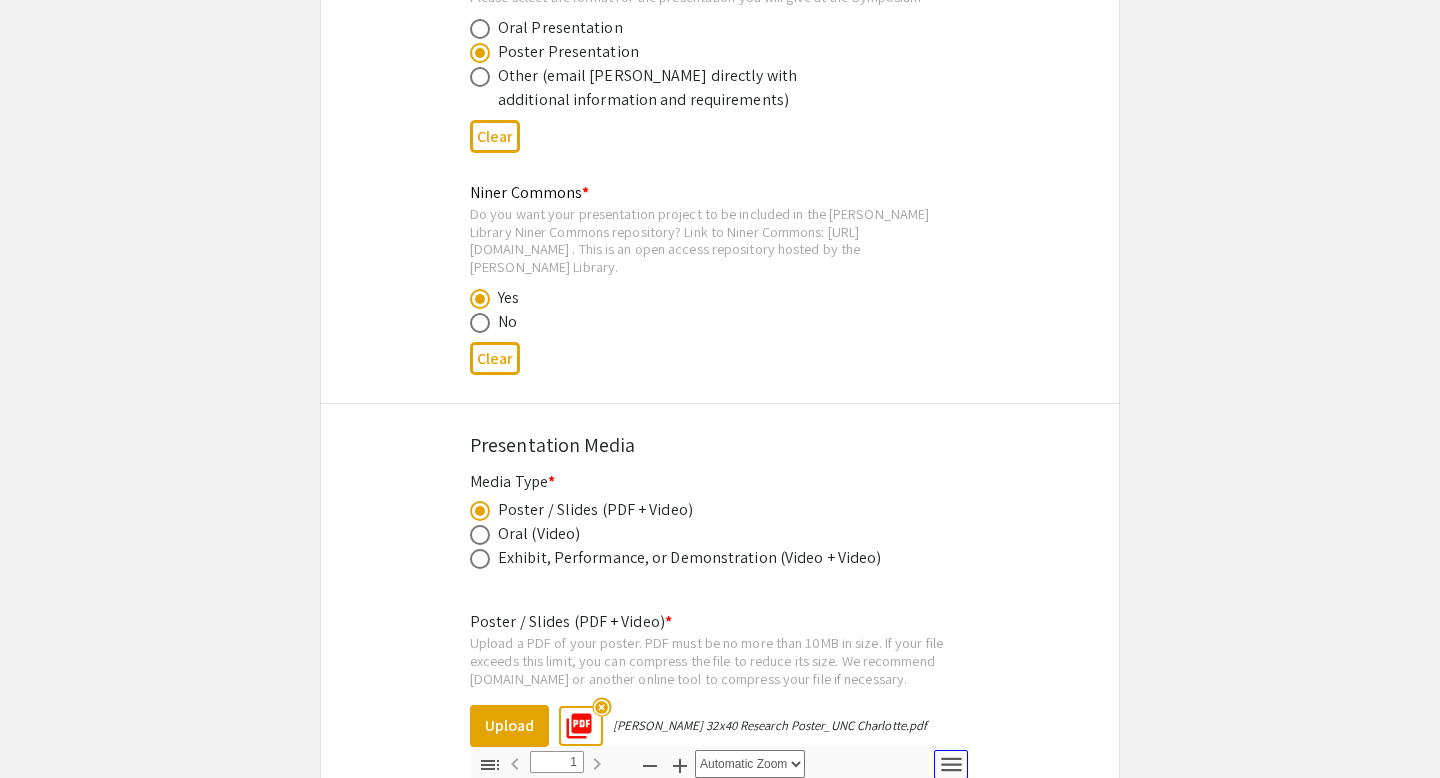 click 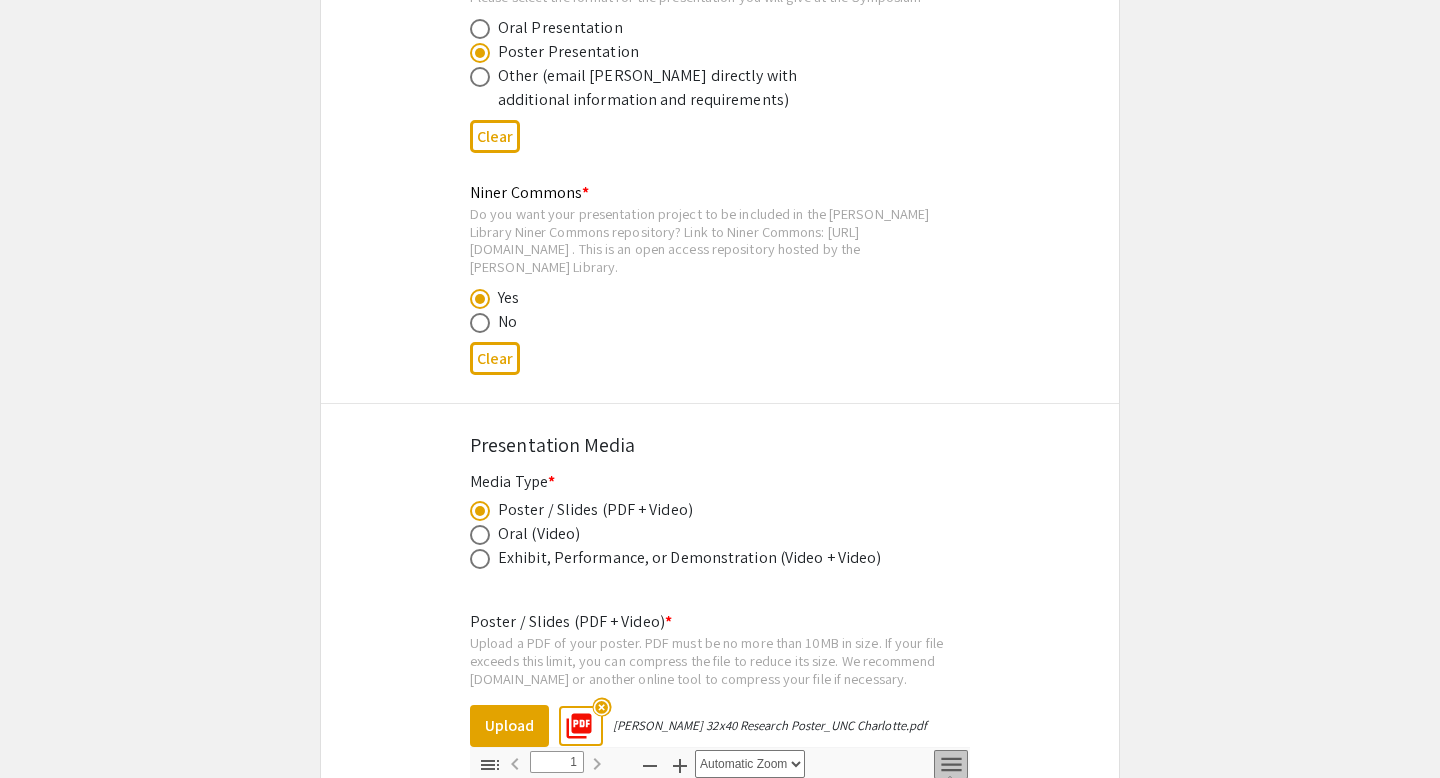 click on "Symposium Presentation Submission Summer Research Symposium 2025  Please fill out the following form with your research presentation information. Please only submit one form per presentation, and please note that this submission is editable up until [DATE].   Student Presenter(s) Information  First Name * [PERSON_NAME] cancel This field is required. Last Name * [PERSON_NAME] cancel This field is required. Email * Please use your UNC [PERSON_NAME] email address [PERSON_NAME][EMAIL_ADDRESS][PERSON_NAME][DOMAIN_NAME] cancel This field is required. Level/Classification *   First Year (Freshman)   Second Year (Sophomore)   Third Year (Junior)   Fourth+ Year (Senior)   Charlotte Teachers Institute   REU participant (non-Charlotte student)  Clear   Additional Student Presenter(s)  Add up to 4 additional presenters for this event.  Add Presenter 2  Presentation Information Title *                                 America’s [MEDICAL_DATA] and the Heroes that Emerged Civil Rights Field Trip [DATE] to [DATE] This field is required. *" 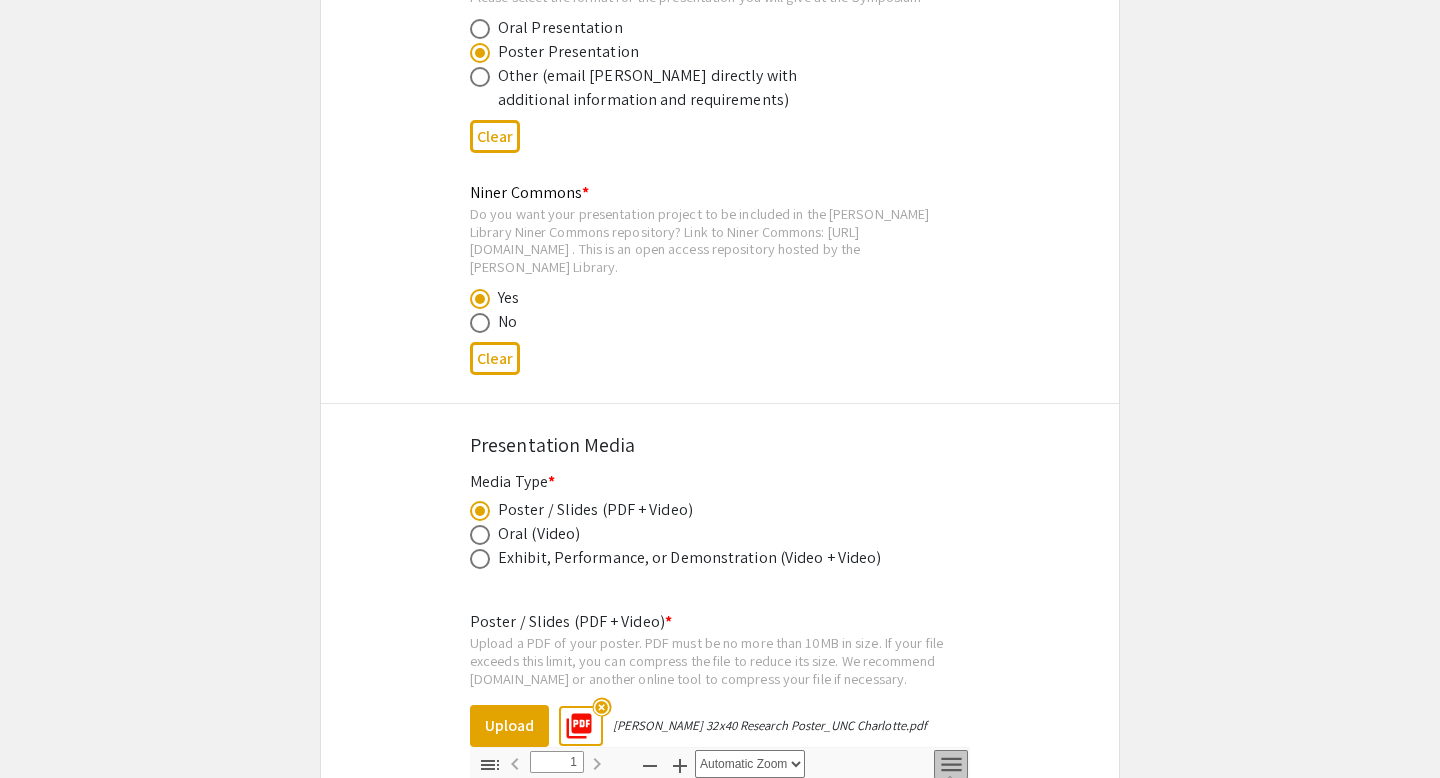 click on "highlight_off" at bounding box center (601, 707) 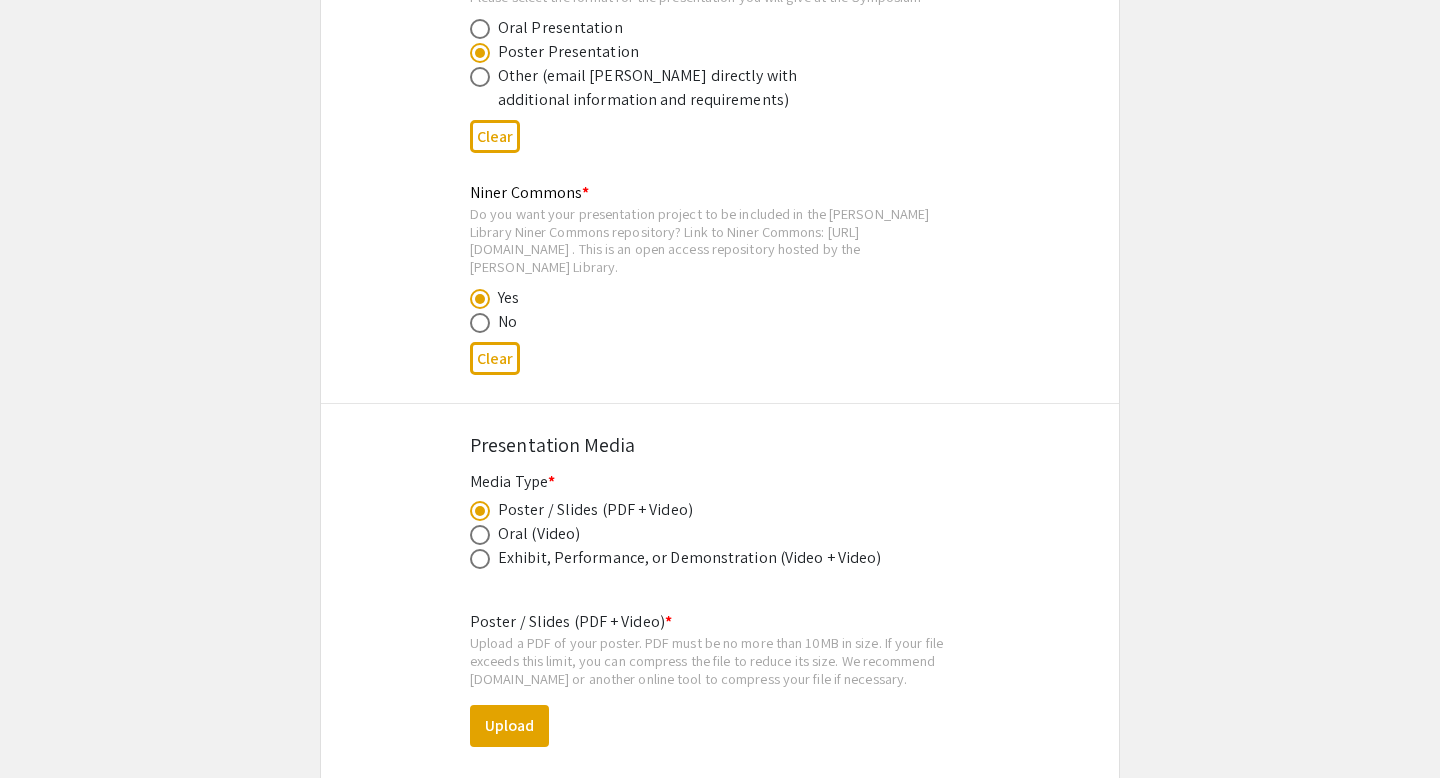 click on "Symposium Presentation Submission Summer Research Symposium 2025  Please fill out the following form with your research presentation information. Please only submit one form per presentation, and please note that this submission is editable up until [DATE].   Student Presenter(s) Information  First Name * [PERSON_NAME] cancel This field is required. Last Name * [PERSON_NAME] cancel This field is required. Email * Please use your UNC [PERSON_NAME] email address [PERSON_NAME][EMAIL_ADDRESS][PERSON_NAME][DOMAIN_NAME] cancel This field is required. Level/Classification *   First Year (Freshman)   Second Year (Sophomore)   Third Year (Junior)   Fourth+ Year (Senior)   Charlotte Teachers Institute   REU participant (non-Charlotte student)  Clear   Additional Student Presenter(s)  Add up to 4 additional presenters for this event.  Add Presenter 2  Presentation Information Title *                                 America’s [MEDICAL_DATA] and the Heroes that Emerged Civil Rights Field Trip [DATE] to [DATE] This field is required. *" 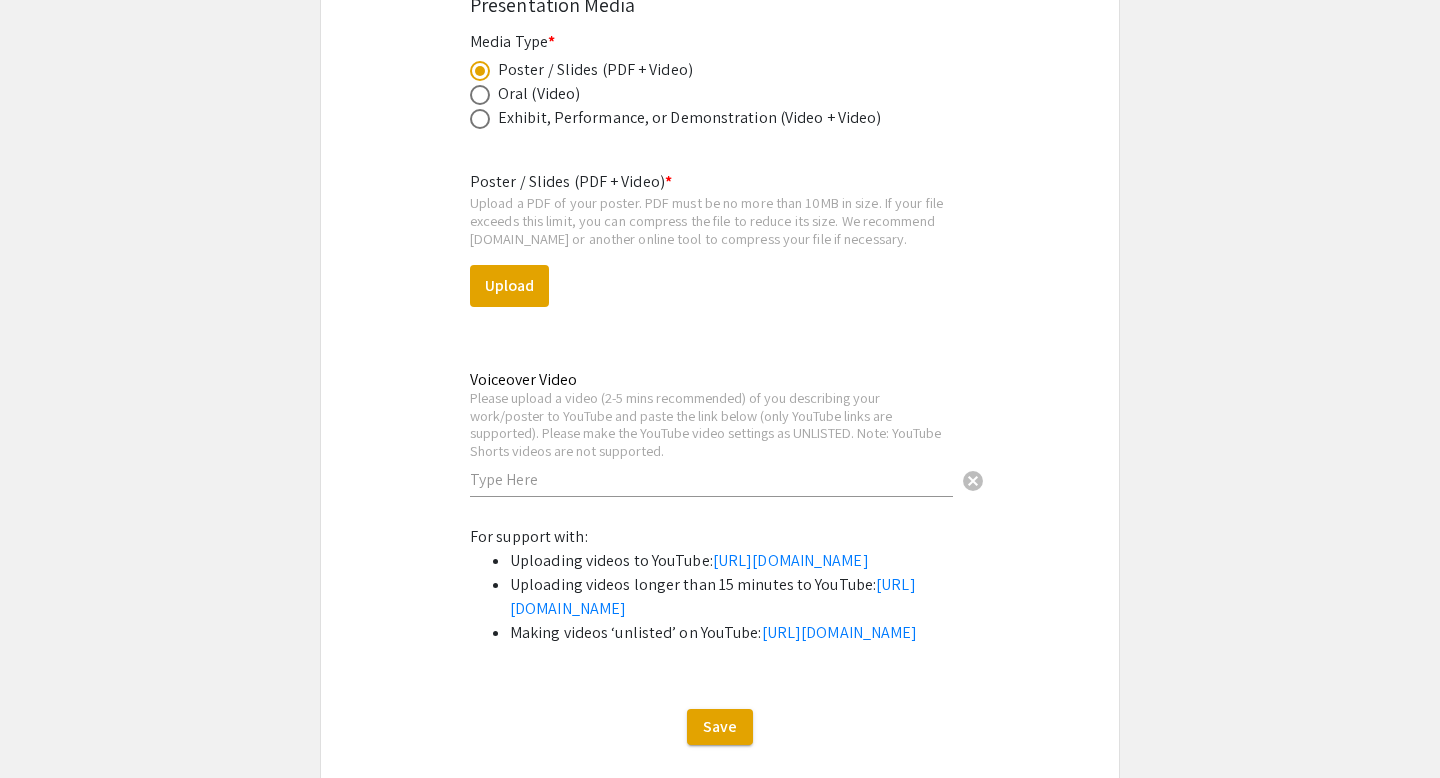 scroll, scrollTop: 3720, scrollLeft: 0, axis: vertical 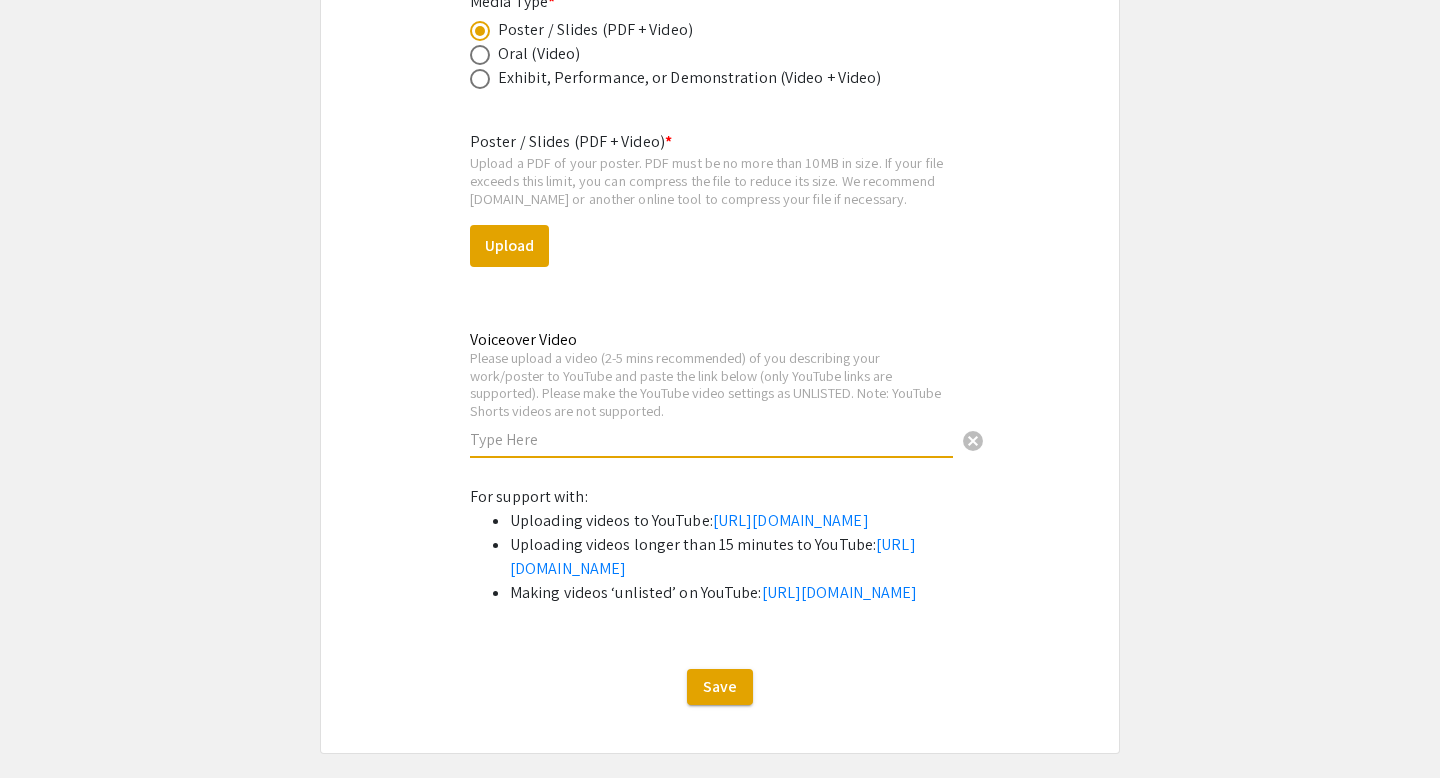 click at bounding box center [711, 439] 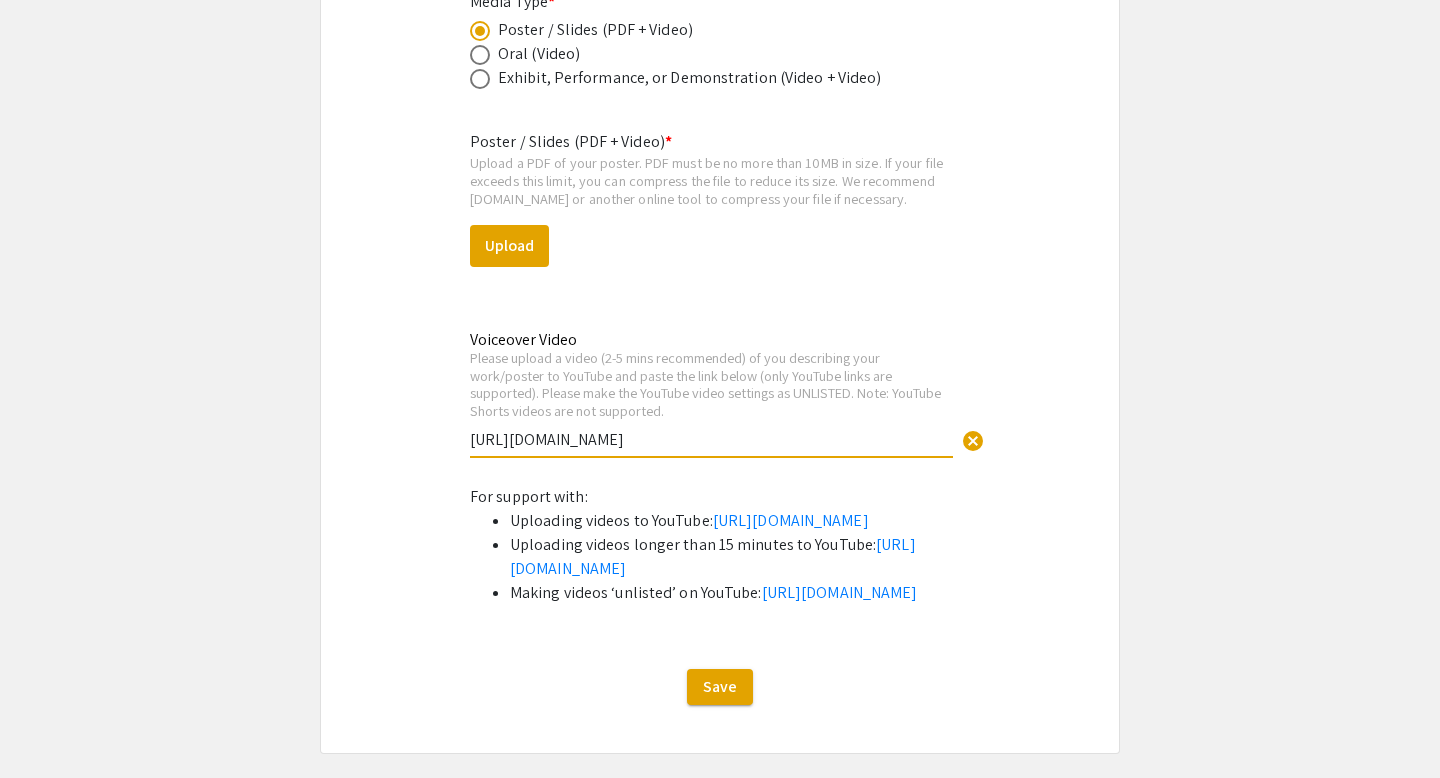 type on "[URL][DOMAIN_NAME]" 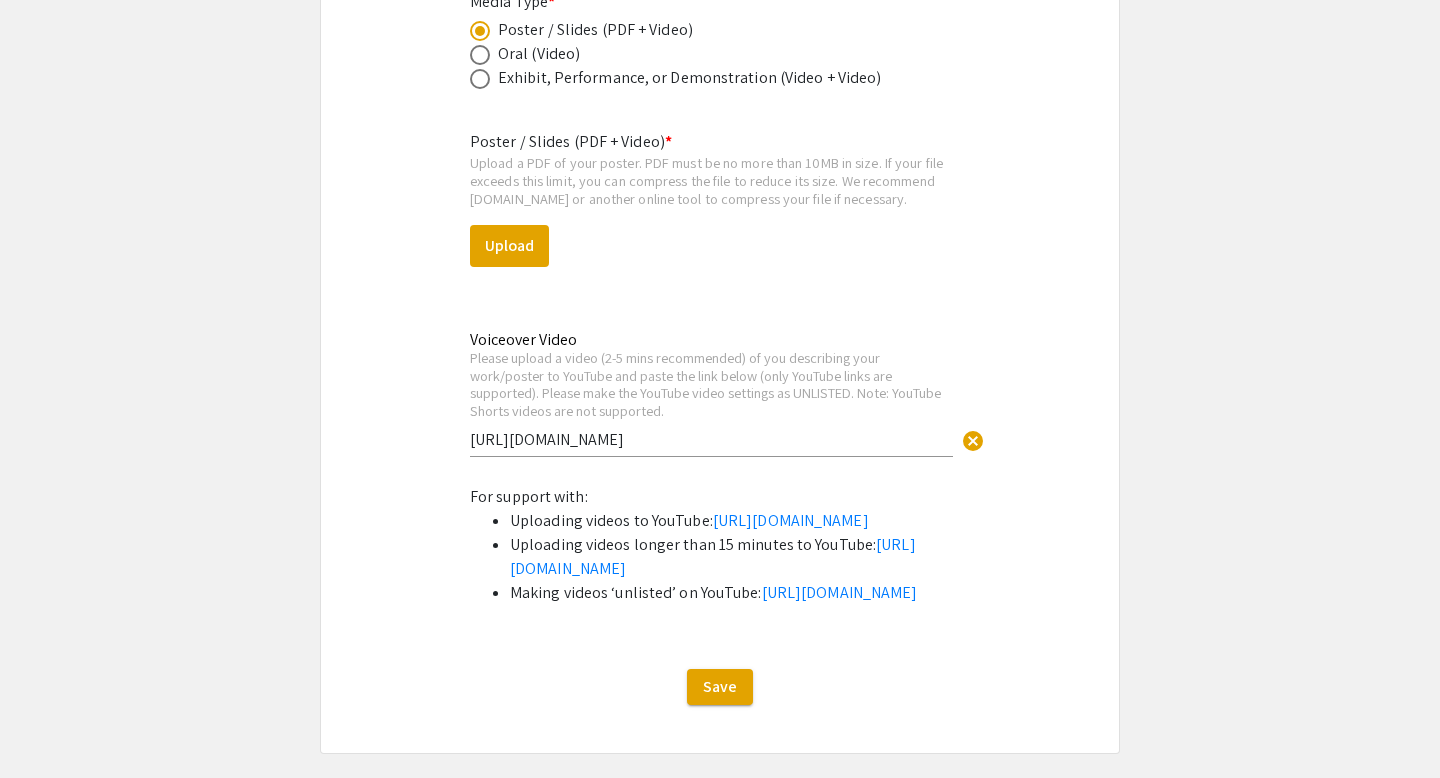 click on "Symposium Presentation Submission Summer Research Symposium 2025  Please fill out the following form with your research presentation information. Please only submit one form per presentation, and please note that this submission is editable up until [DATE].   Student Presenter(s) Information  First Name * [PERSON_NAME] cancel This field is required. Last Name * [PERSON_NAME] cancel This field is required. Email * Please use your UNC [PERSON_NAME] email address [PERSON_NAME][EMAIL_ADDRESS][PERSON_NAME][DOMAIN_NAME] cancel This field is required. Level/Classification *   First Year (Freshman)   Second Year (Sophomore)   Third Year (Junior)   Fourth+ Year (Senior)   Charlotte Teachers Institute   REU participant (non-Charlotte student)  Clear   Additional Student Presenter(s)  Add up to 4 additional presenters for this event.  Add Presenter 2  Presentation Information Title *                                 America’s [MEDICAL_DATA] and the Heroes that Emerged Civil Rights Field Trip [DATE] to [DATE] This field is required. *" 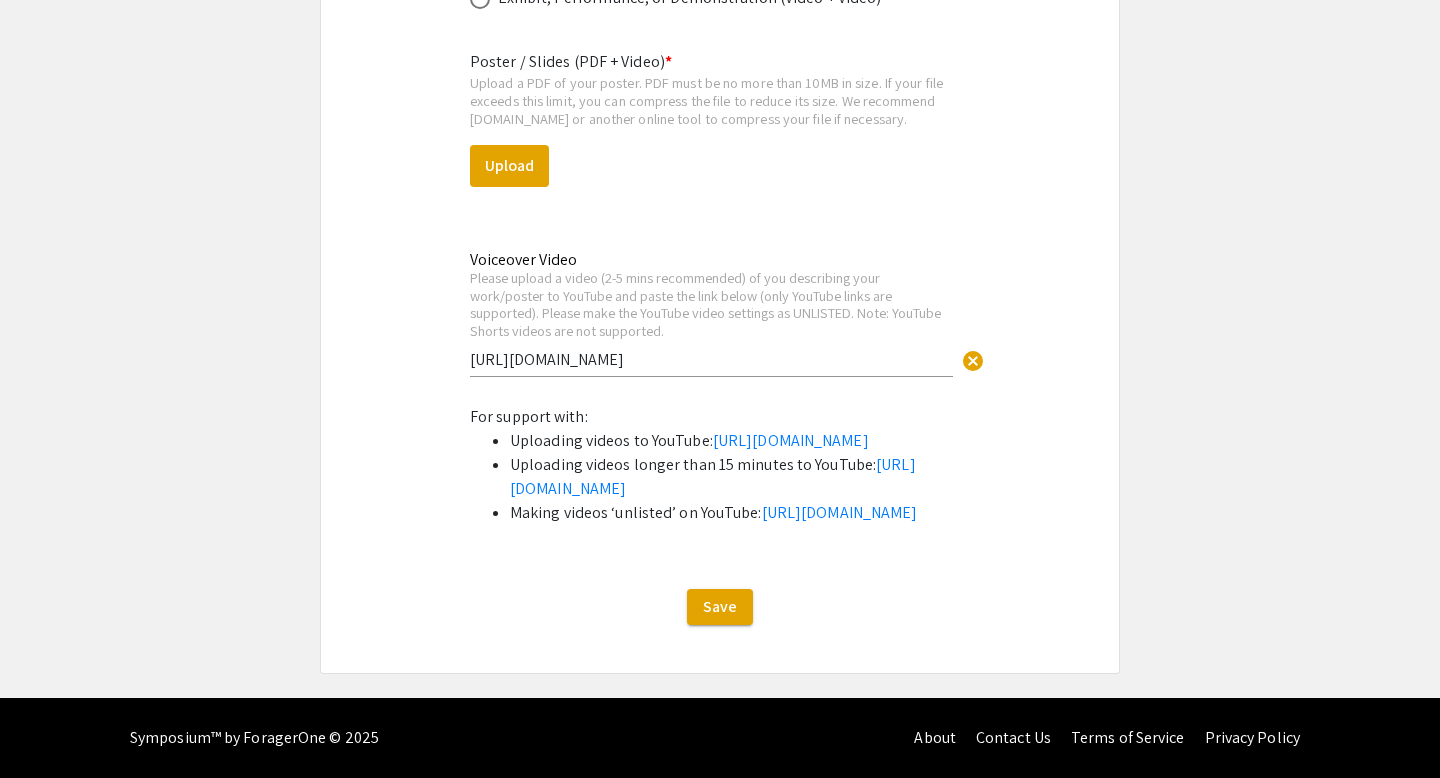 scroll, scrollTop: 3840, scrollLeft: 0, axis: vertical 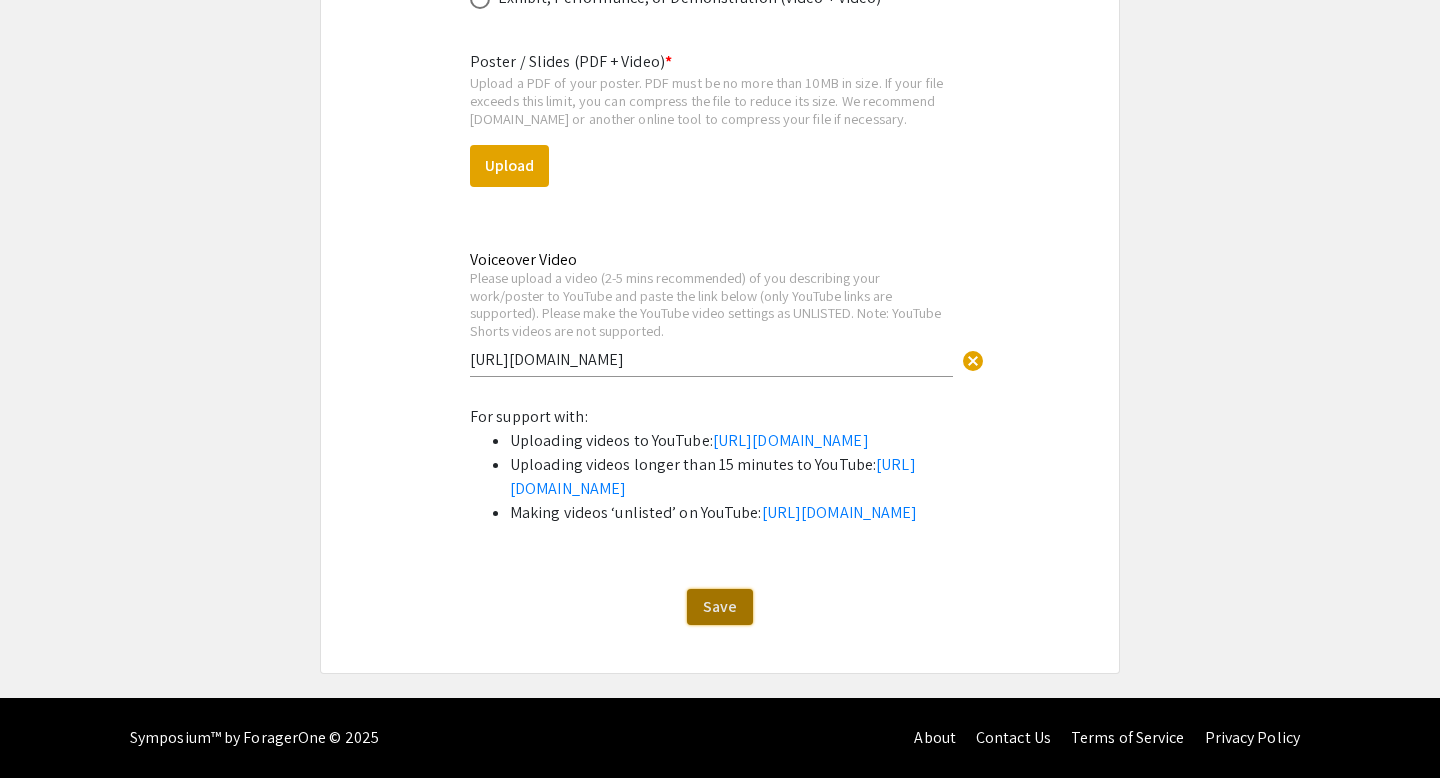 click on "Save" 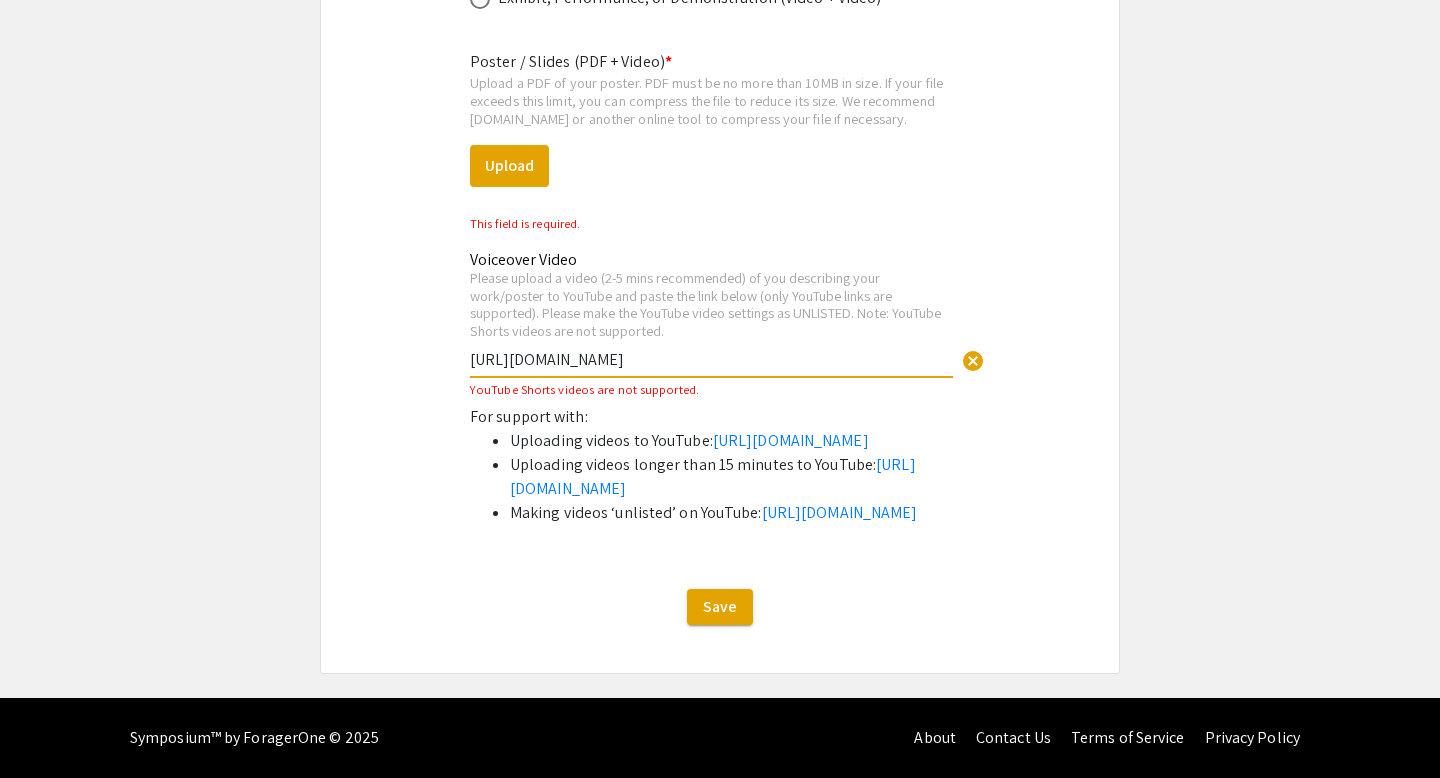 drag, startPoint x: 924, startPoint y: 295, endPoint x: 374, endPoint y: 308, distance: 550.1536 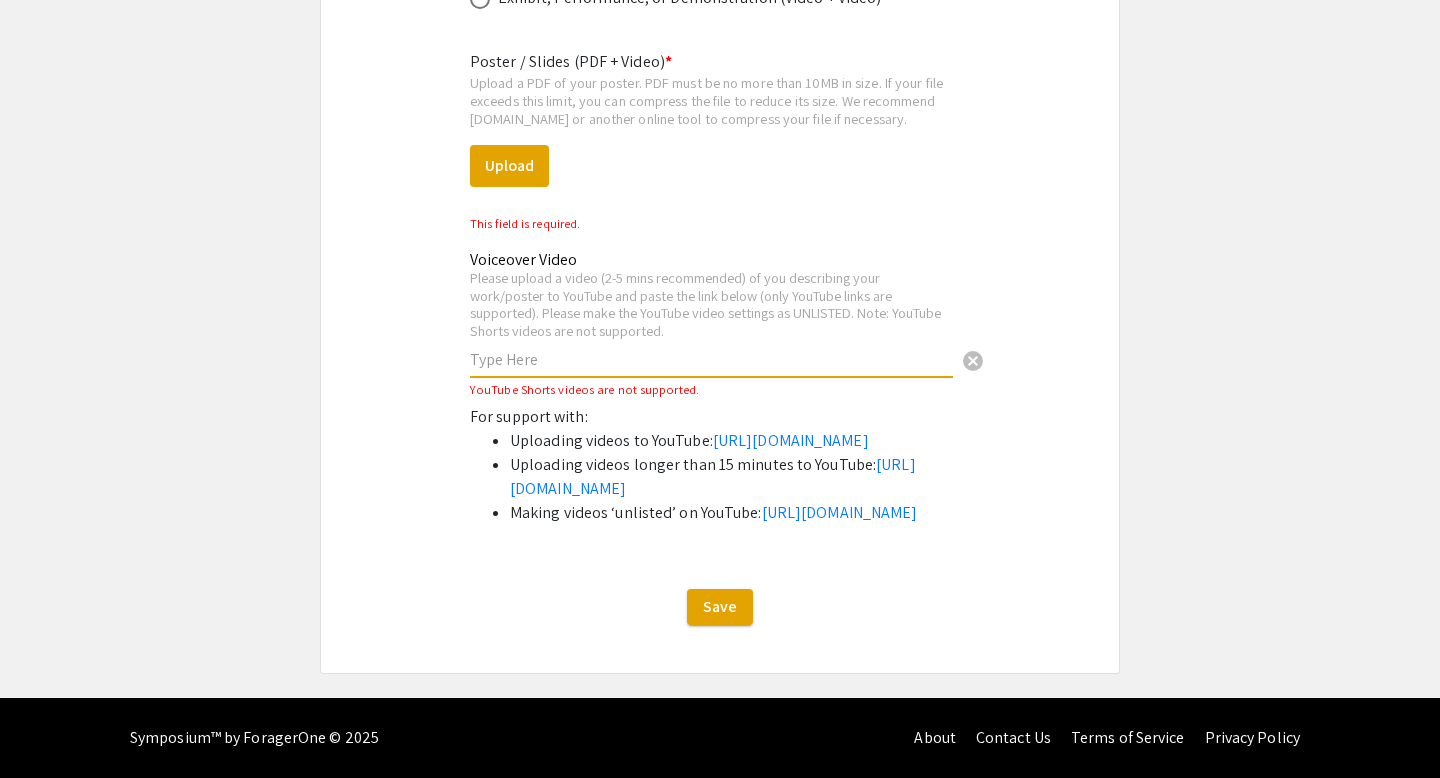 paste on "[URL][DOMAIN_NAME]" 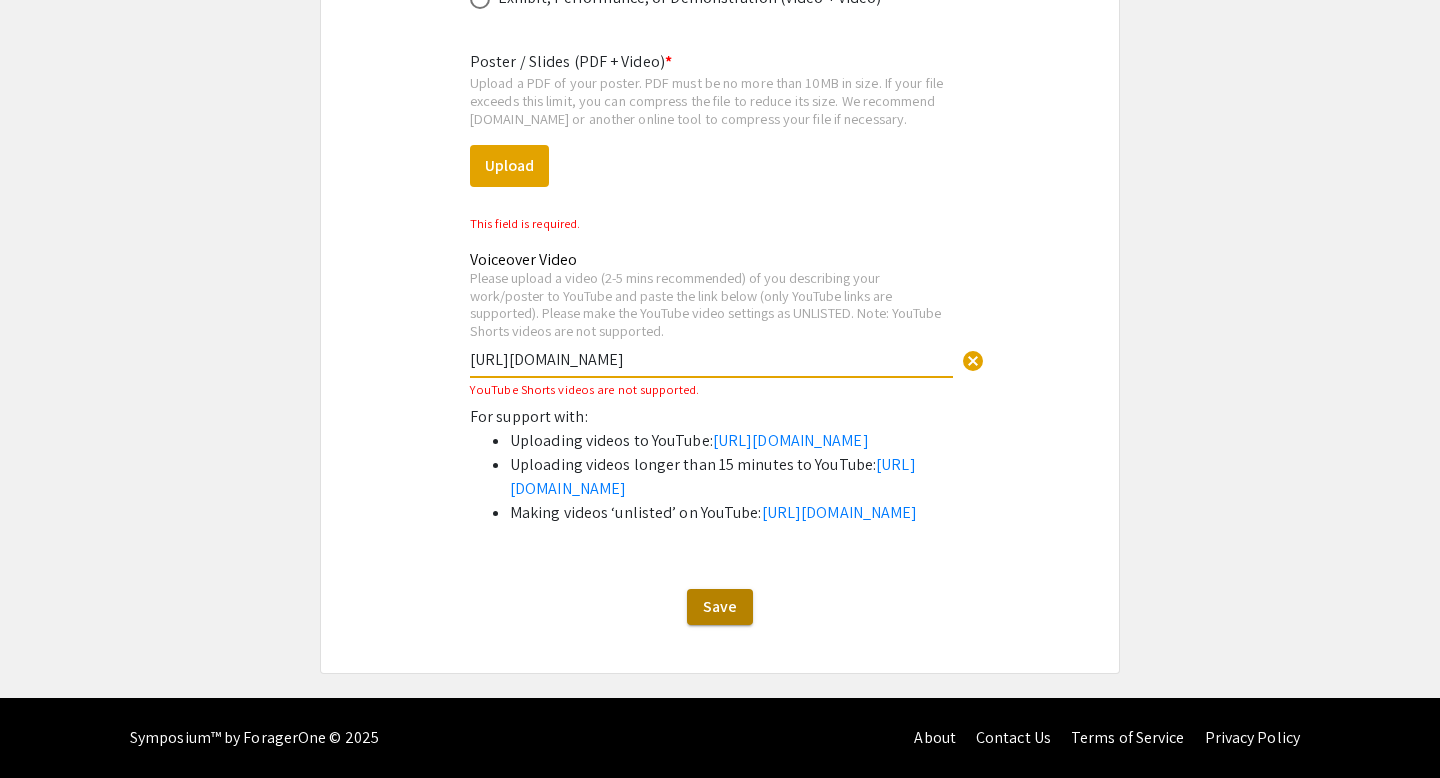 type on "[URL][DOMAIN_NAME]" 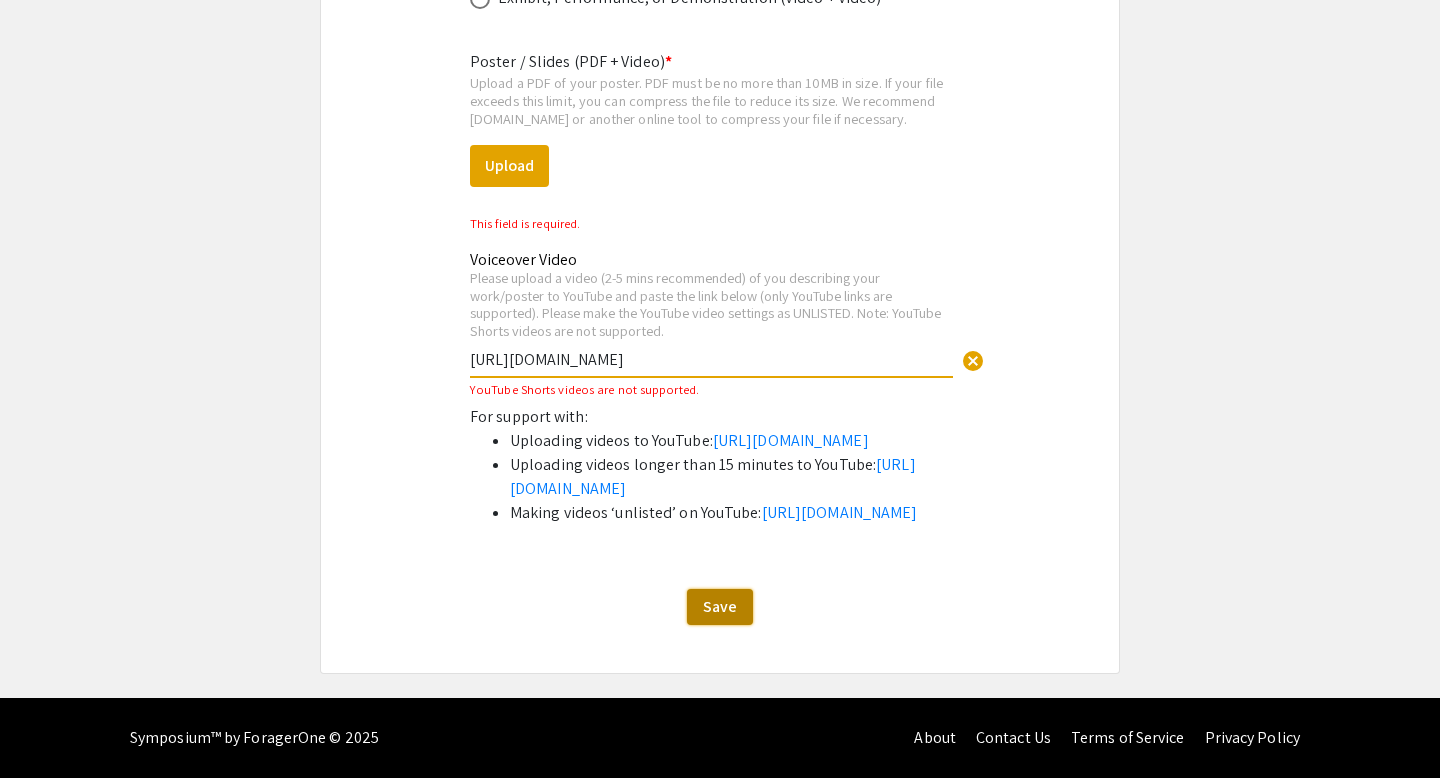 click on "Save" 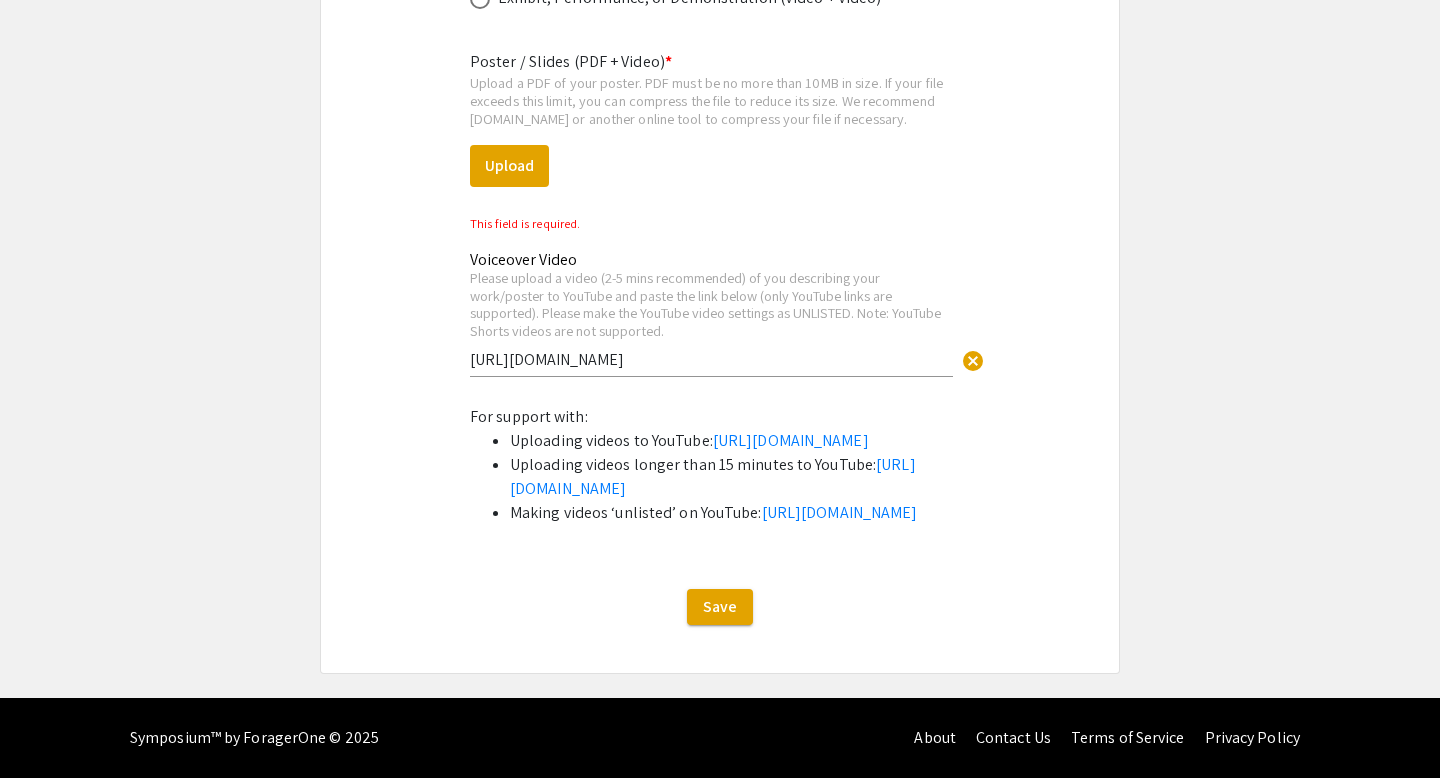 drag, startPoint x: 709, startPoint y: 286, endPoint x: 525, endPoint y: 295, distance: 184.21997 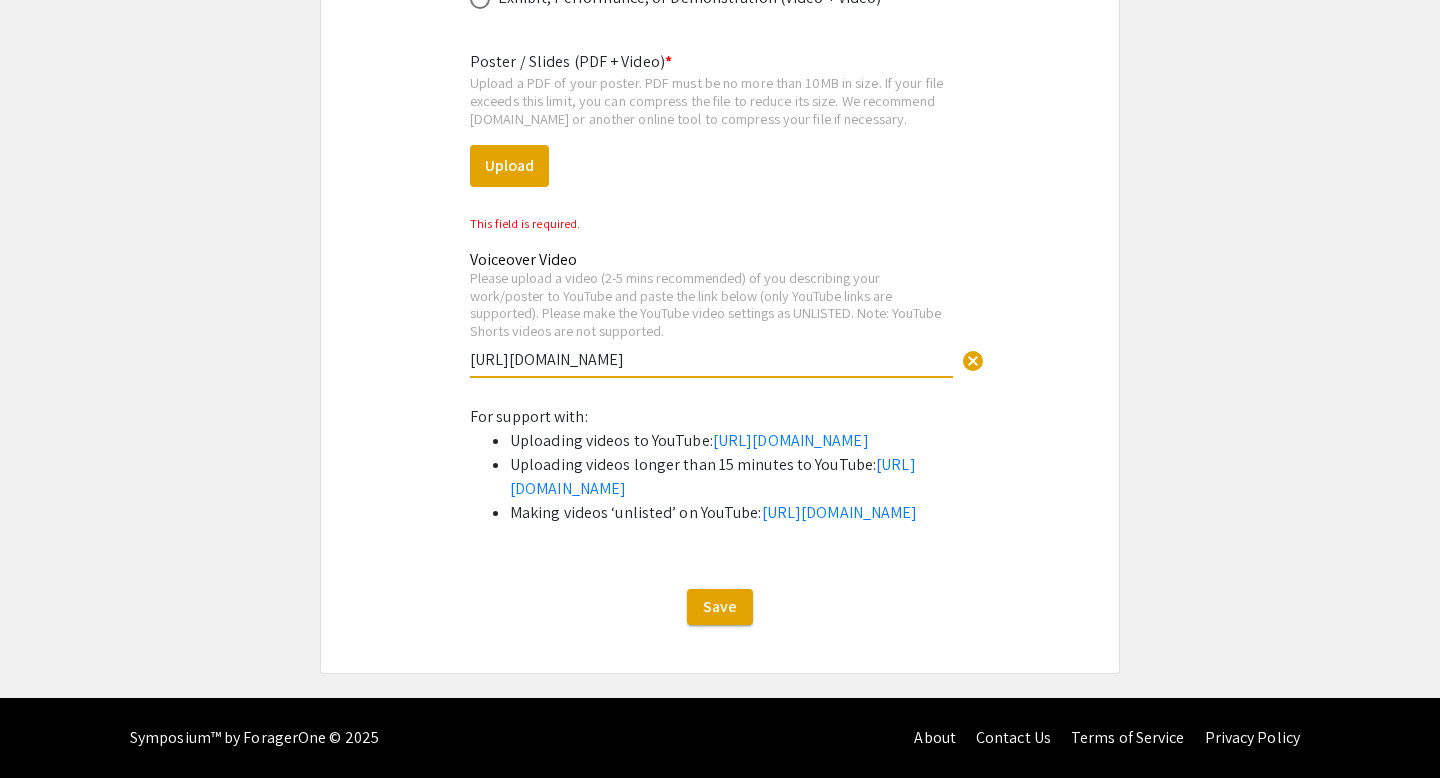 drag, startPoint x: 687, startPoint y: 311, endPoint x: 455, endPoint y: 290, distance: 232.94849 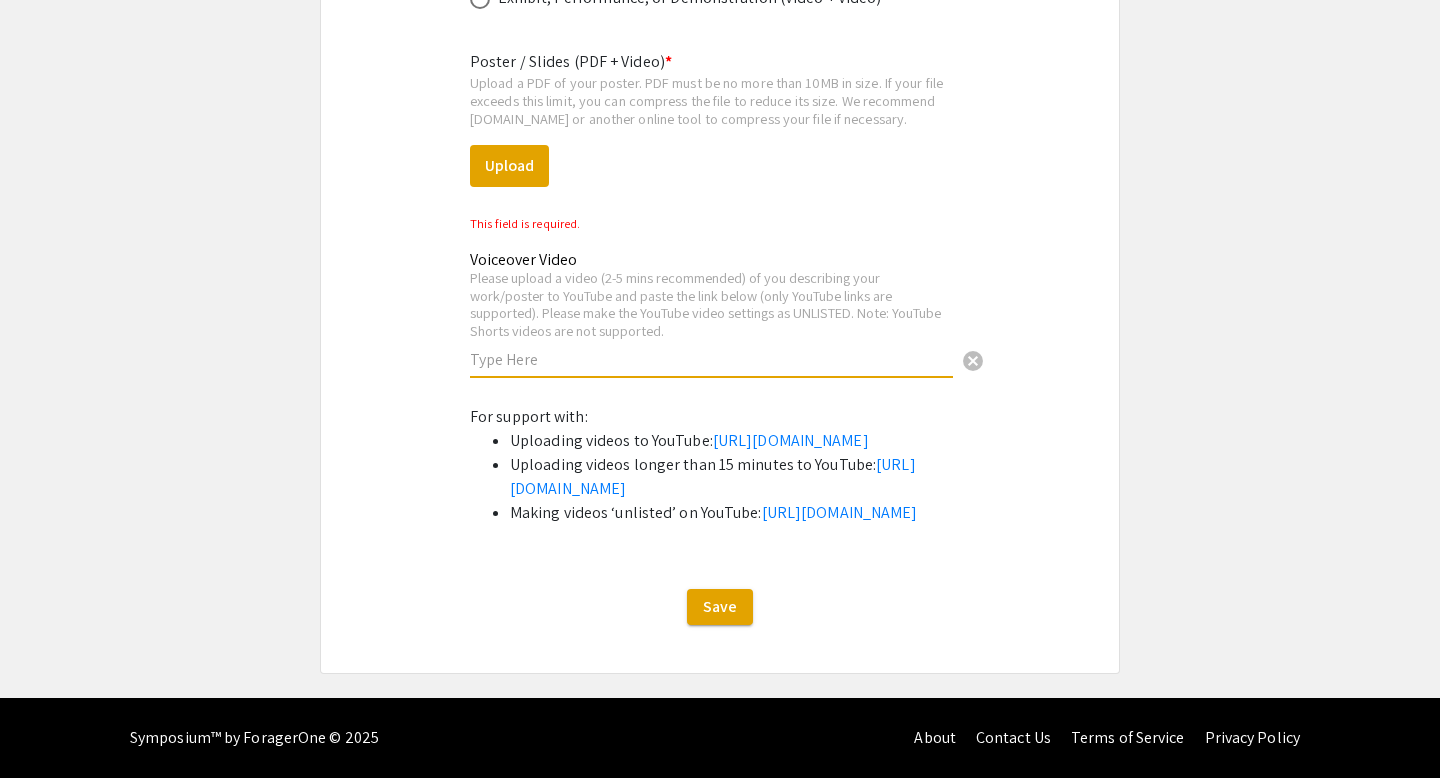 paste on "[URL][DOMAIN_NAME]" 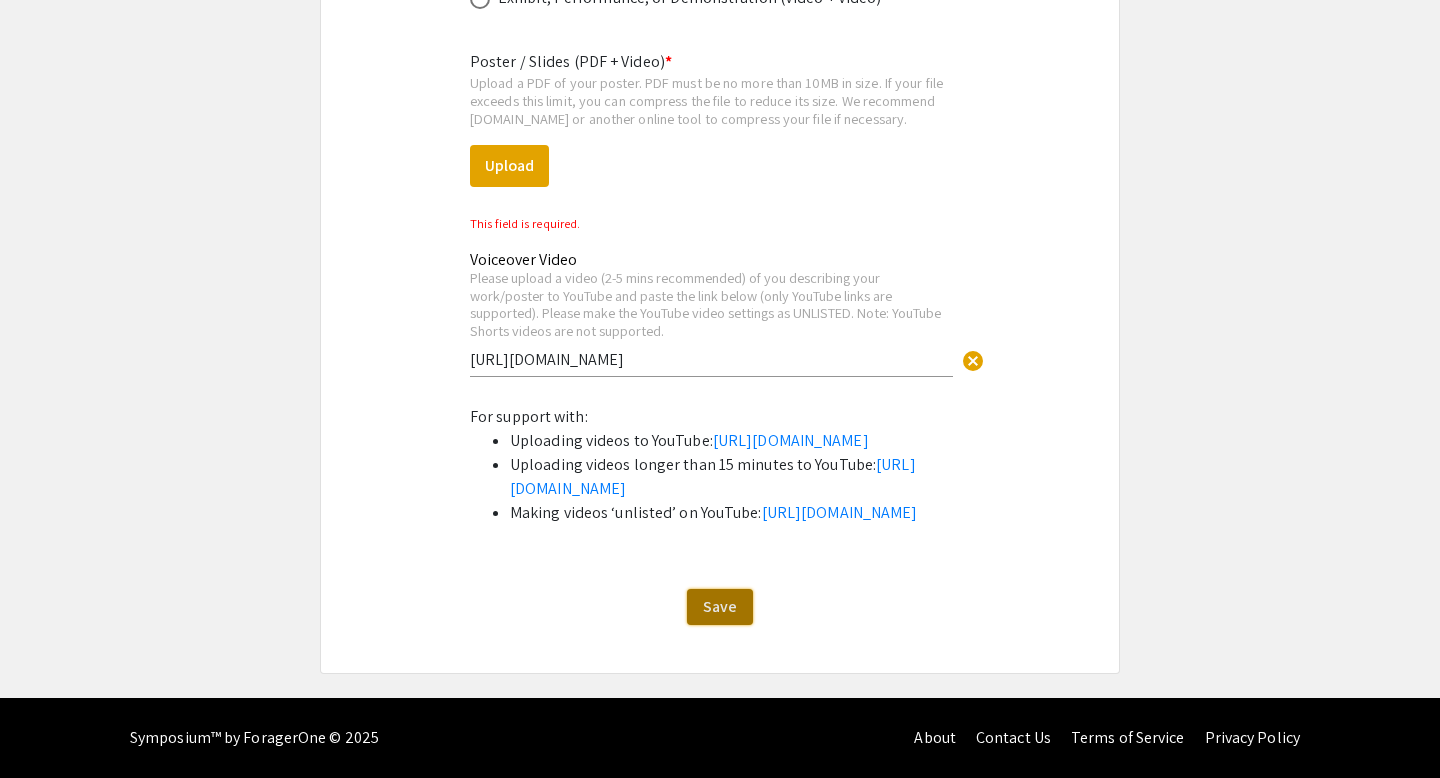 click on "Save" 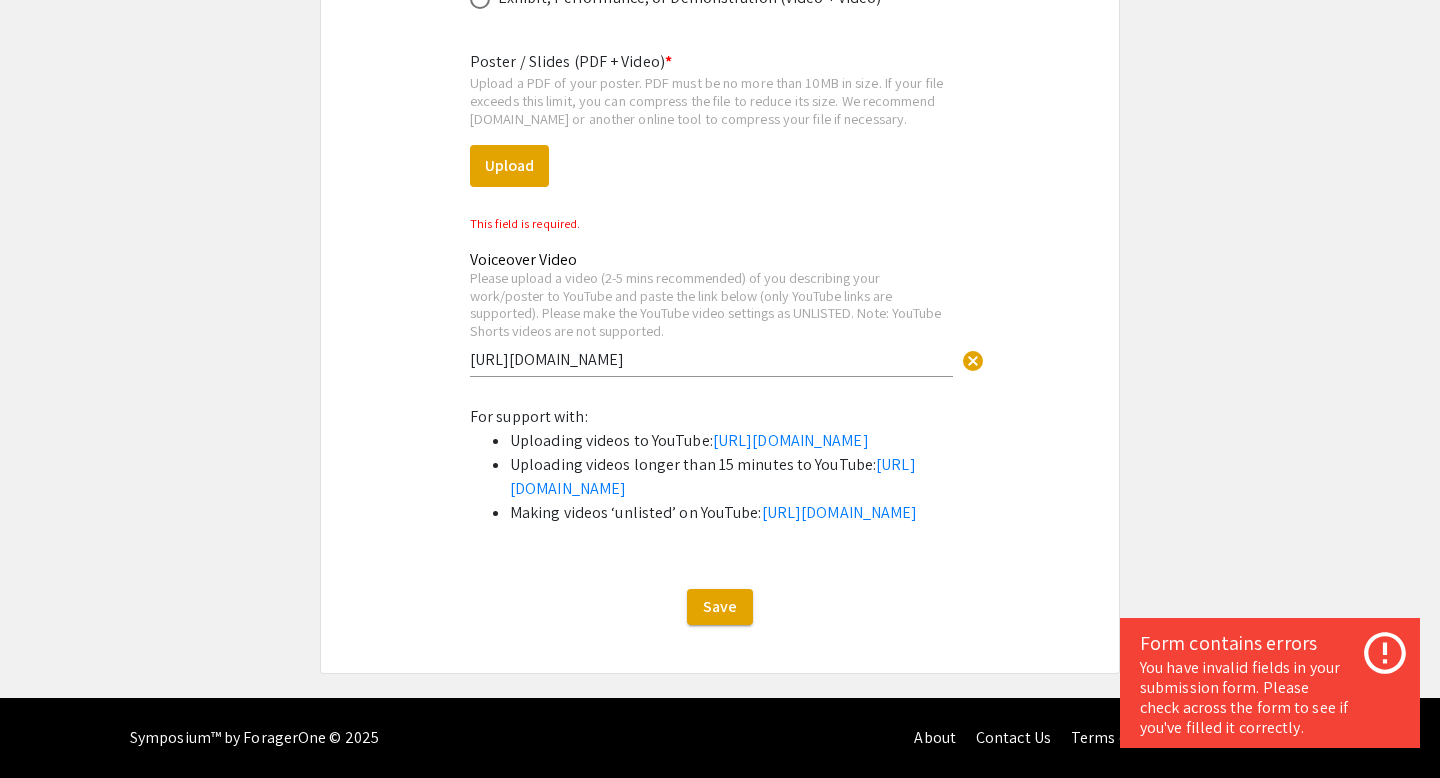 click on "Poster / Slides (PDF + Video)  *  Upload a PDF of your poster. PDF must be no more than 10MB in size.  If your file exceeds this limit, you can compress the file to reduce its size.  We recommend [DOMAIN_NAME] or another online tool to compress your file if necessary.  Upload This field is required. Voiceover Video Please upload a video (2-5 mins recommended) of you describing your work/poster to YouTube and paste the link below (only YouTube links are supported). Please make the YouTube video settings as UNLISTED. Note: YouTube Shorts videos are not supported. [URL][DOMAIN_NAME] cancel This field is required." at bounding box center (720, 219) 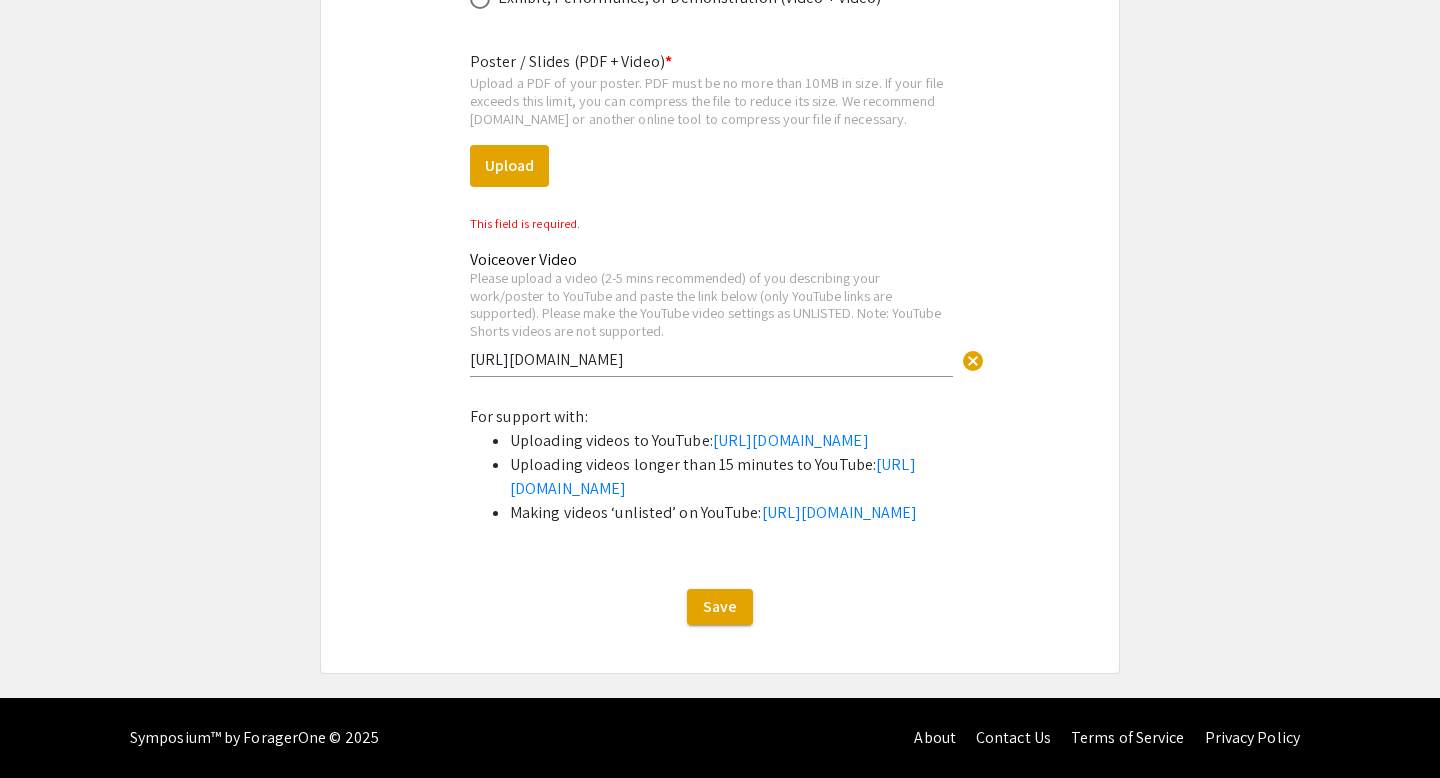 click on "Symposium Presentation Submission Summer Research Symposium 2025  Please fill out the following form with your research presentation information. Please only submit one form per presentation, and please note that this submission is editable up until [DATE].   Student Presenter(s) Information  First Name * [PERSON_NAME] cancel This field is required. Last Name * [PERSON_NAME] cancel This field is required. Email * Please use your UNC [PERSON_NAME] email address [PERSON_NAME][EMAIL_ADDRESS][PERSON_NAME][DOMAIN_NAME] cancel This field is required. Level/Classification *   First Year (Freshman)   Second Year (Sophomore)   Third Year (Junior)   Fourth+ Year (Senior)   Charlotte Teachers Institute   REU participant (non-Charlotte student)  Clear   Additional Student Presenter(s)  Add up to 4 additional presenters for this event.  Add Presenter 2  Presentation Information Title *                                 America’s [MEDICAL_DATA] and the Heroes that Emerged Civil Rights Field Trip [DATE] to [DATE] This field is required. *" 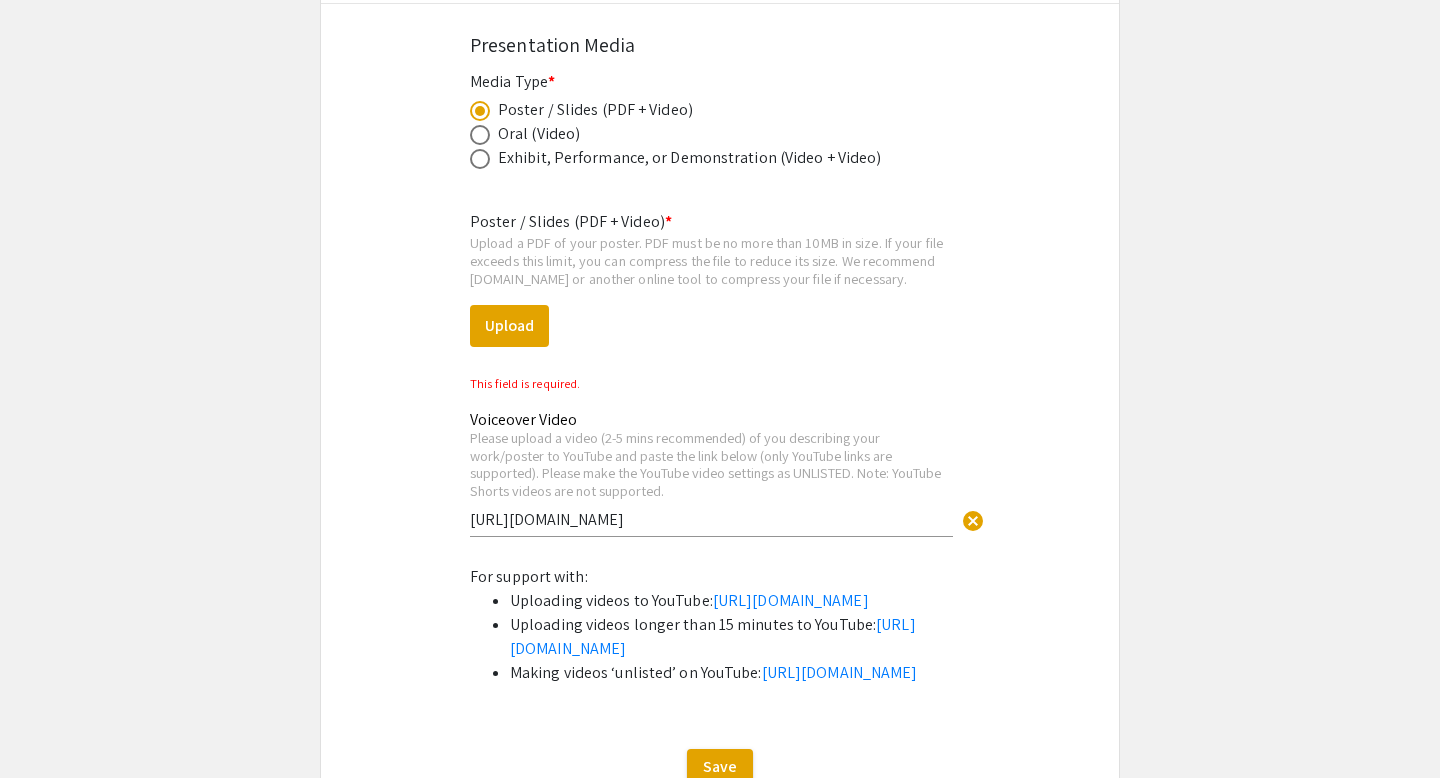 scroll, scrollTop: 3600, scrollLeft: 0, axis: vertical 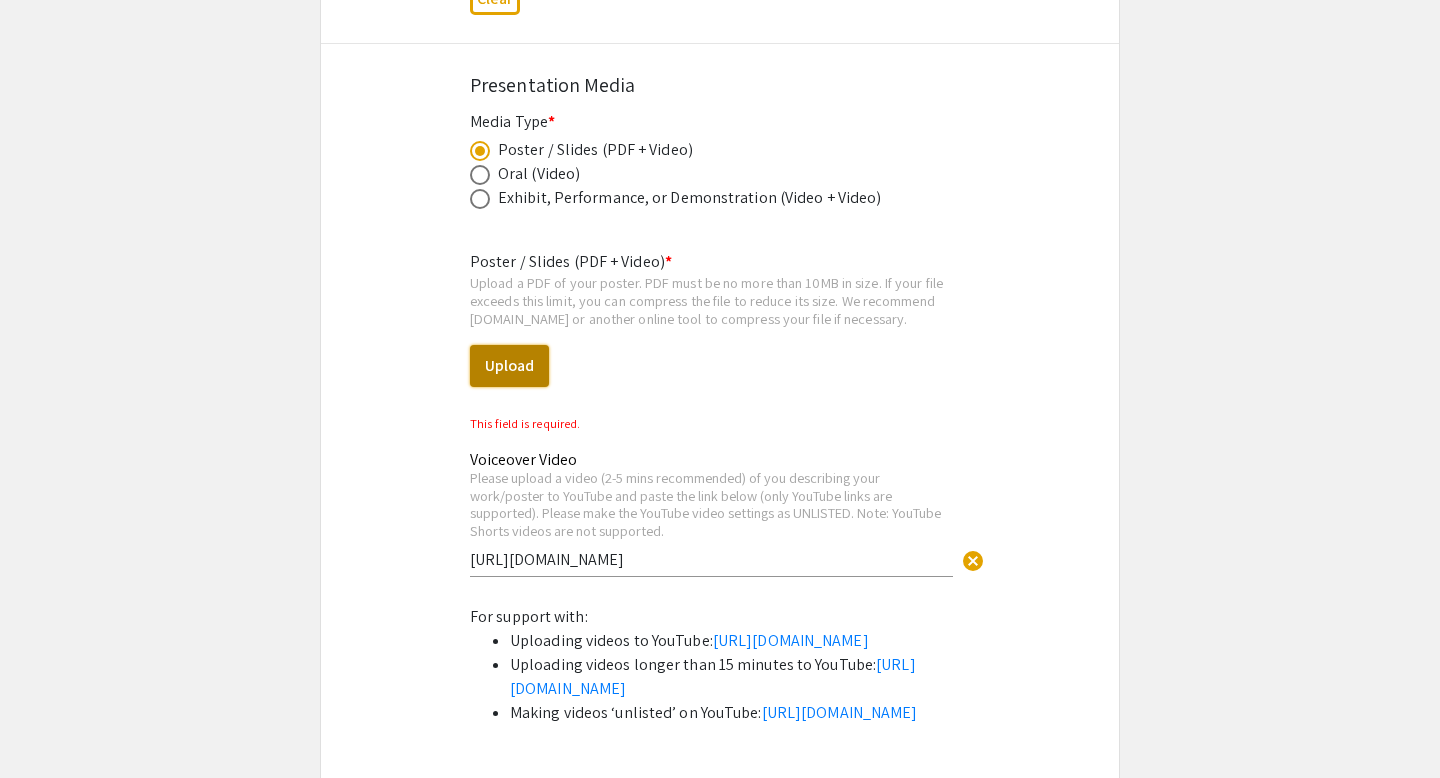 click on "Upload" at bounding box center [509, 366] 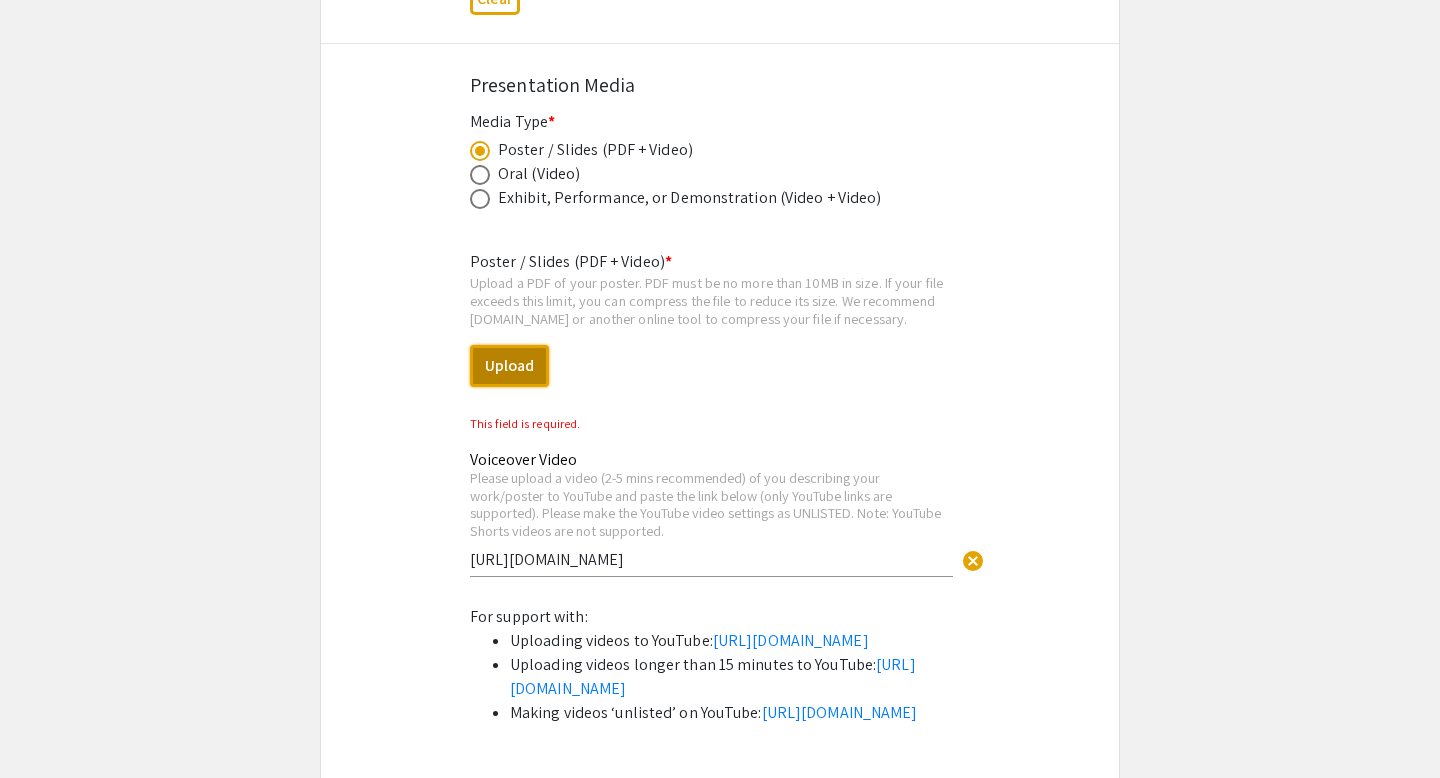 select on "custom" 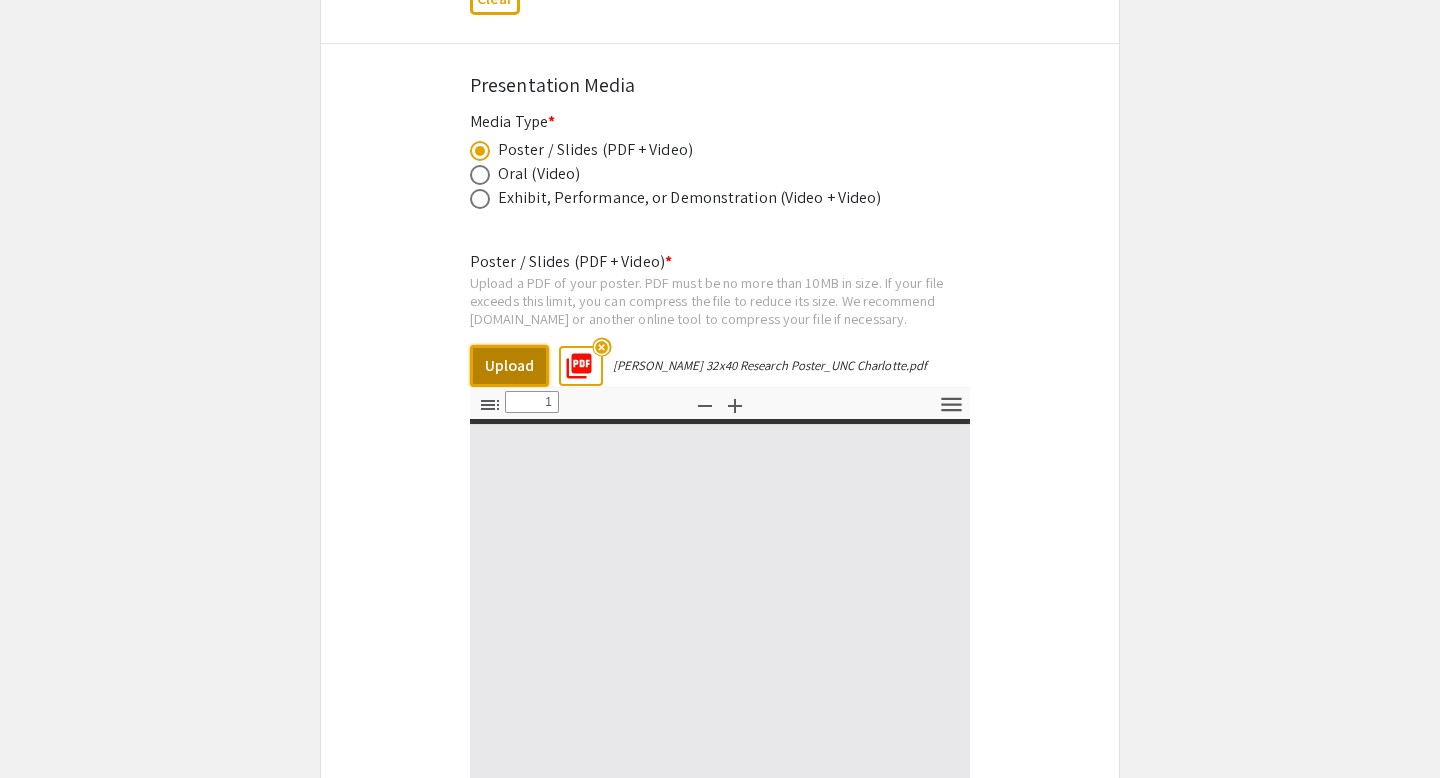 type on "0" 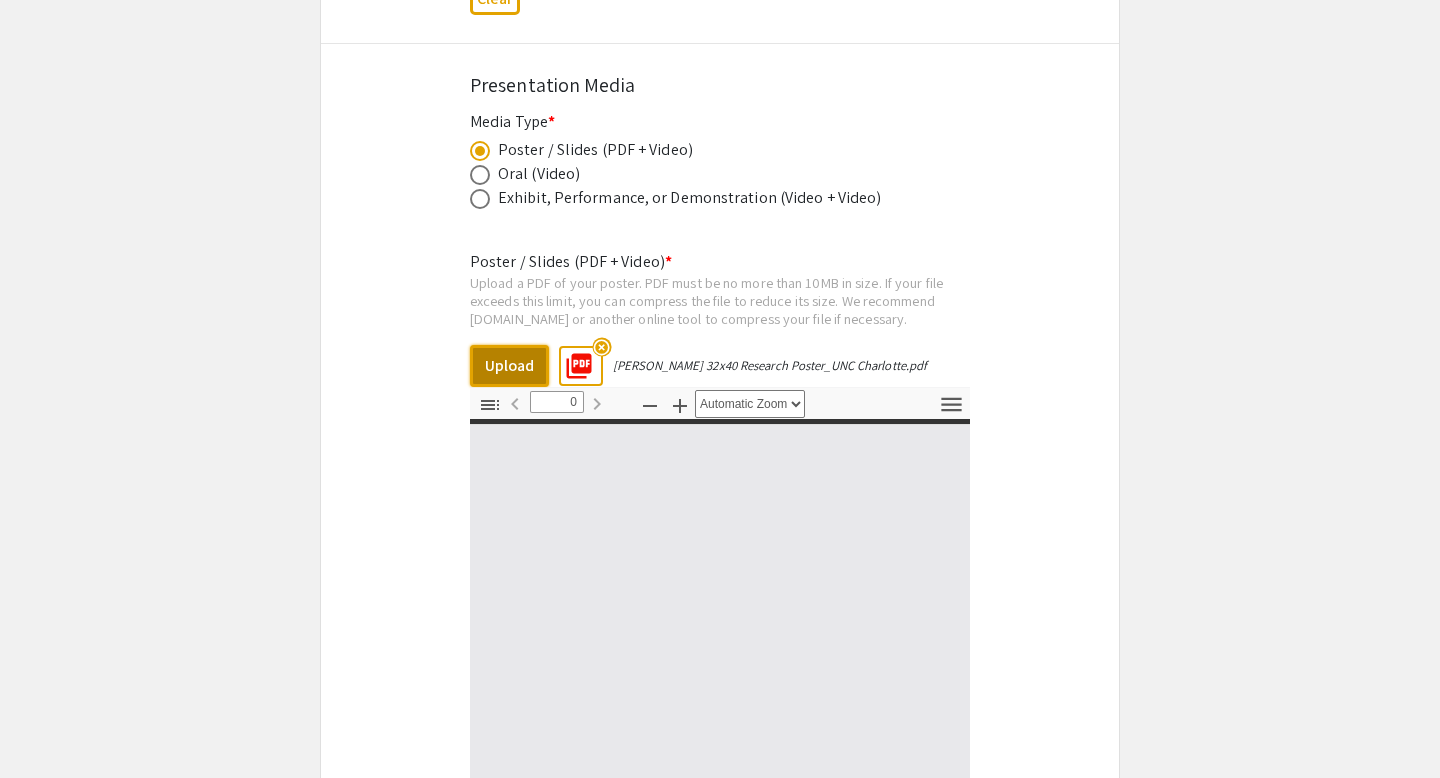 select on "custom" 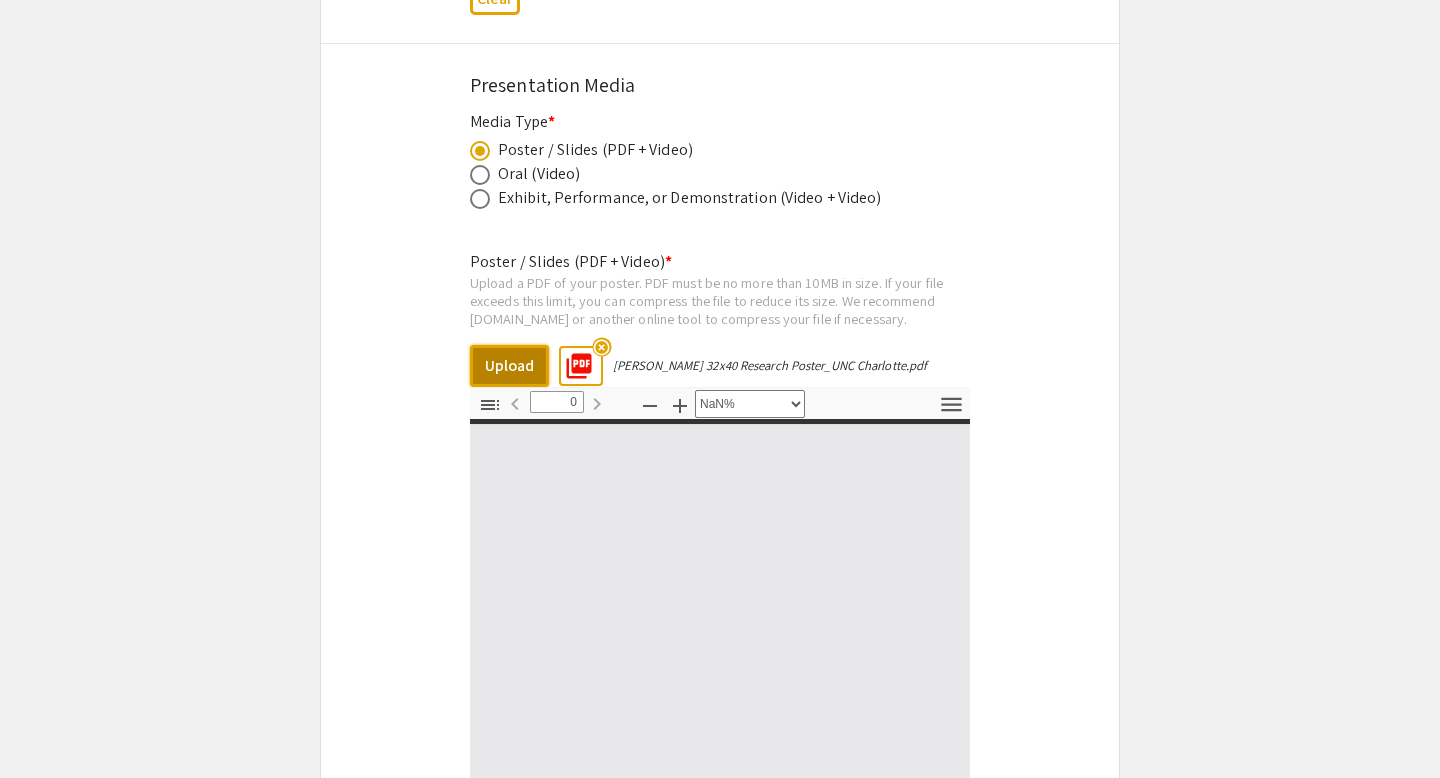type on "1" 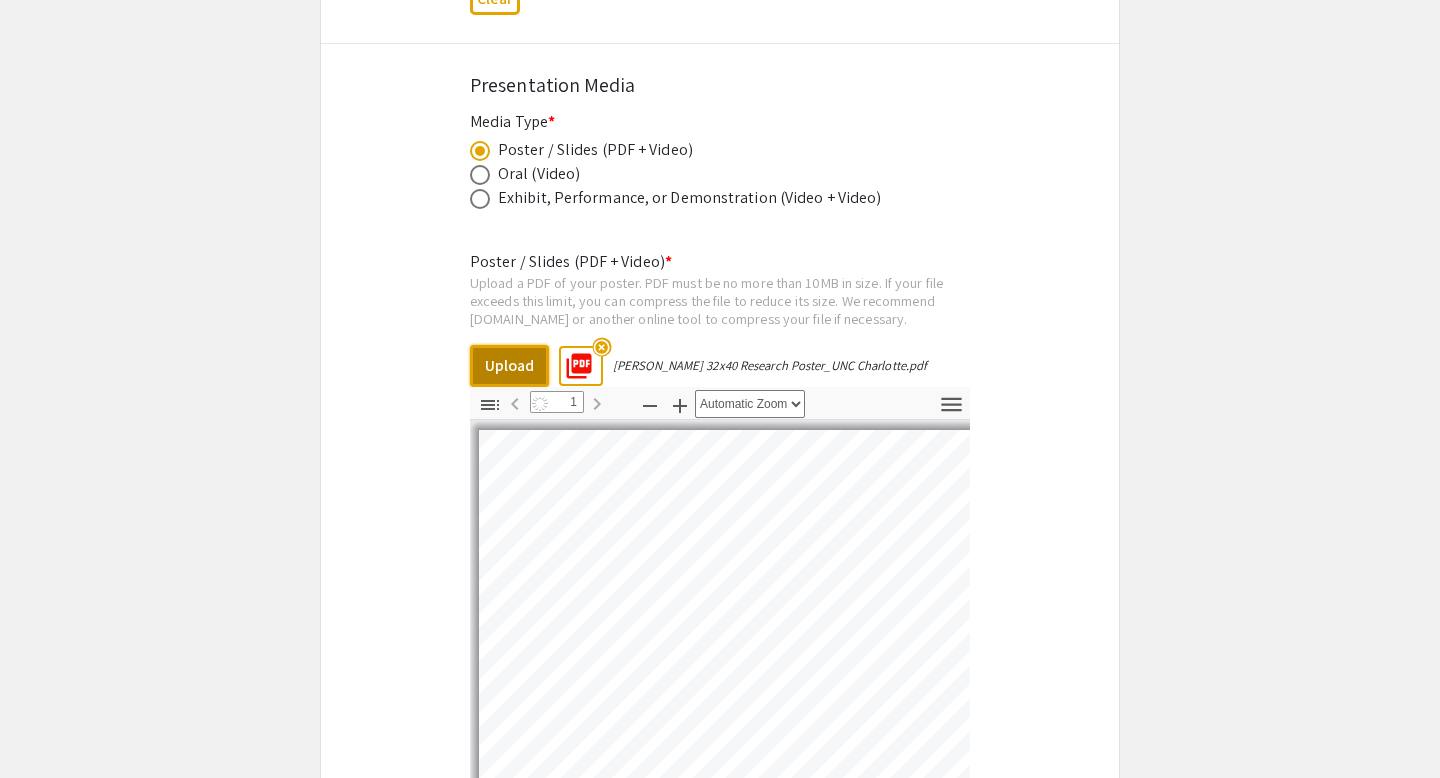select on "auto" 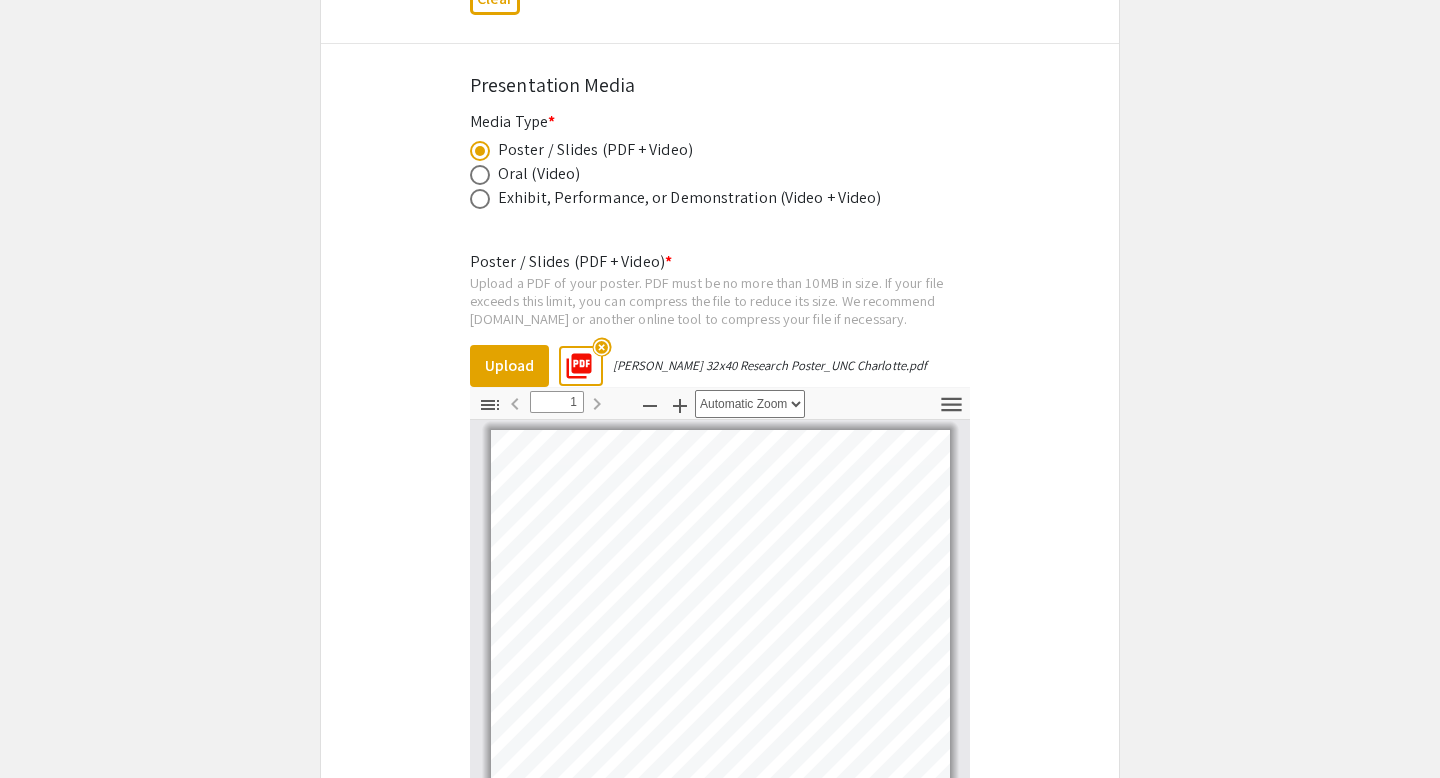 click on "Symposium Presentation Submission Summer Research Symposium 2025  Please fill out the following form with your research presentation information. Please only submit one form per presentation, and please note that this submission is editable up until [DATE].   Student Presenter(s) Information  First Name * [PERSON_NAME] cancel This field is required. Last Name * [PERSON_NAME] cancel This field is required. Email * Please use your UNC [PERSON_NAME] email address [PERSON_NAME][EMAIL_ADDRESS][PERSON_NAME][DOMAIN_NAME] cancel This field is required. Level/Classification *   First Year (Freshman)   Second Year (Sophomore)   Third Year (Junior)   Fourth+ Year (Senior)   Charlotte Teachers Institute   REU participant (non-Charlotte student)  Clear   Additional Student Presenter(s)  Add up to 4 additional presenters for this event.  Add Presenter 2  Presentation Information Title *                                 America’s [MEDICAL_DATA] and the Heroes that Emerged Civil Rights Field Trip [DATE] to [DATE] This field is required. *" 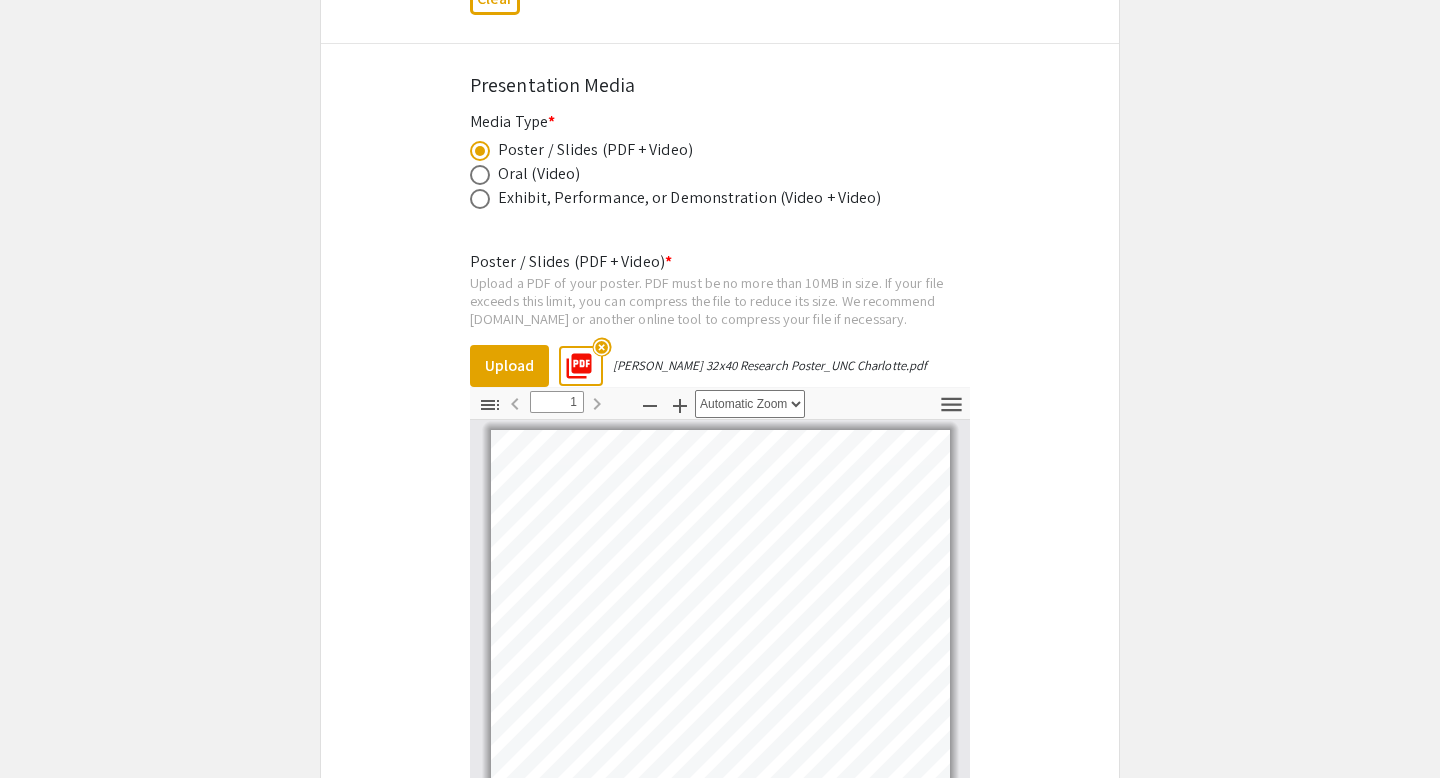 click on "Symposium Presentation Submission Summer Research Symposium 2025  Please fill out the following form with your research presentation information. Please only submit one form per presentation, and please note that this submission is editable up until [DATE].   Student Presenter(s) Information  First Name * [PERSON_NAME] cancel This field is required. Last Name * [PERSON_NAME] cancel This field is required. Email * Please use your UNC [PERSON_NAME] email address [PERSON_NAME][EMAIL_ADDRESS][PERSON_NAME][DOMAIN_NAME] cancel This field is required. Level/Classification *   First Year (Freshman)   Second Year (Sophomore)   Third Year (Junior)   Fourth+ Year (Senior)   Charlotte Teachers Institute   REU participant (non-Charlotte student)  Clear   Additional Student Presenter(s)  Add up to 4 additional presenters for this event.  Add Presenter 2  Presentation Information Title *                                 America’s [MEDICAL_DATA] and the Heroes that Emerged Civil Rights Field Trip [DATE] to [DATE] This field is required. *" 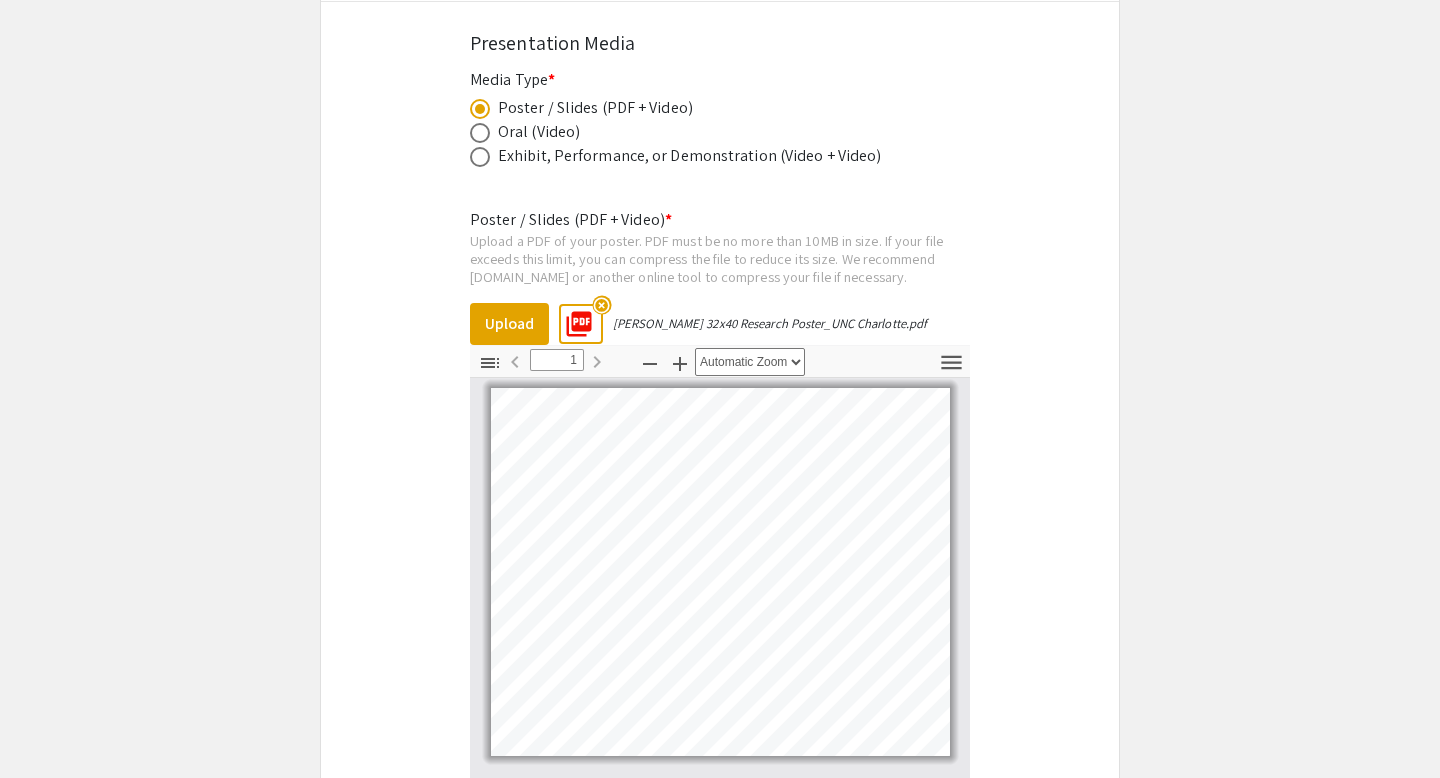 scroll, scrollTop: 3645, scrollLeft: 0, axis: vertical 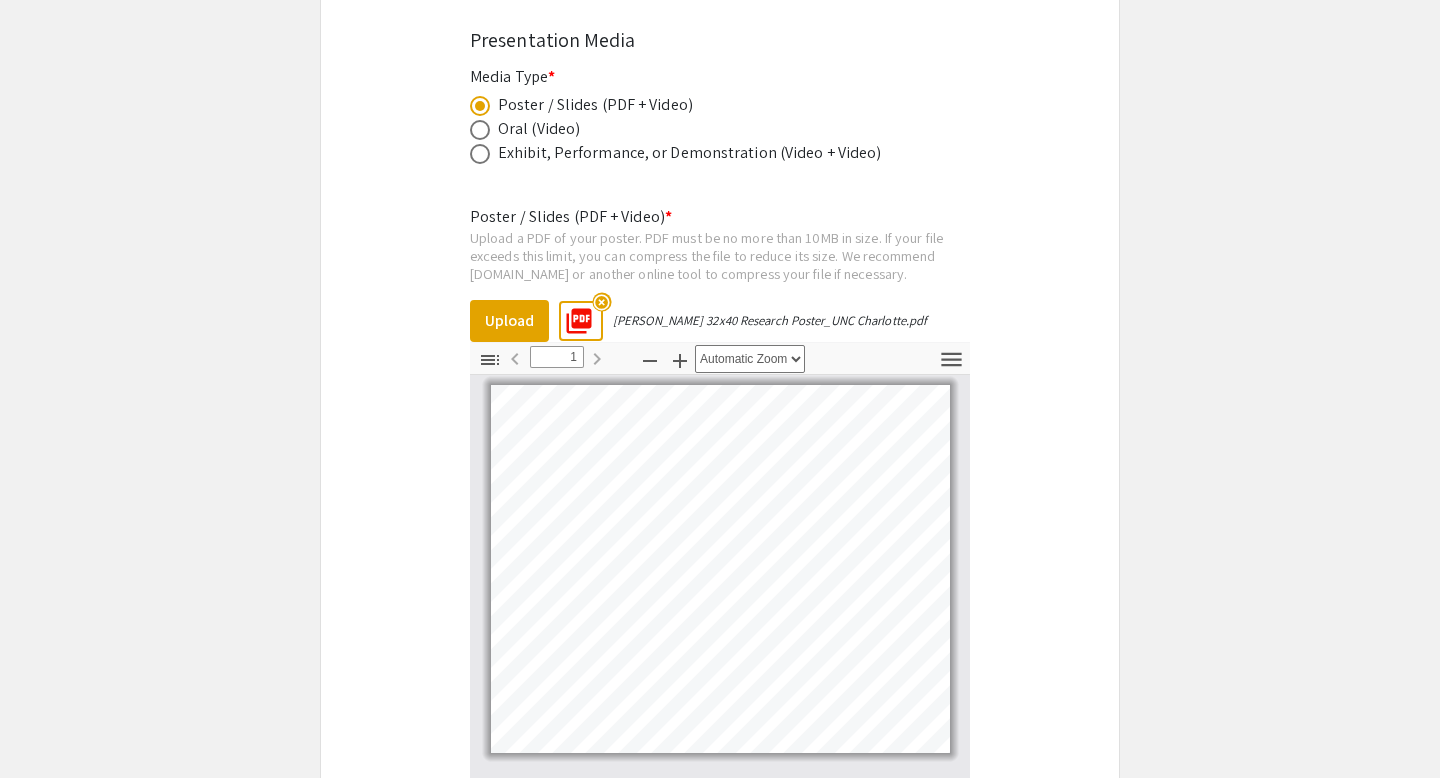 drag, startPoint x: 1030, startPoint y: 523, endPoint x: 1036, endPoint y: 208, distance: 315.05713 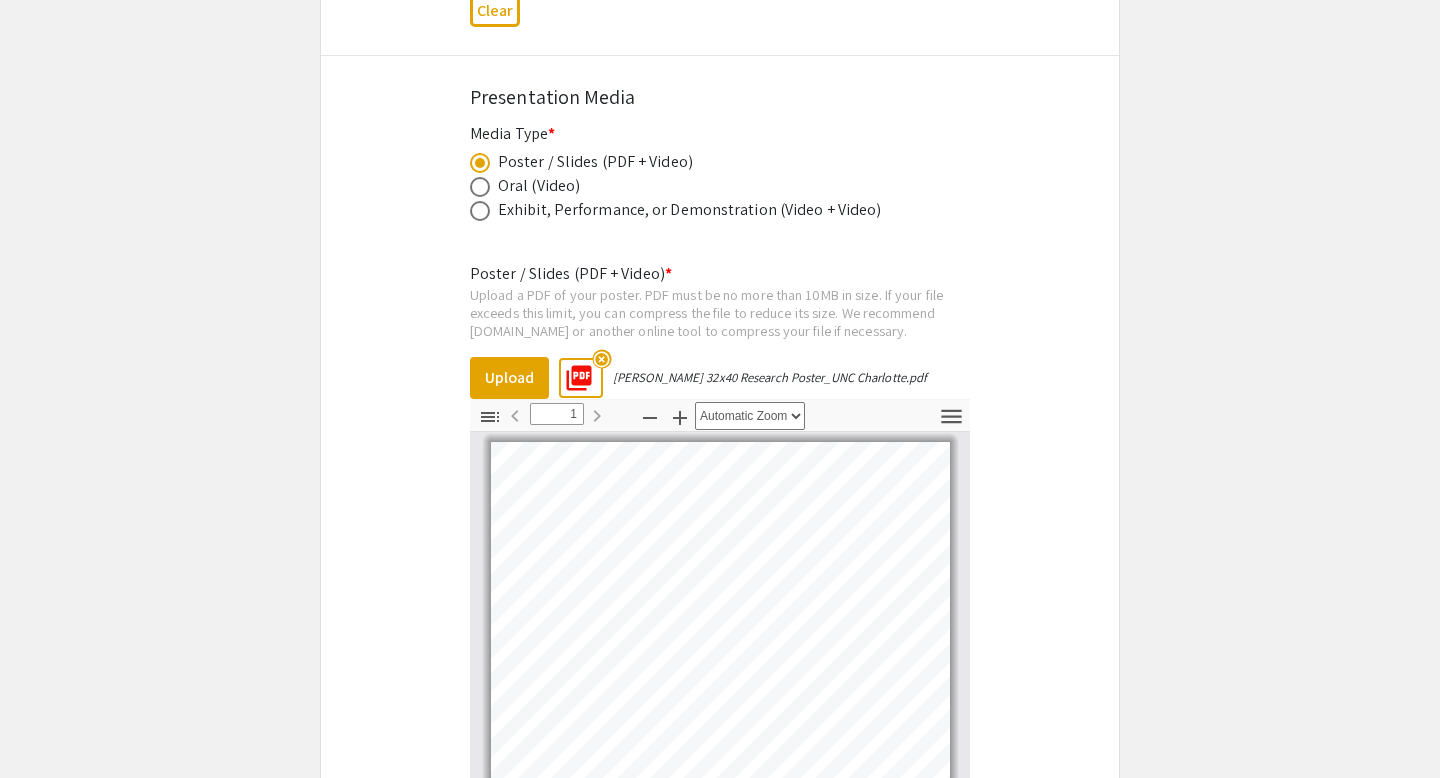 scroll, scrollTop: 3579, scrollLeft: 0, axis: vertical 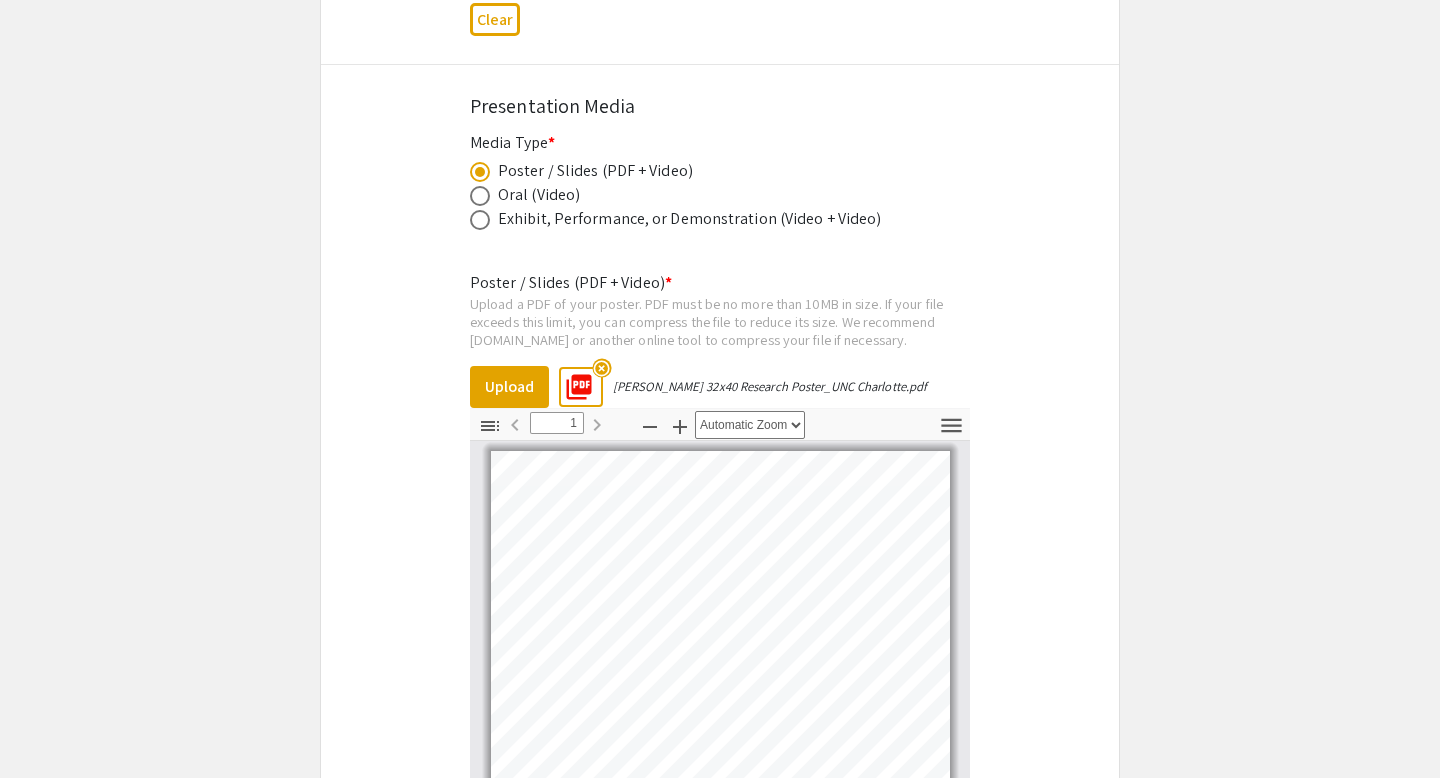drag, startPoint x: 991, startPoint y: 671, endPoint x: 991, endPoint y: 563, distance: 108 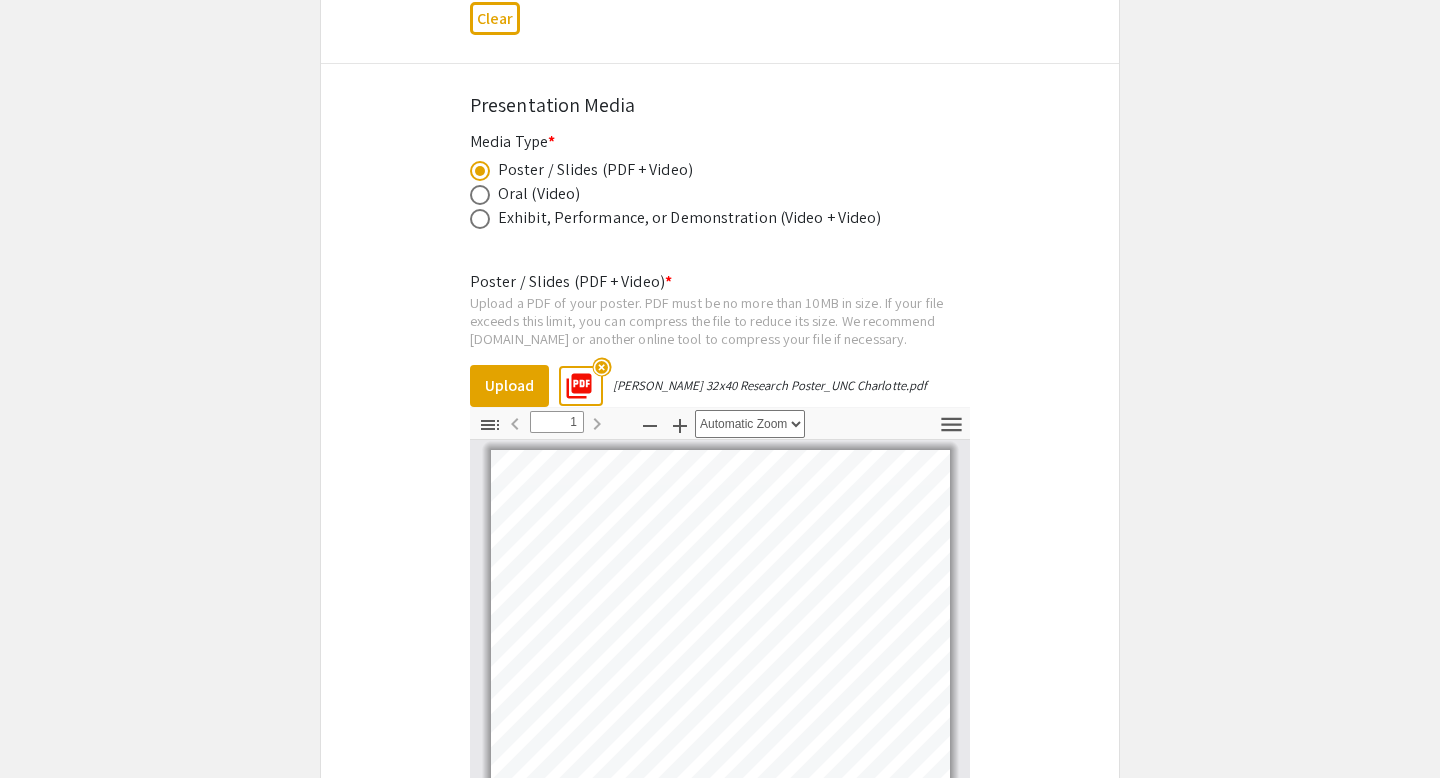 drag, startPoint x: 405, startPoint y: 752, endPoint x: 396, endPoint y: 530, distance: 222.18236 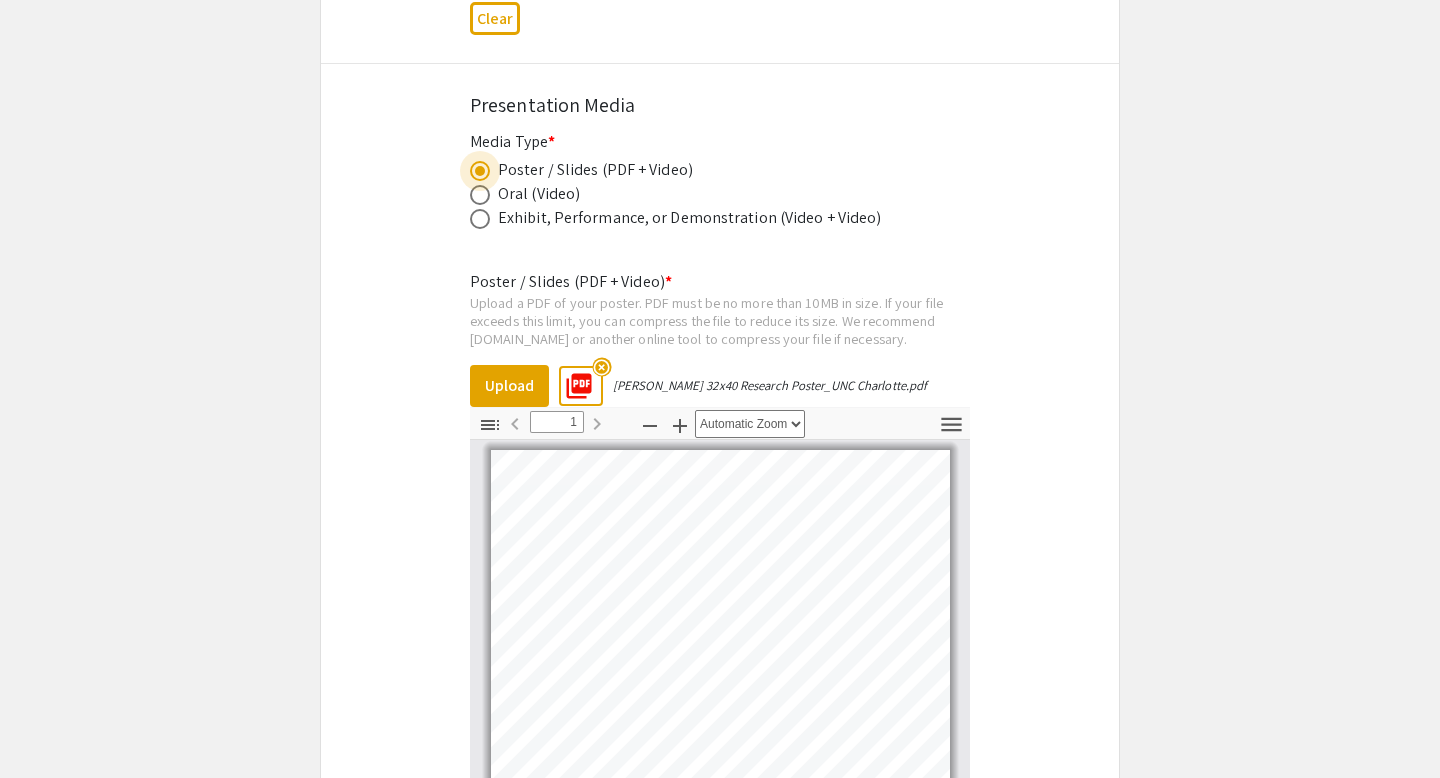 click at bounding box center (480, 171) 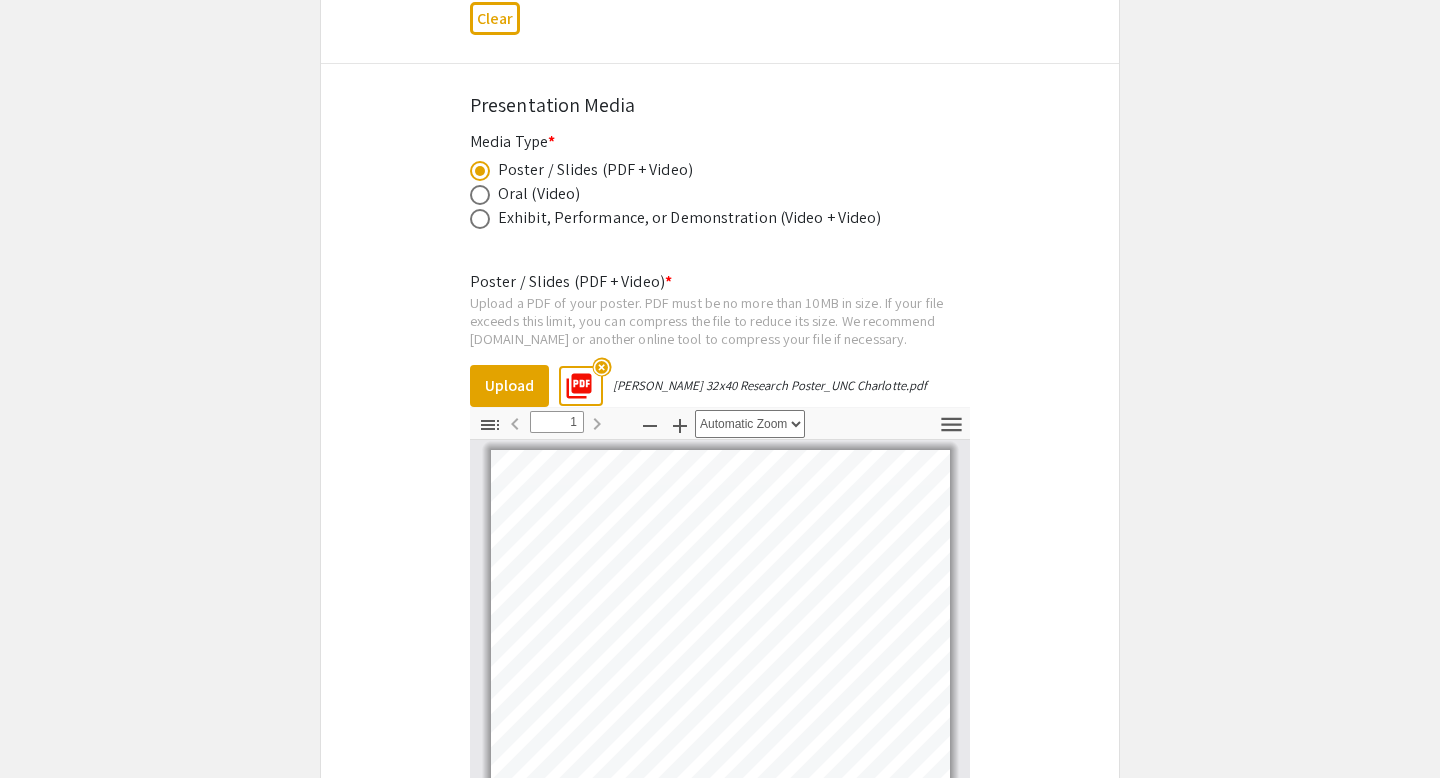 click at bounding box center (480, 195) 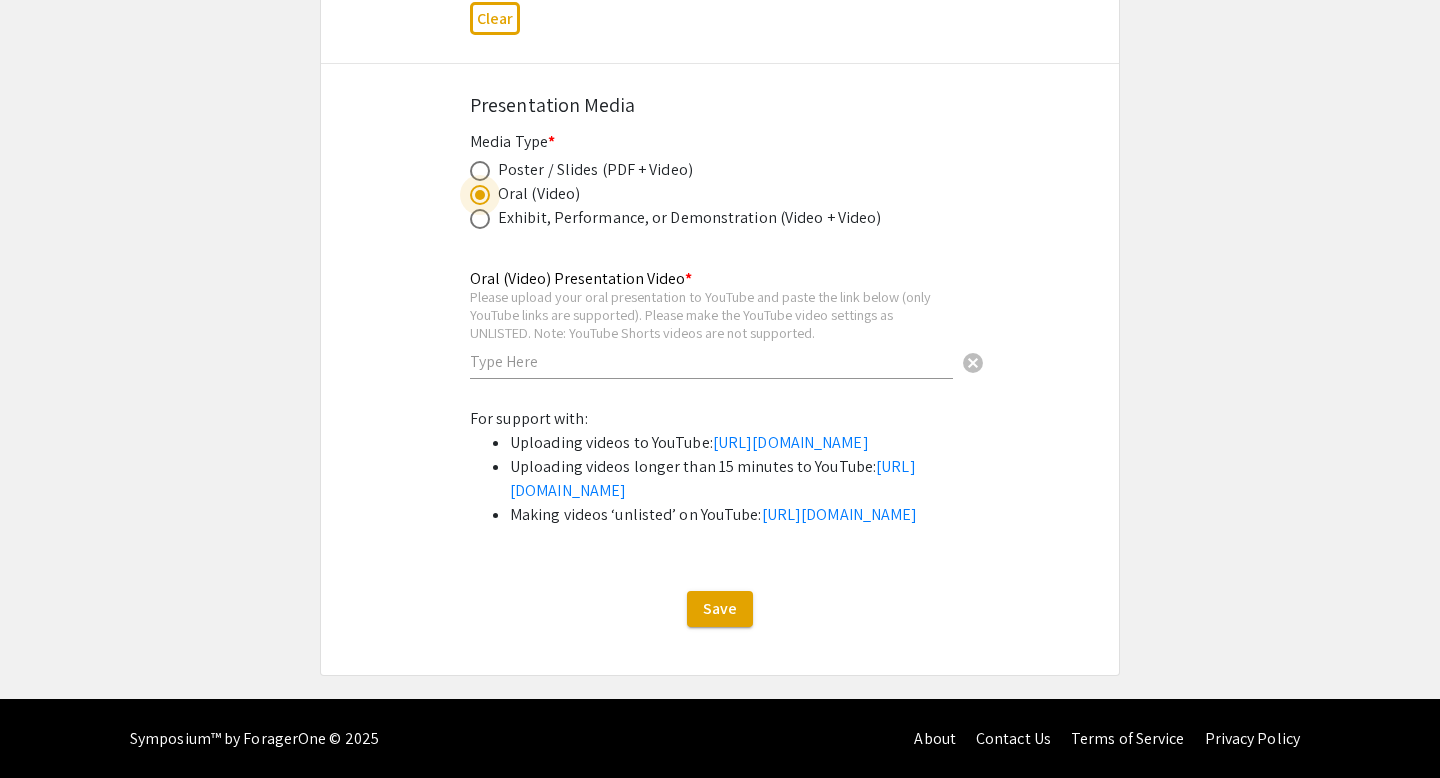 click at bounding box center [480, 219] 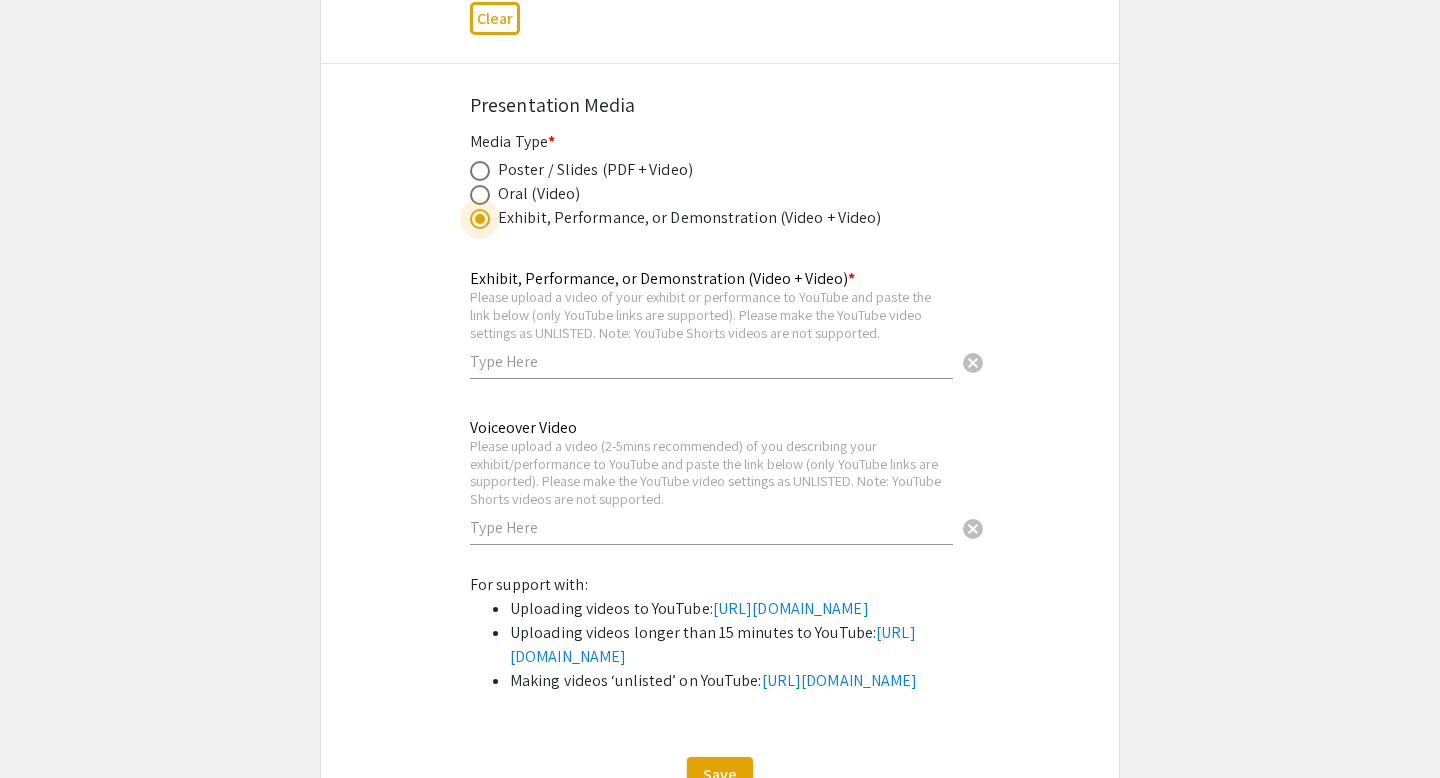 click at bounding box center [480, 171] 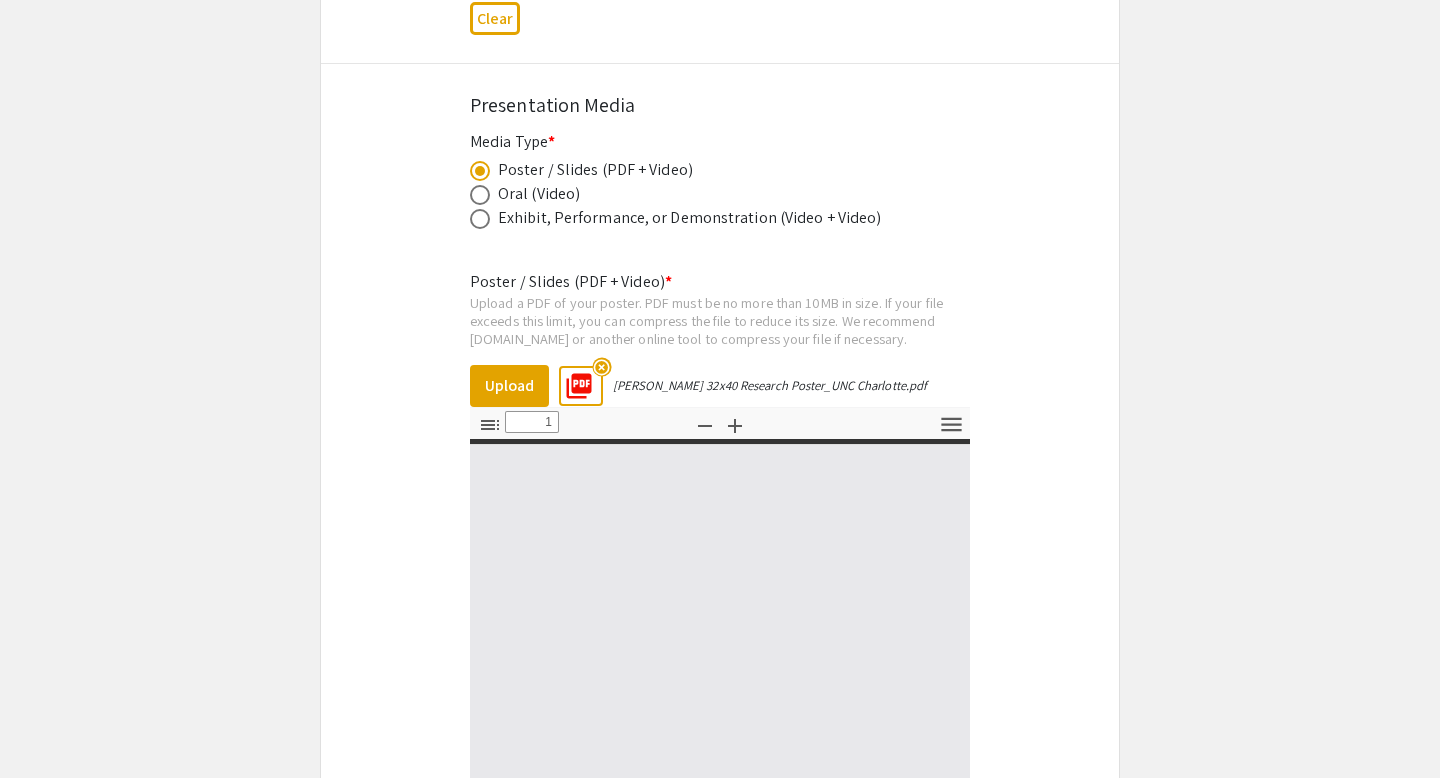type on "0" 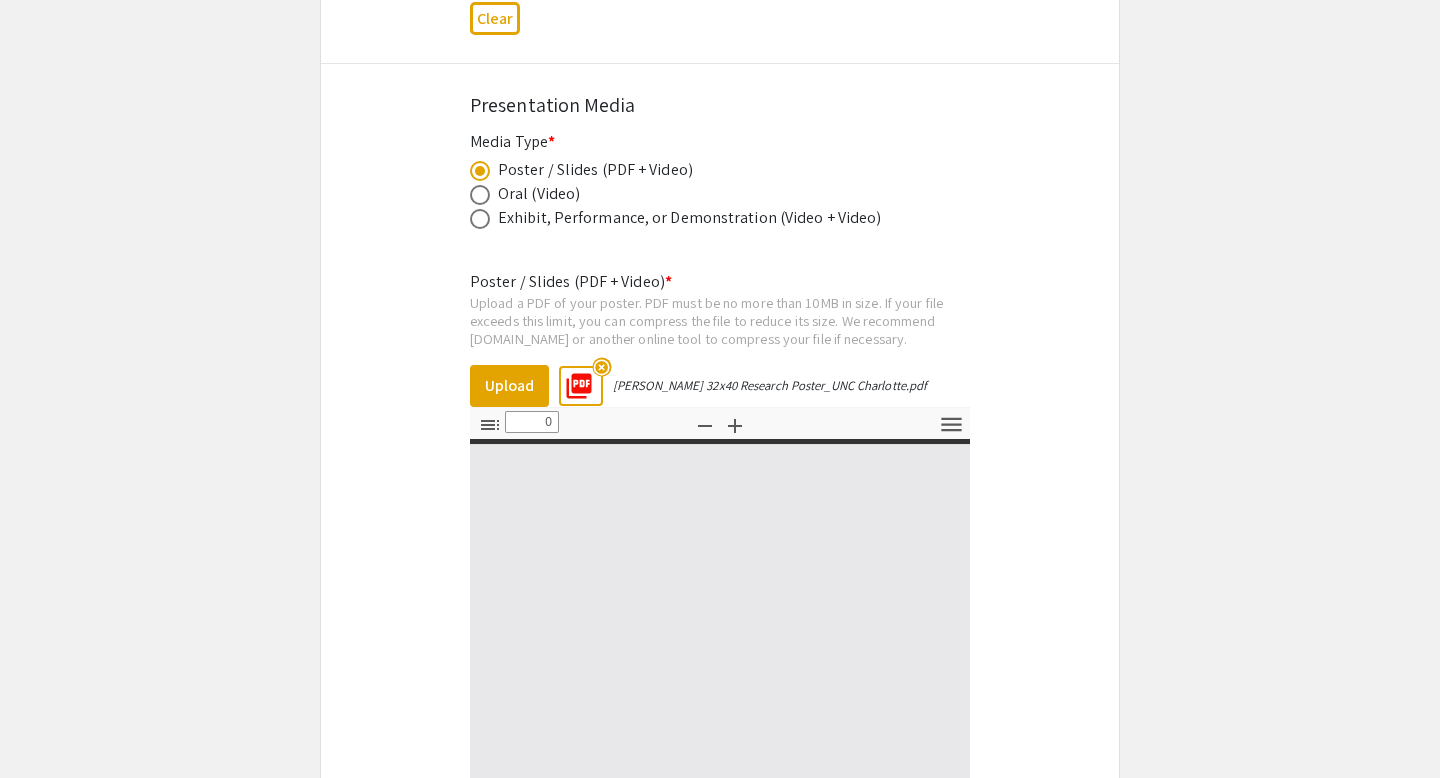 select on "custom" 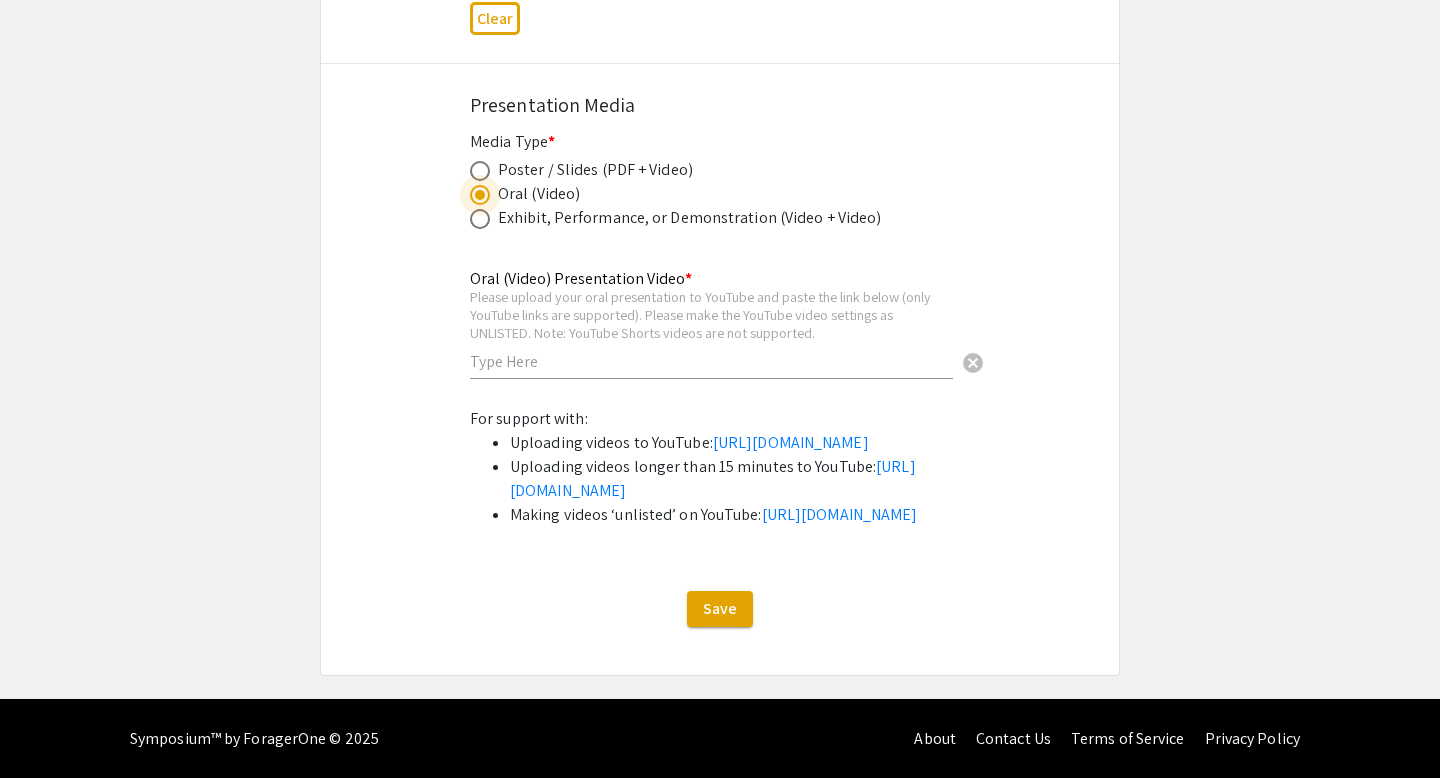 click at bounding box center (480, 219) 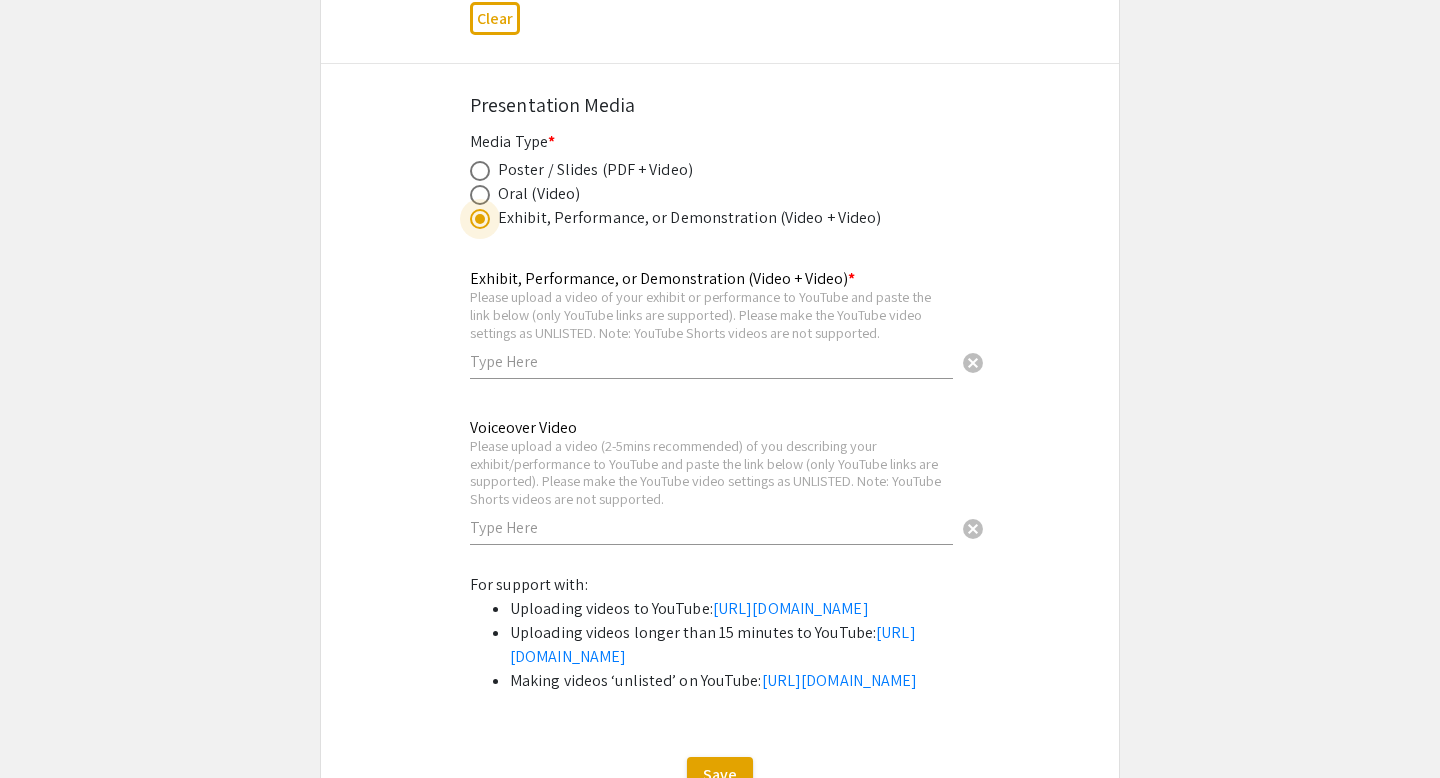 click at bounding box center [480, 171] 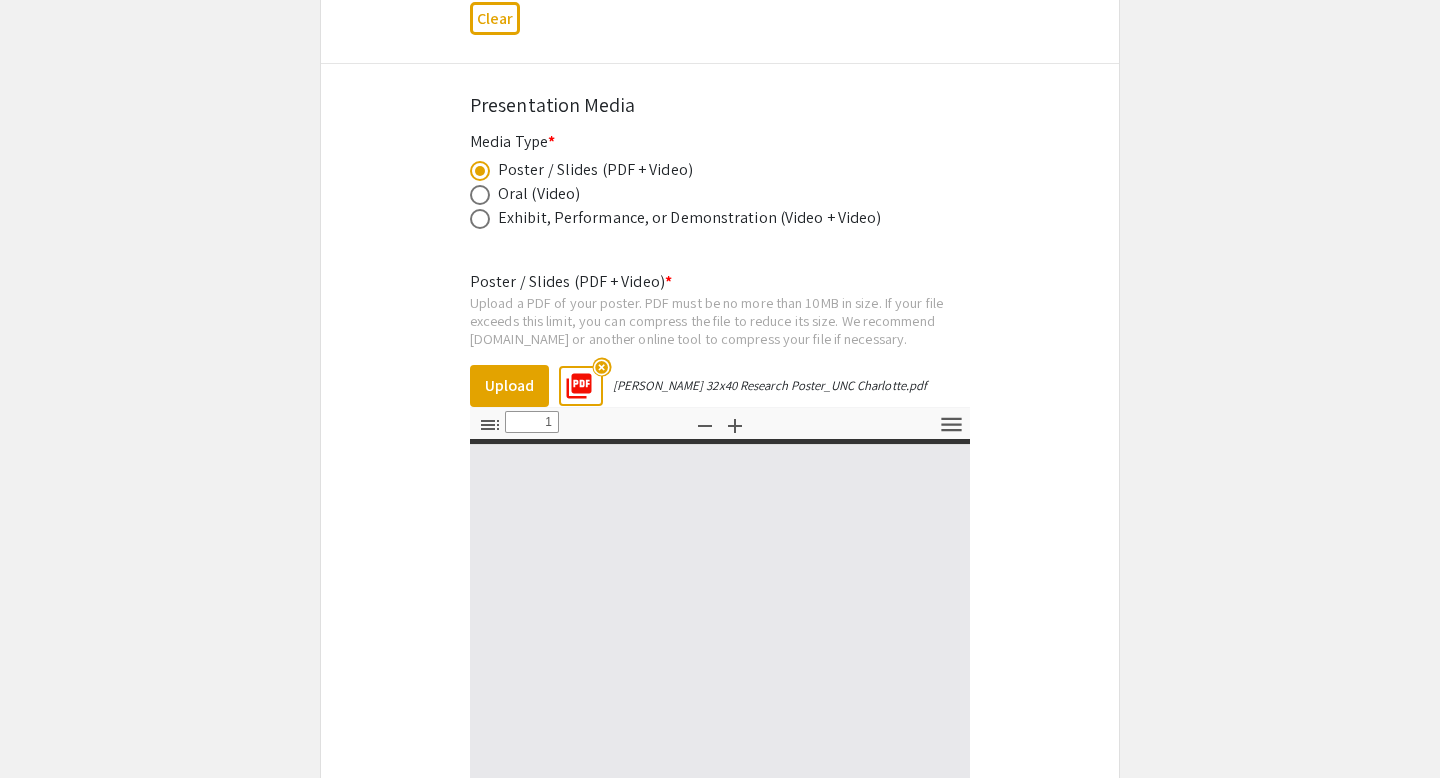 type on "0" 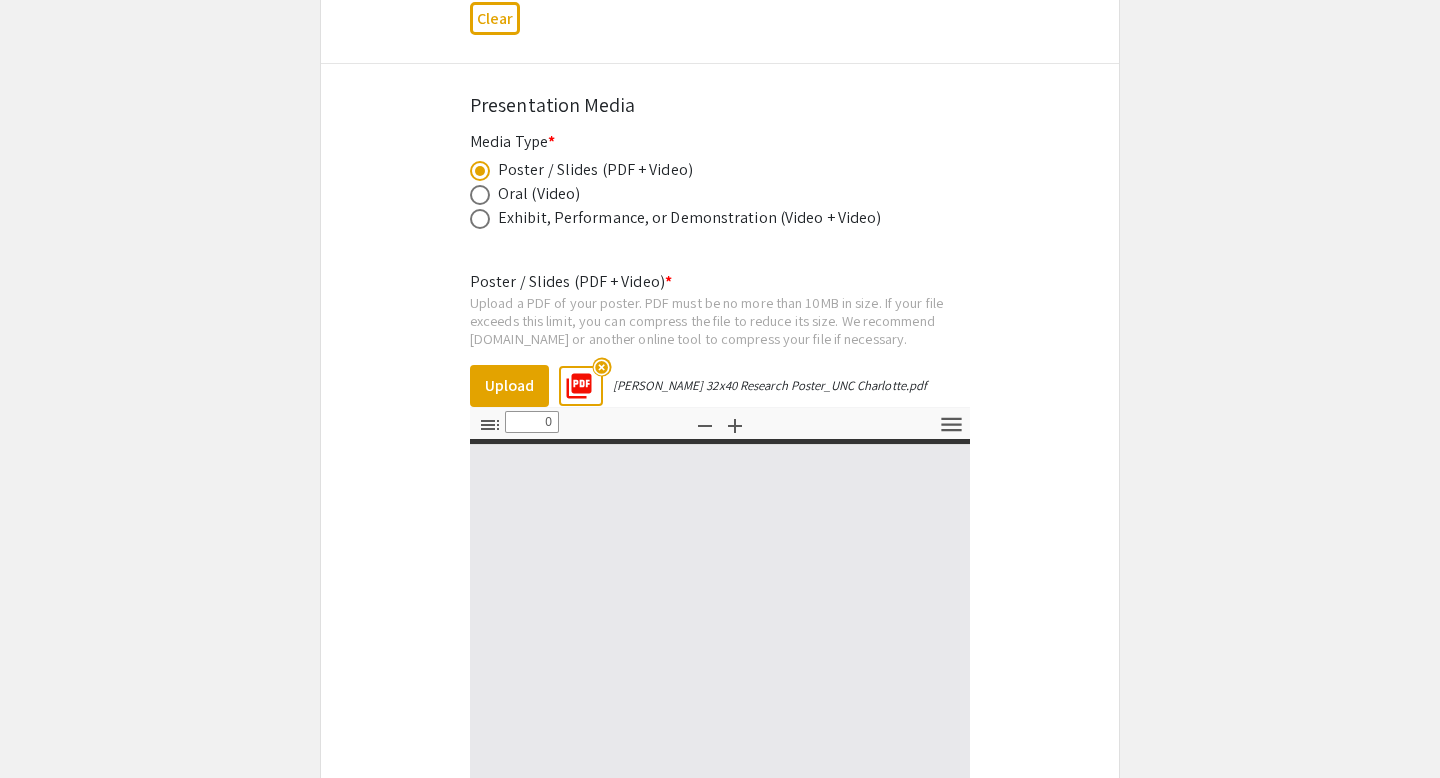 select on "custom" 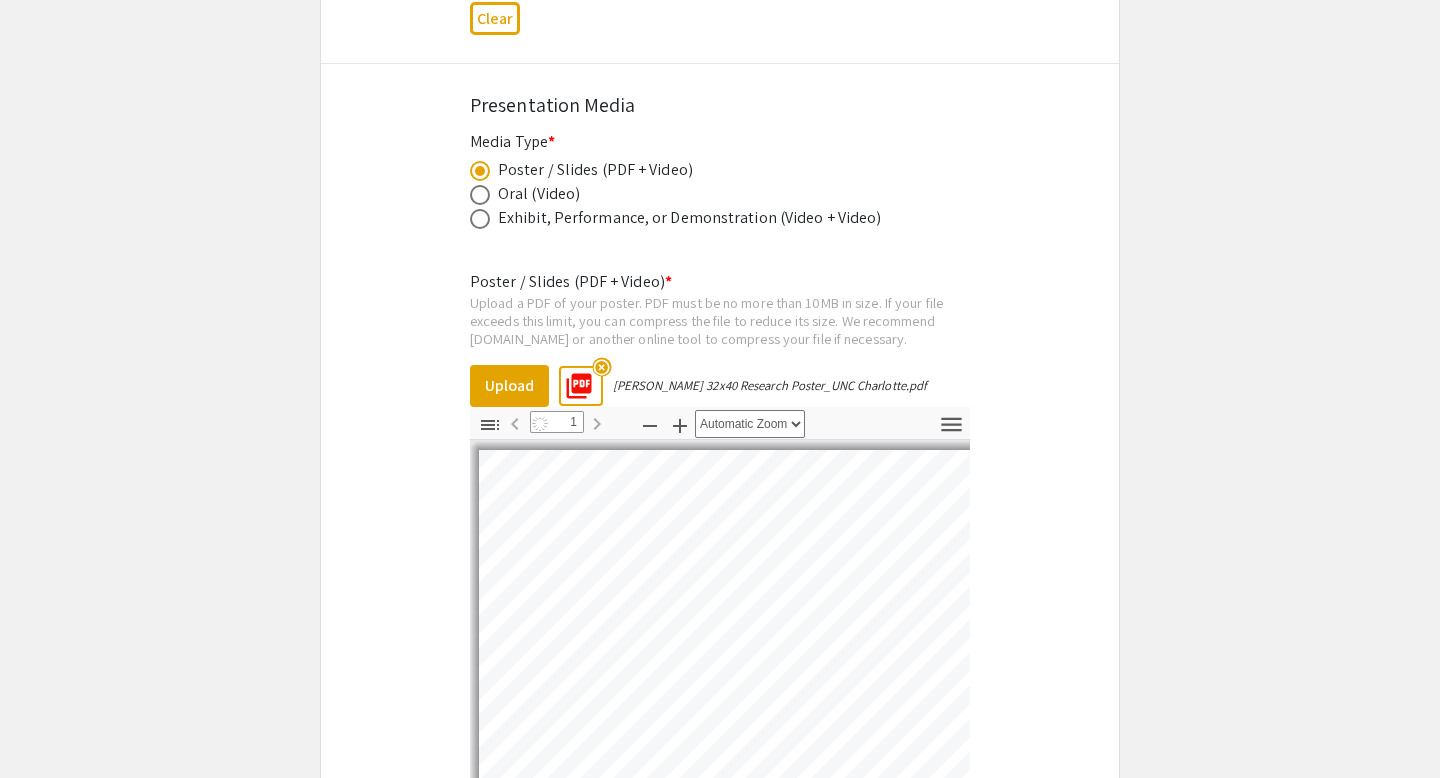 select on "auto" 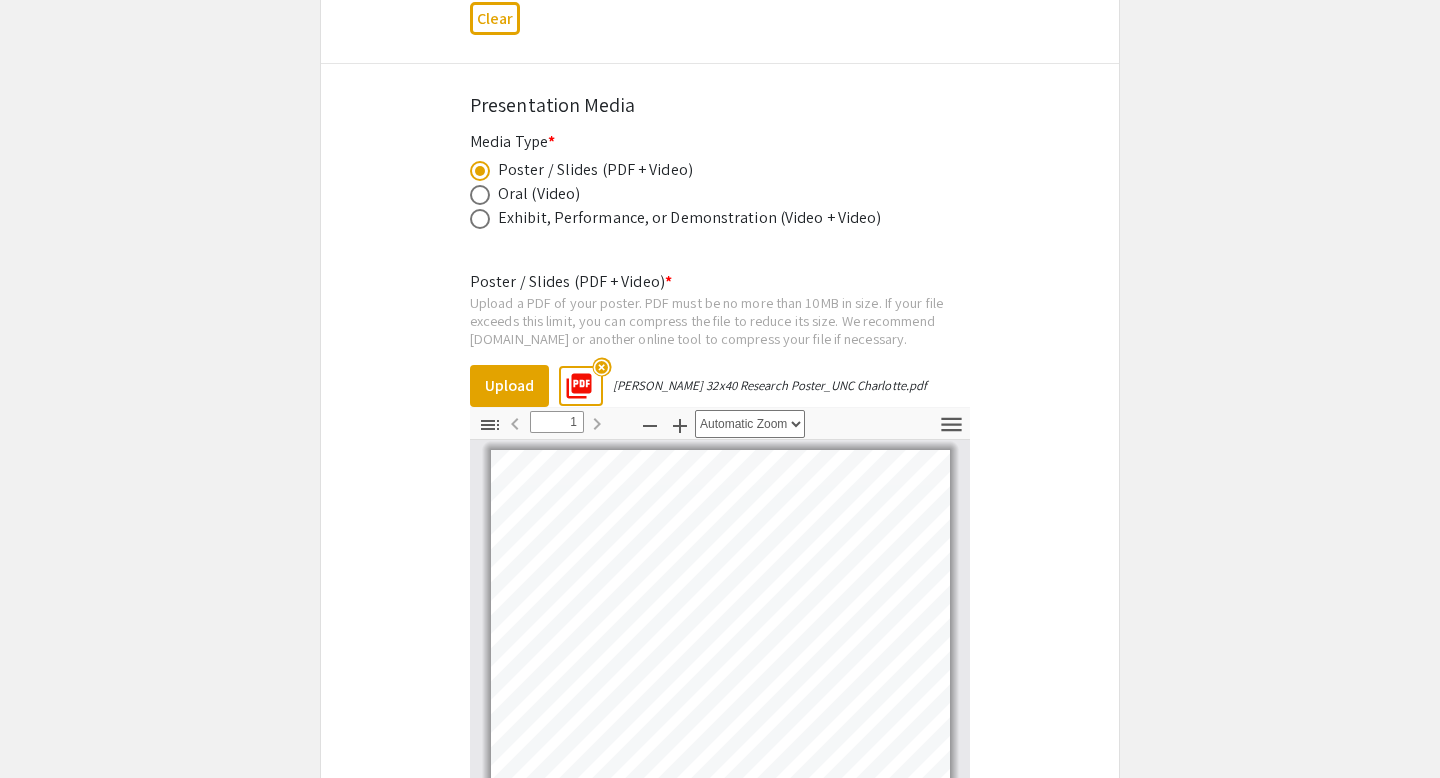 click at bounding box center [480, 195] 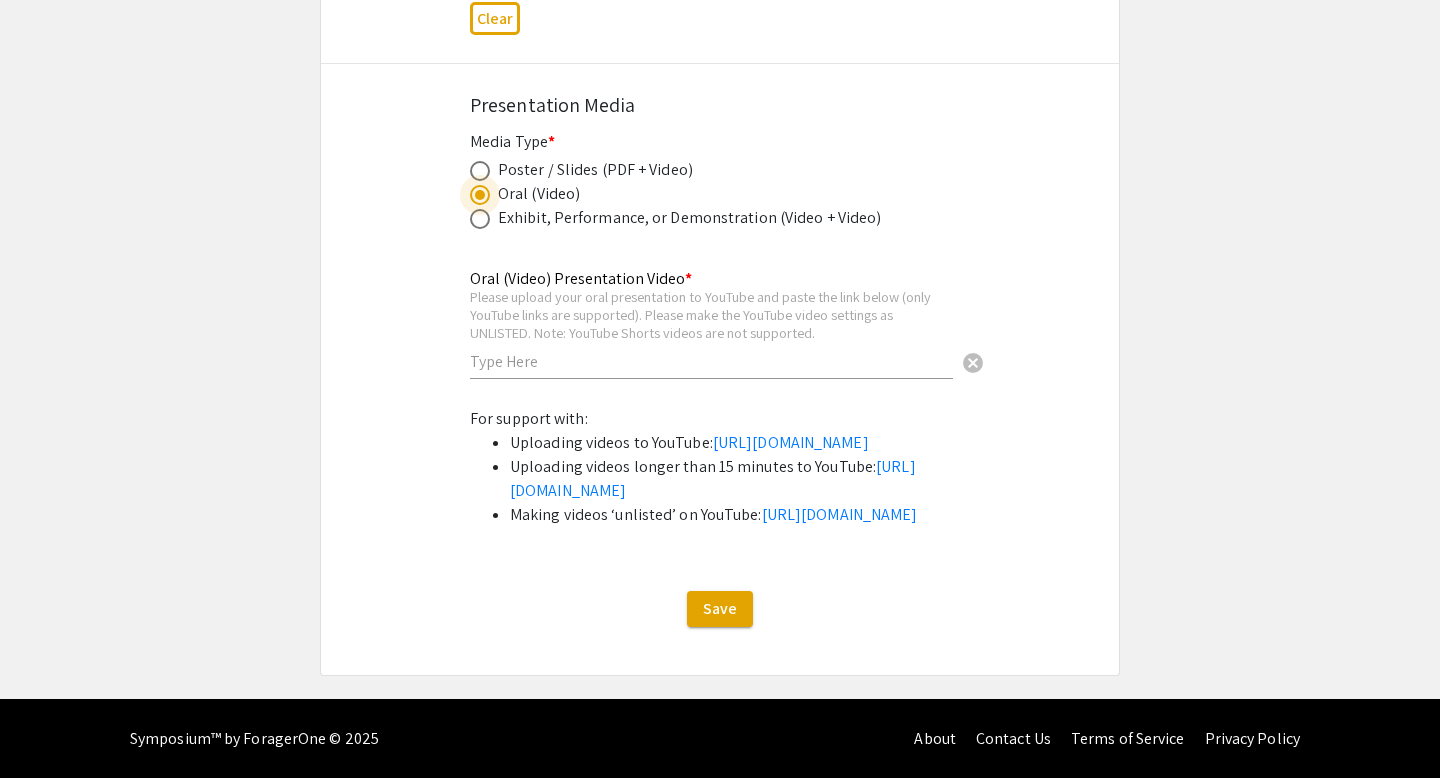 click at bounding box center (480, 219) 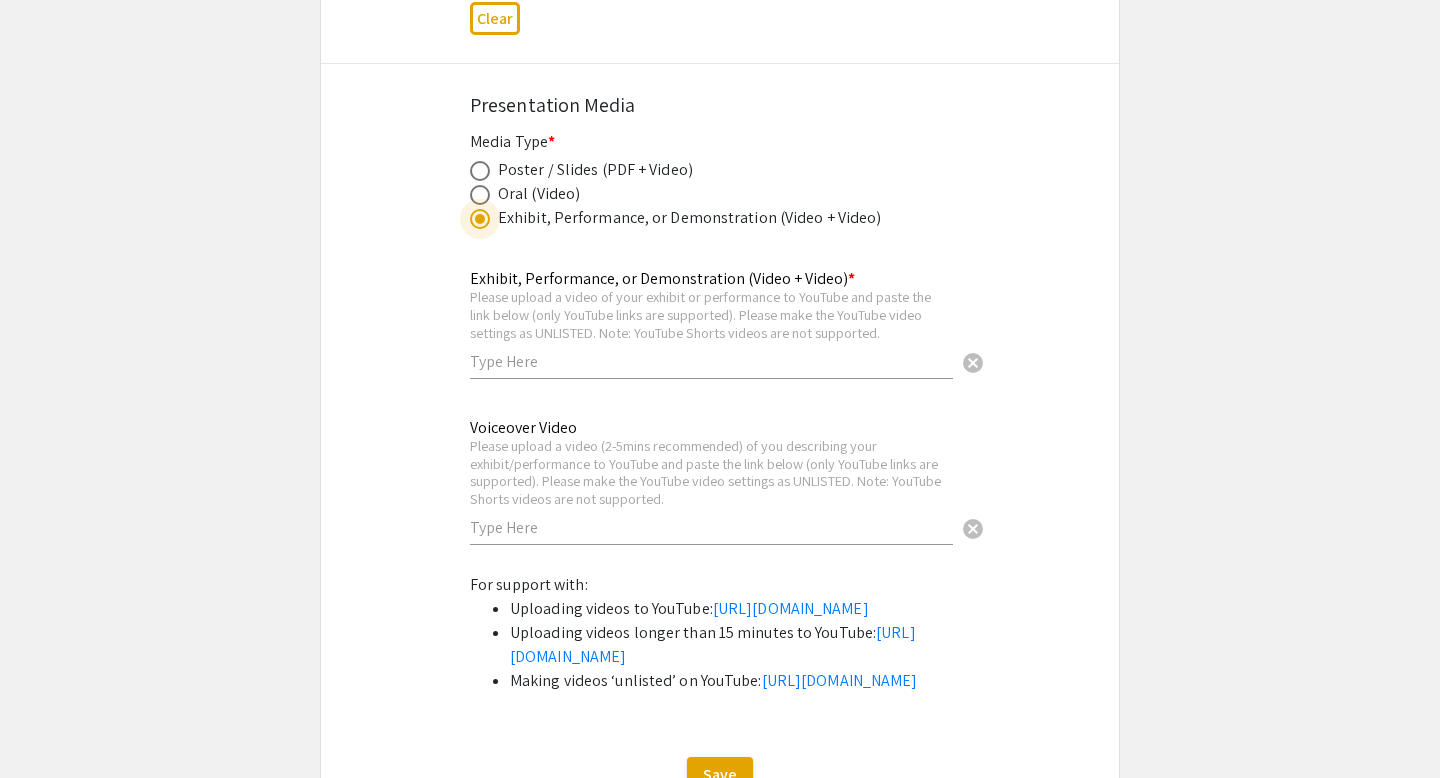 click at bounding box center (480, 195) 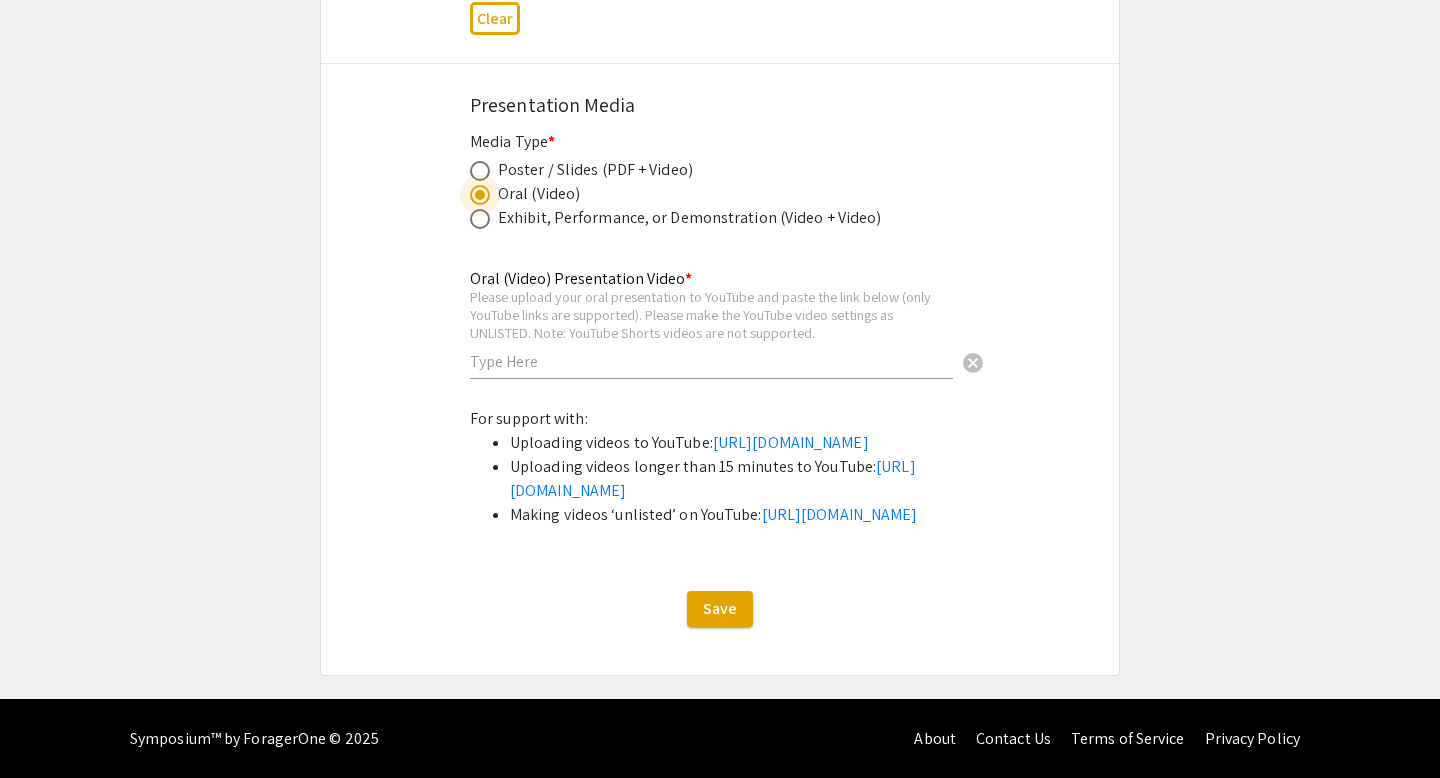 click at bounding box center [480, 171] 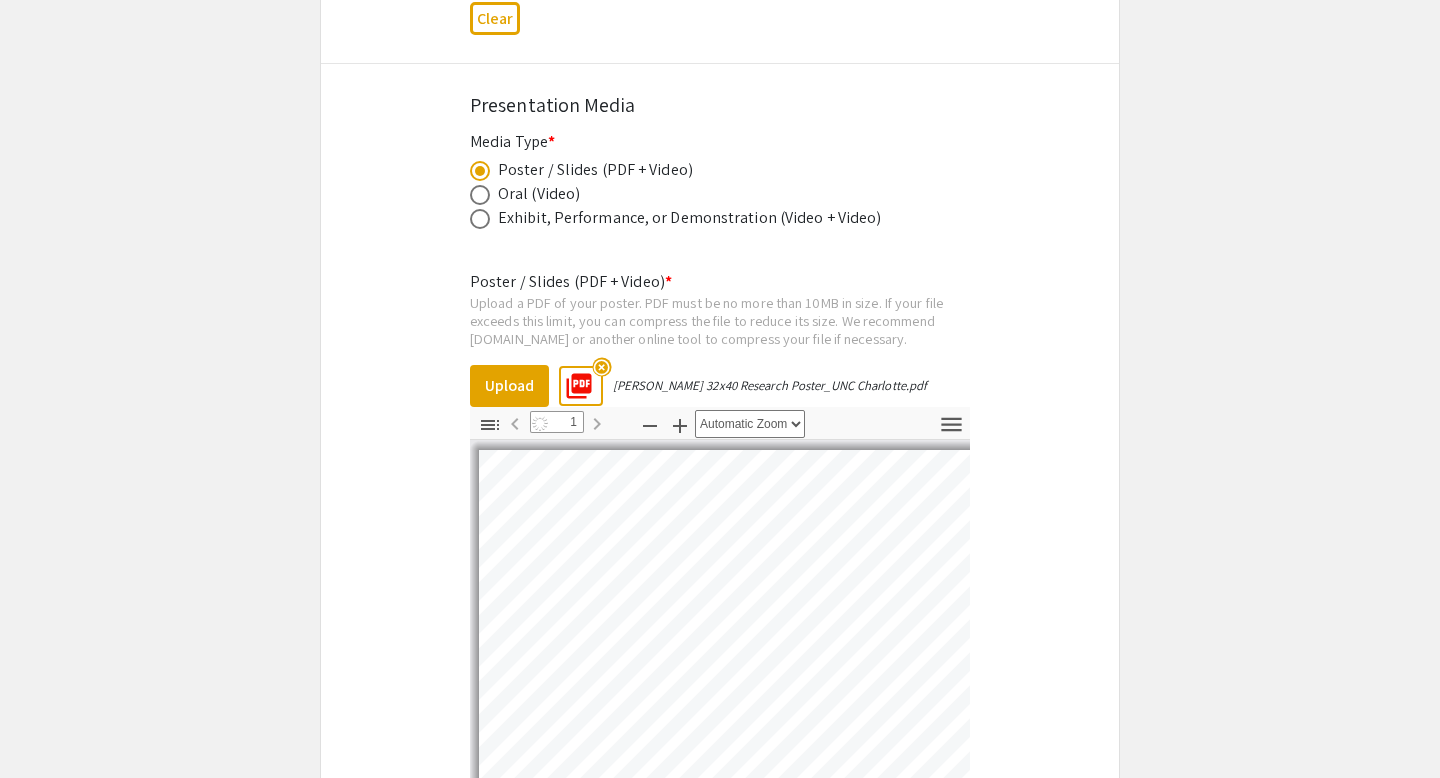 select on "auto" 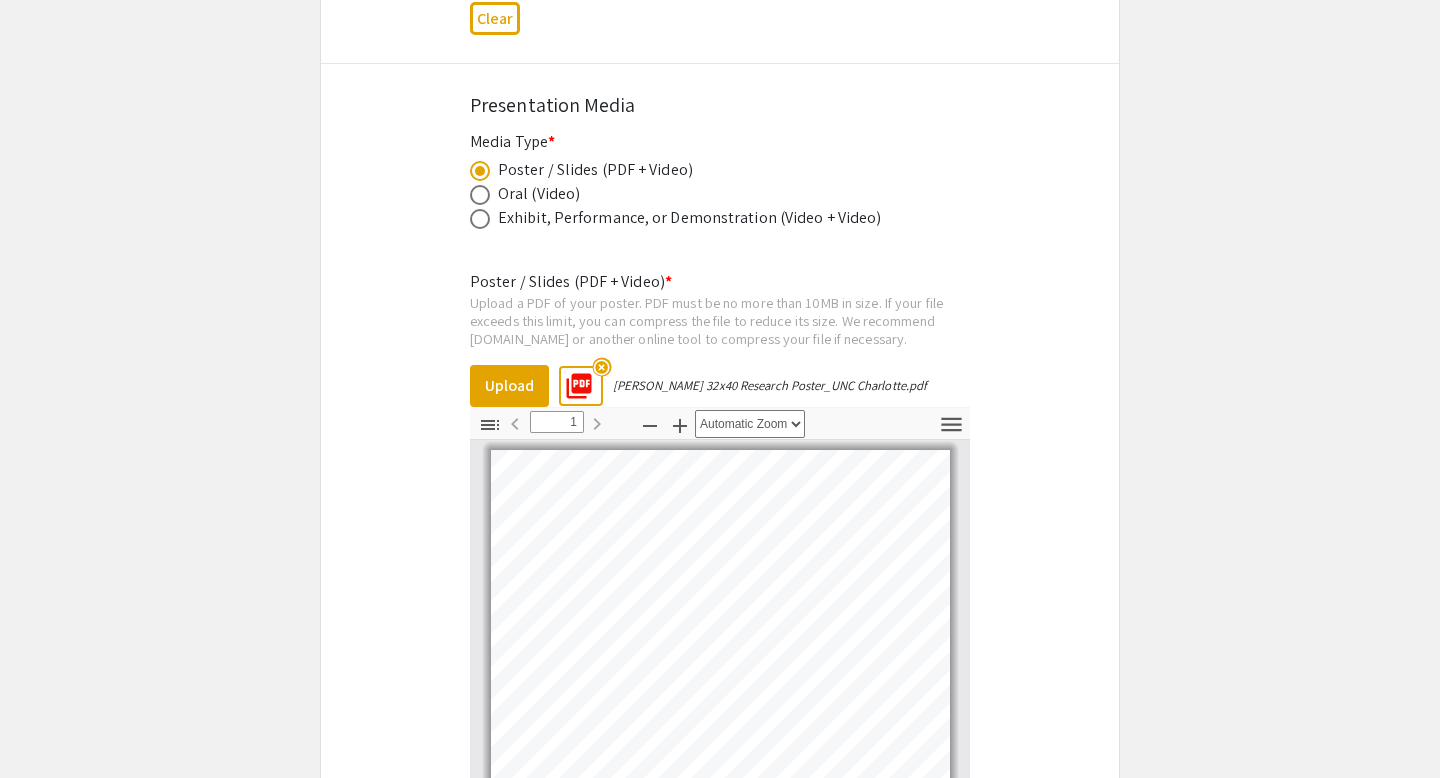 drag, startPoint x: 377, startPoint y: 714, endPoint x: 394, endPoint y: 777, distance: 65.25335 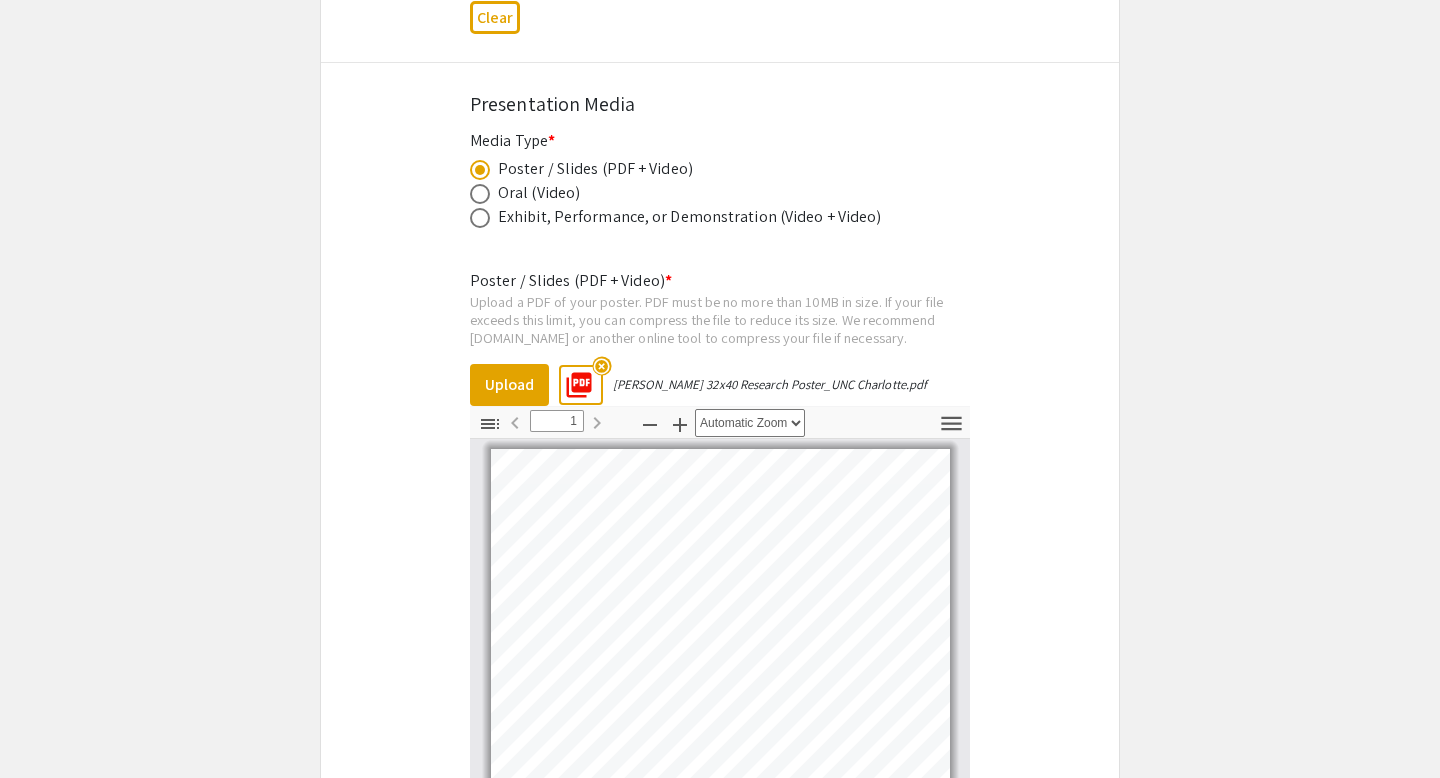 drag, startPoint x: 1022, startPoint y: 617, endPoint x: 1022, endPoint y: 246, distance: 371 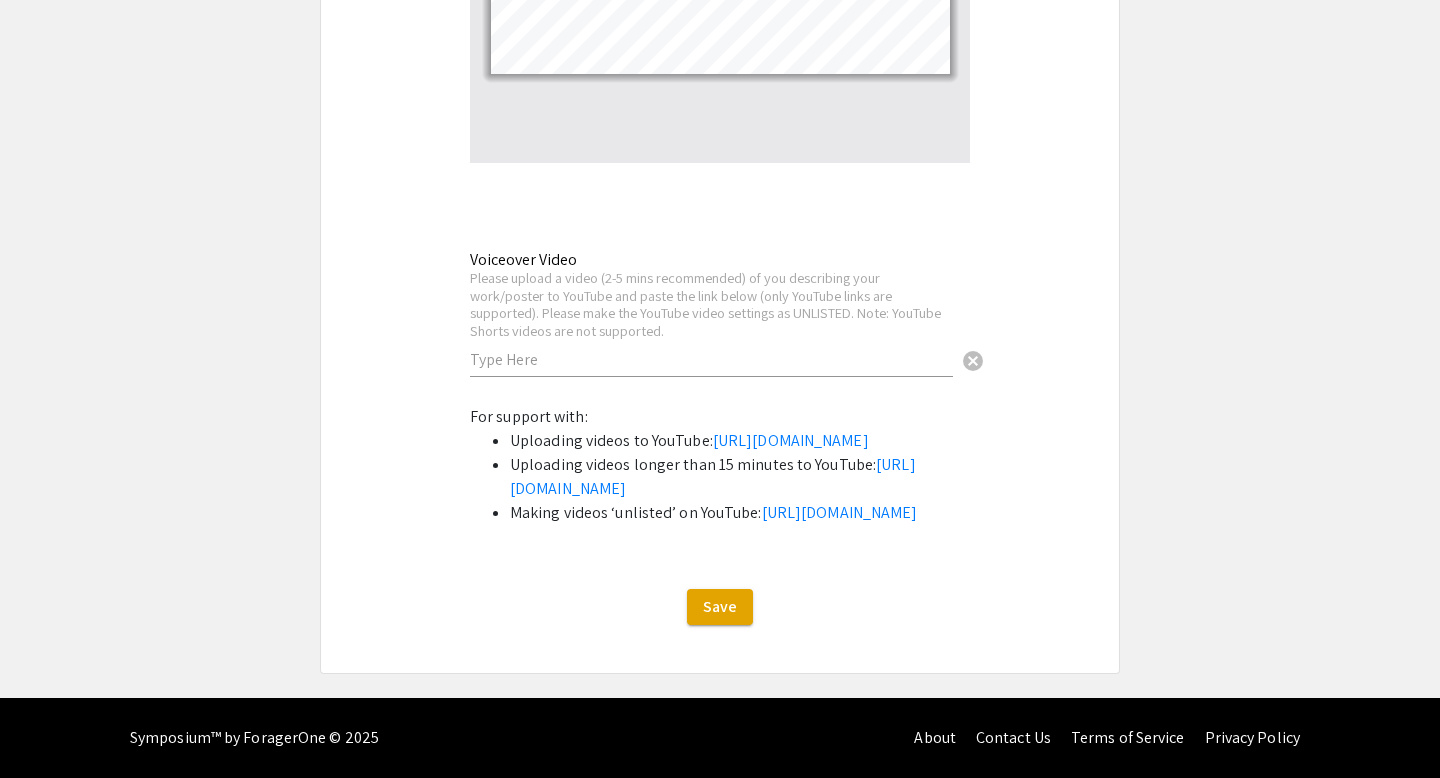 scroll, scrollTop: 4426, scrollLeft: 0, axis: vertical 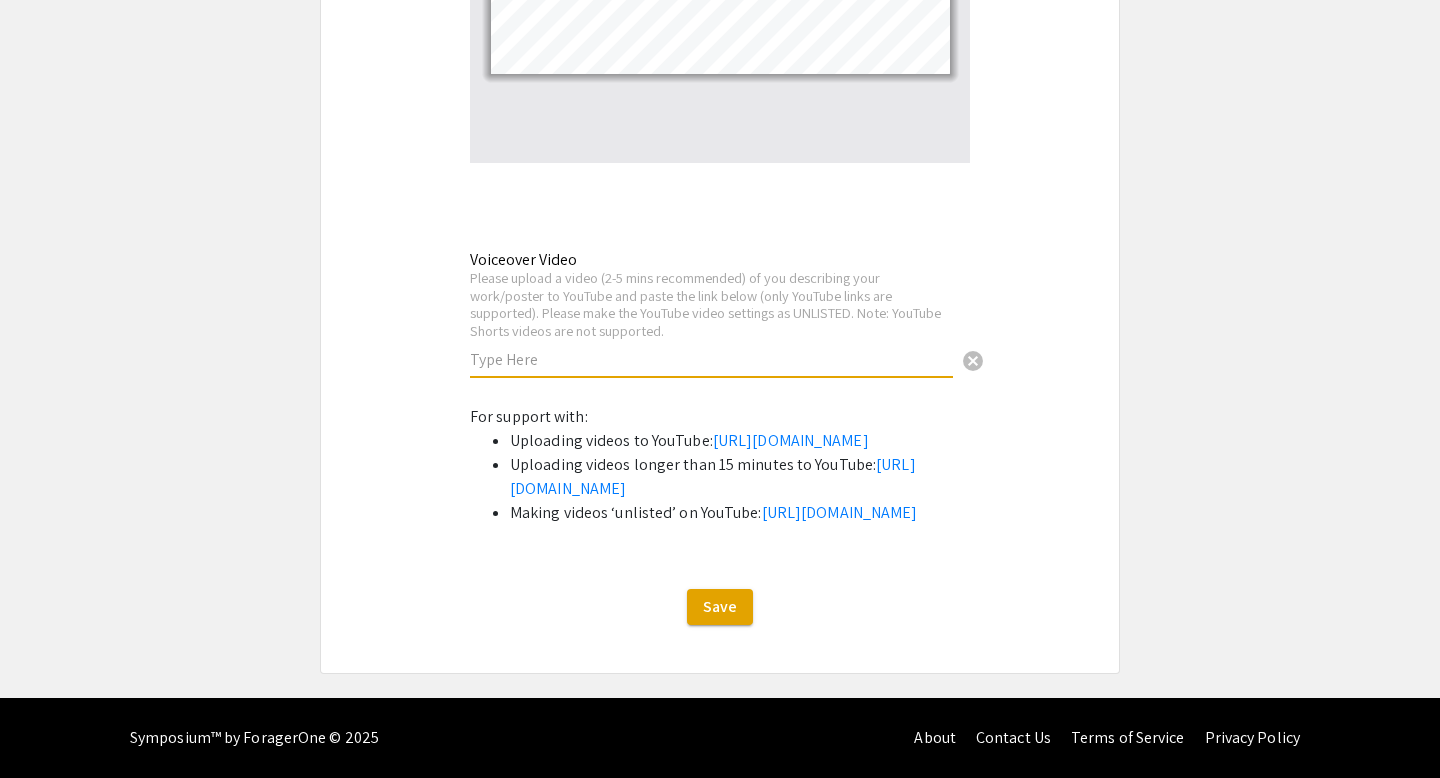 type on "[URL][DOMAIN_NAME]" 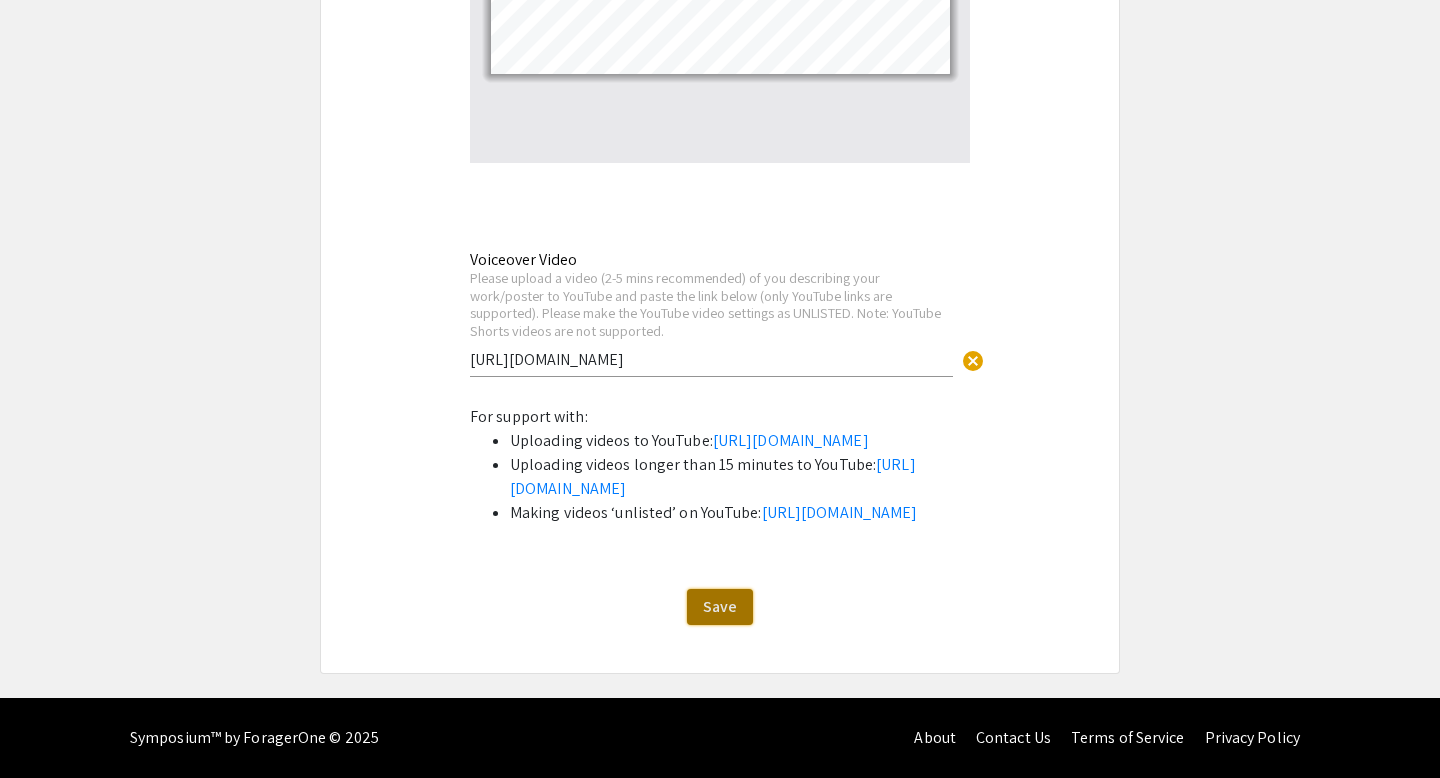 click on "Save" 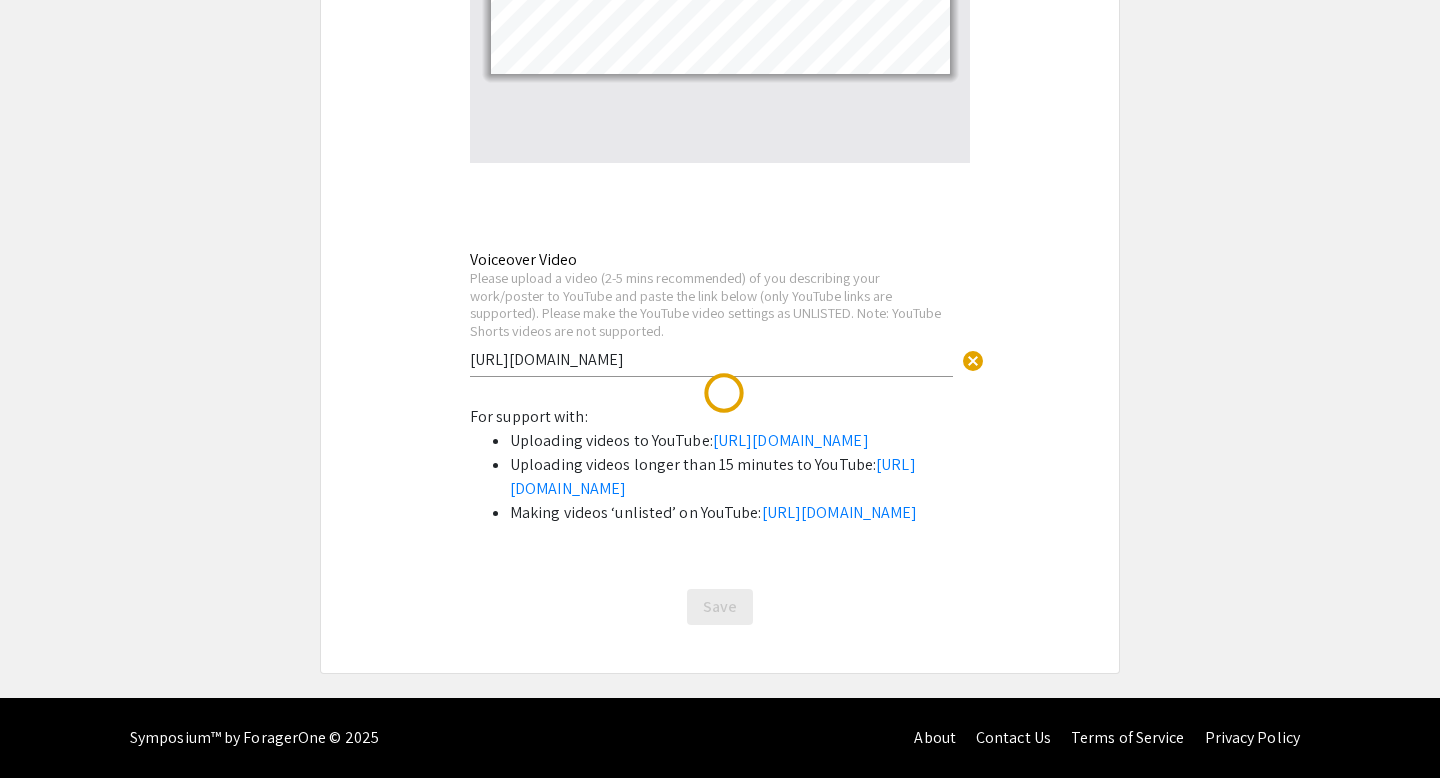 scroll, scrollTop: 0, scrollLeft: 0, axis: both 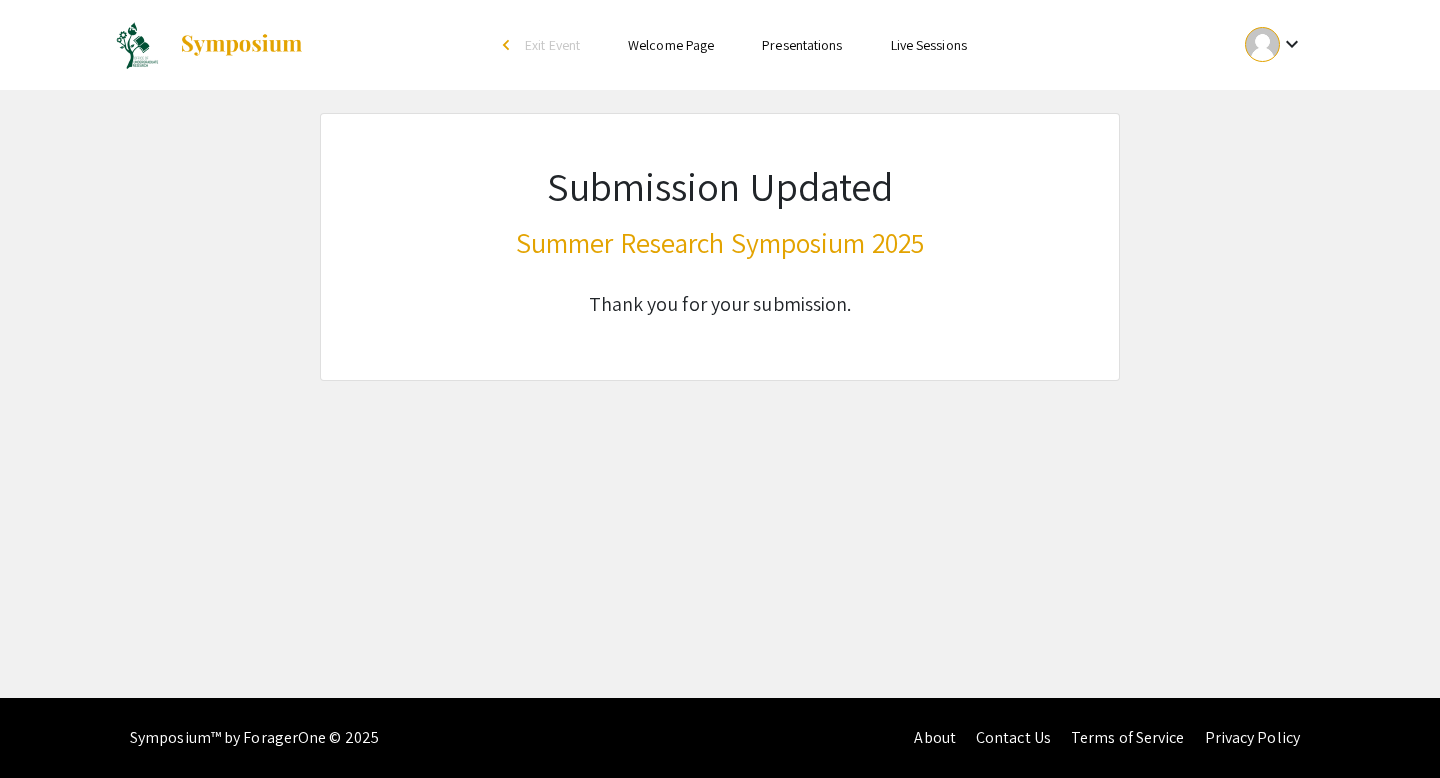 click on "Skip navigation  arrow_back_ios Exit Event Welcome Page Presentations Live Sessions keyboard_arrow_down Submission Updated Summer Research Symposium 2025 Thank you for your submission." at bounding box center (720, 349) 